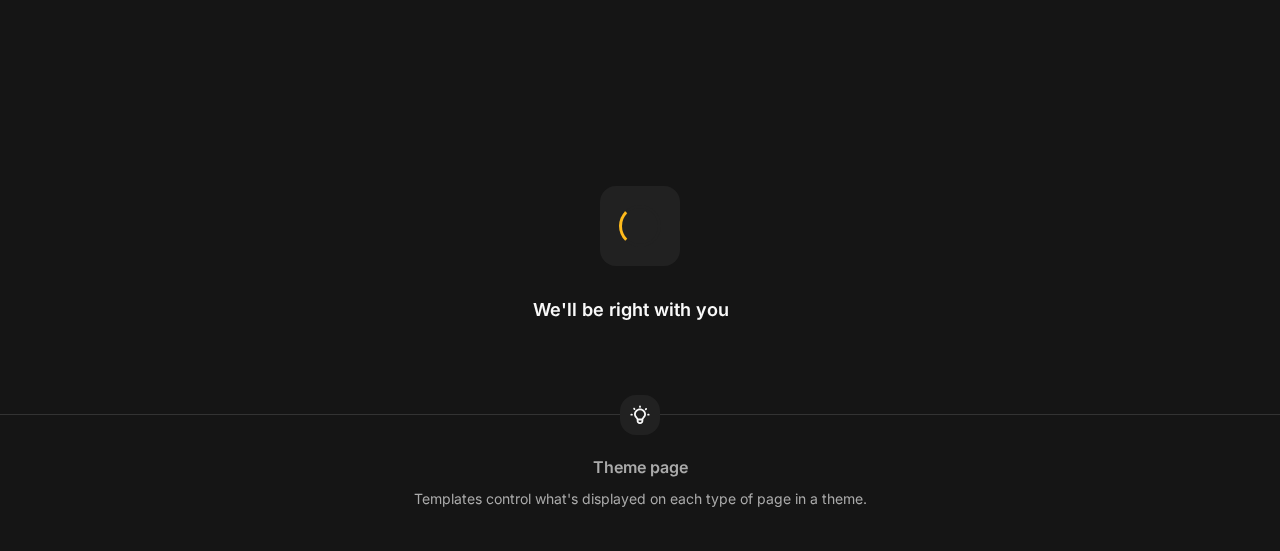 scroll, scrollTop: 0, scrollLeft: 0, axis: both 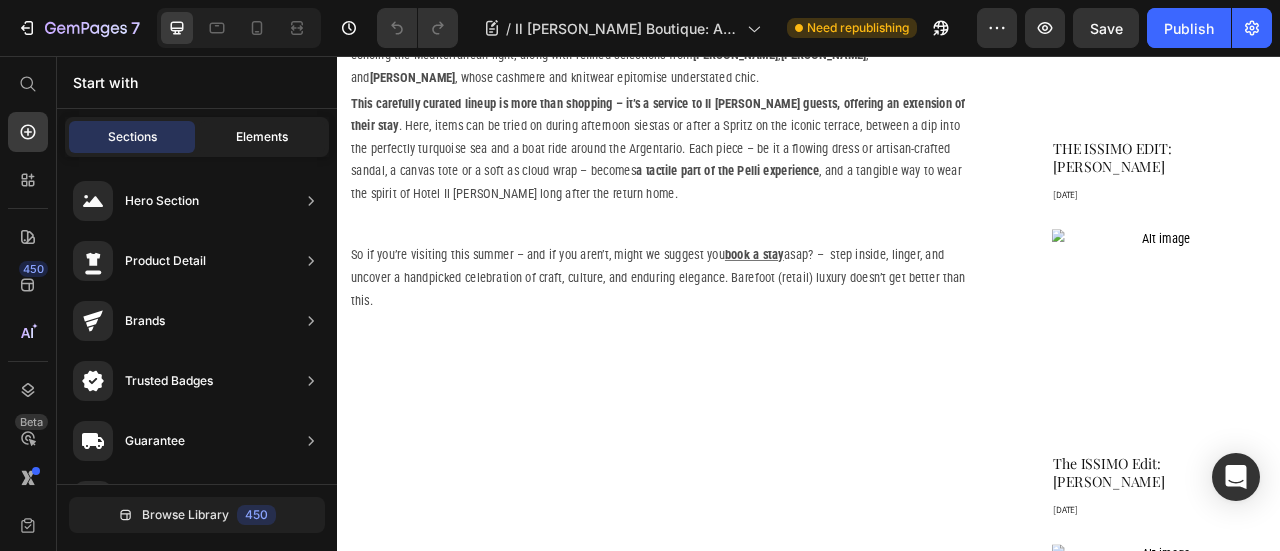 click on "Elements" at bounding box center (262, 137) 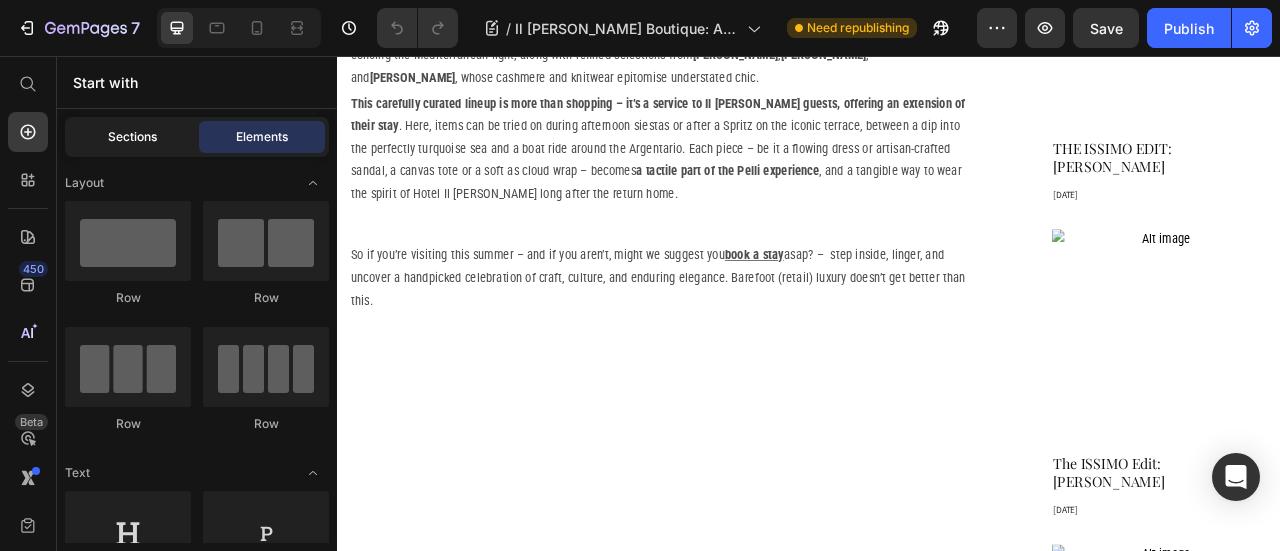 click on "Sections" 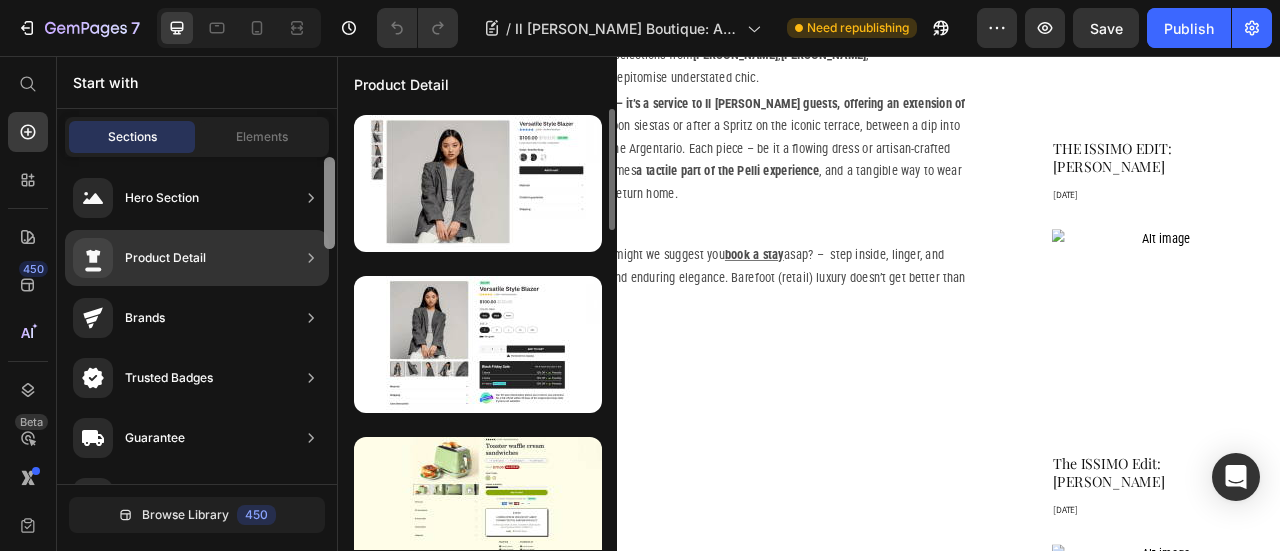 scroll, scrollTop: 0, scrollLeft: 0, axis: both 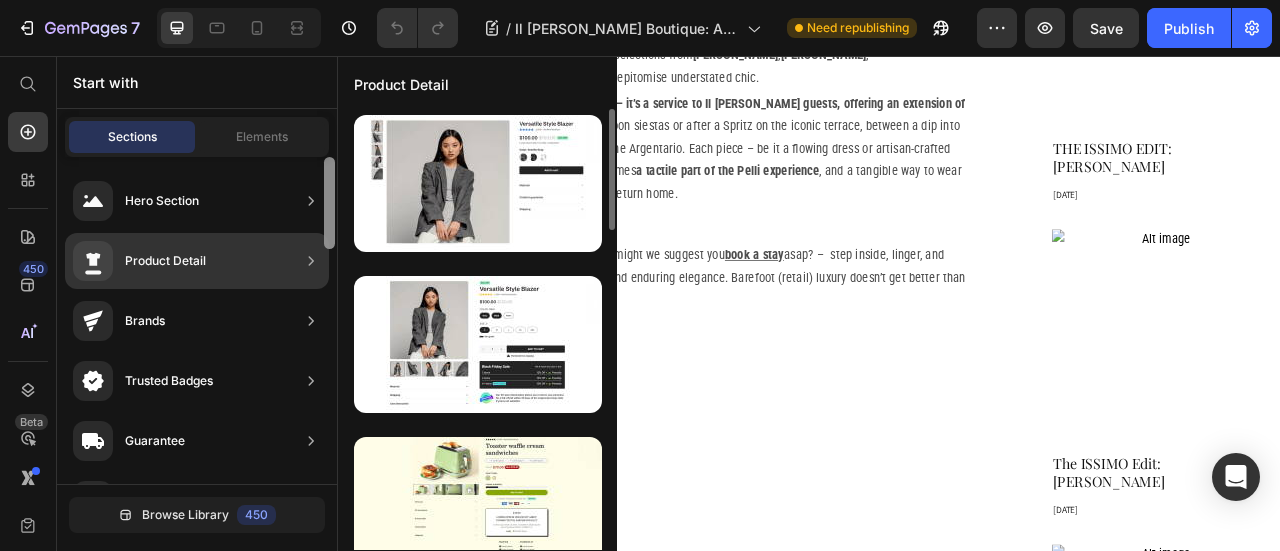 drag, startPoint x: 329, startPoint y: 220, endPoint x: 343, endPoint y: 209, distance: 17.804493 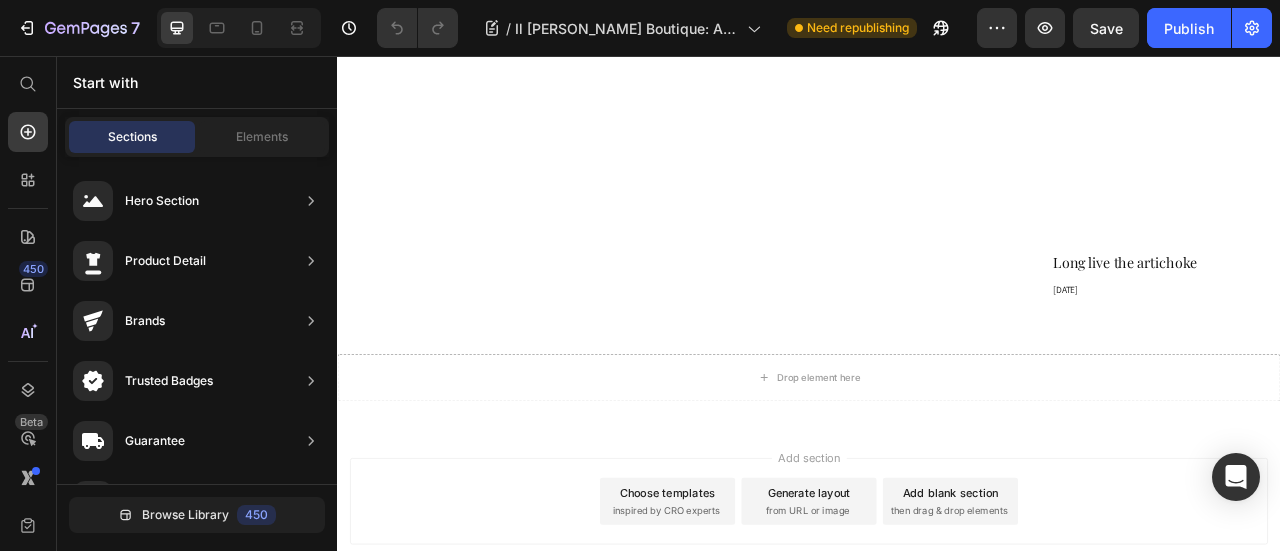 scroll, scrollTop: 2200, scrollLeft: 0, axis: vertical 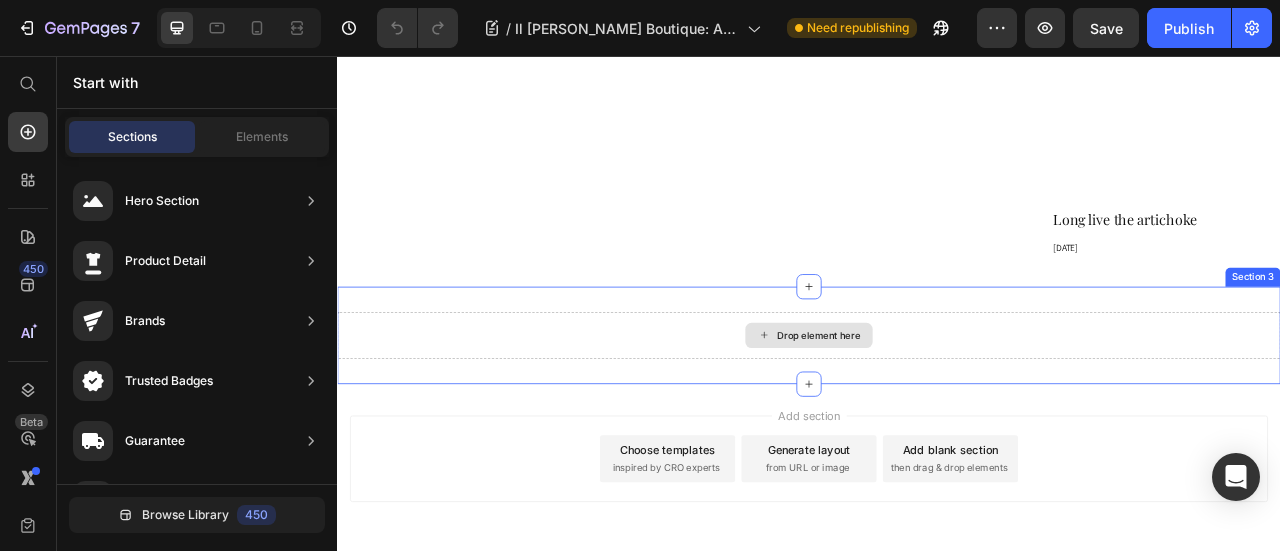 click on "Drop element here" at bounding box center [949, 411] 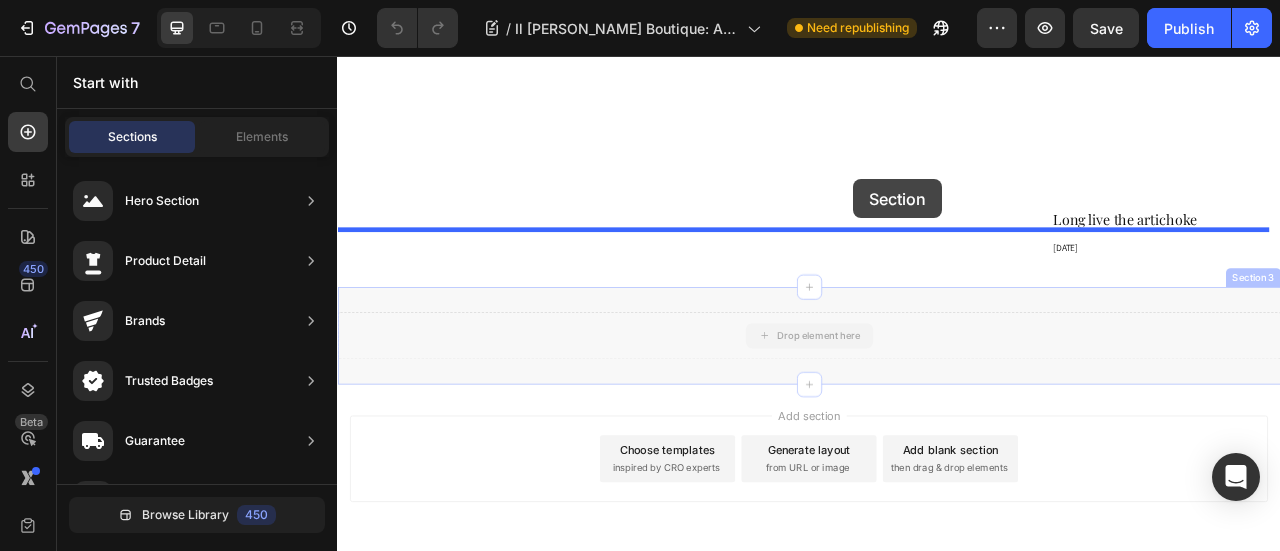drag, startPoint x: 851, startPoint y: 331, endPoint x: 983, endPoint y: 222, distance: 171.18703 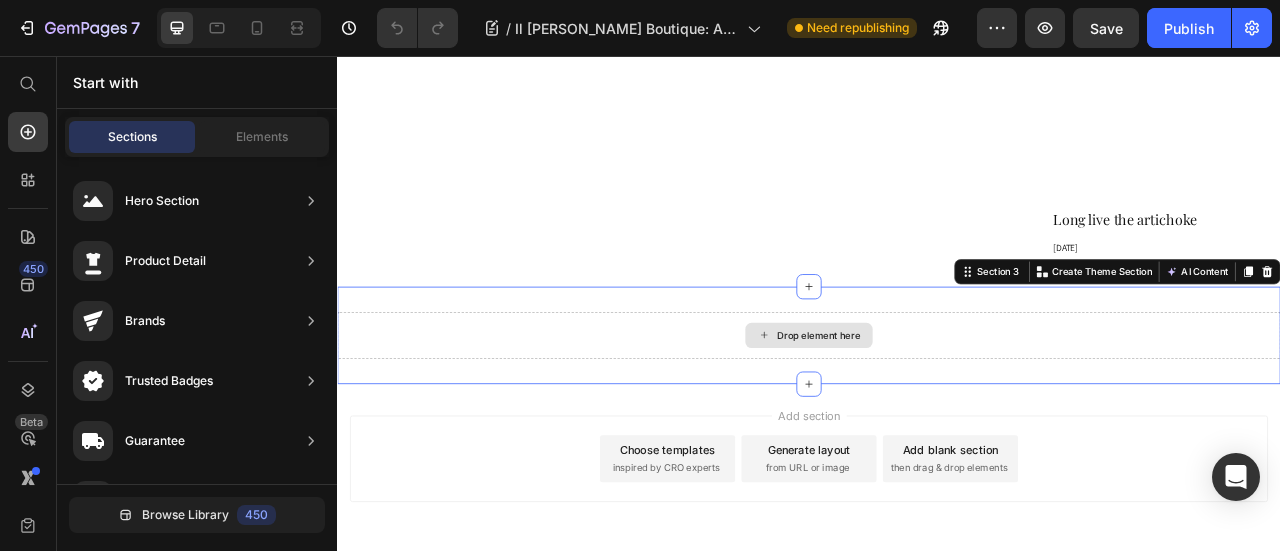 click on "Drop element here" at bounding box center (937, 411) 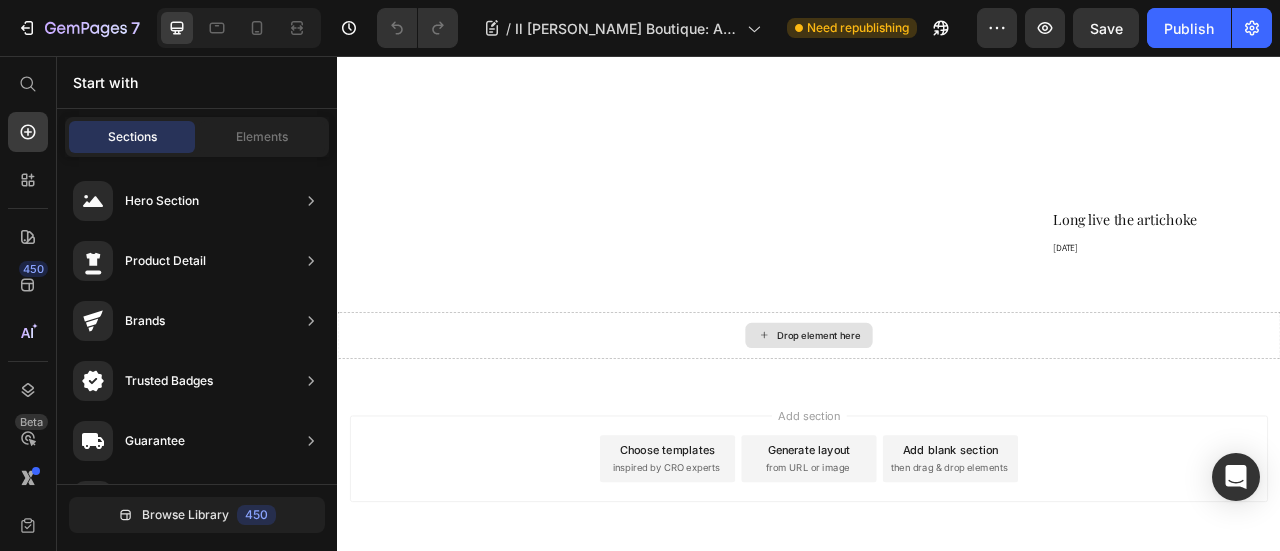 click on "Drop element here" at bounding box center [937, 411] 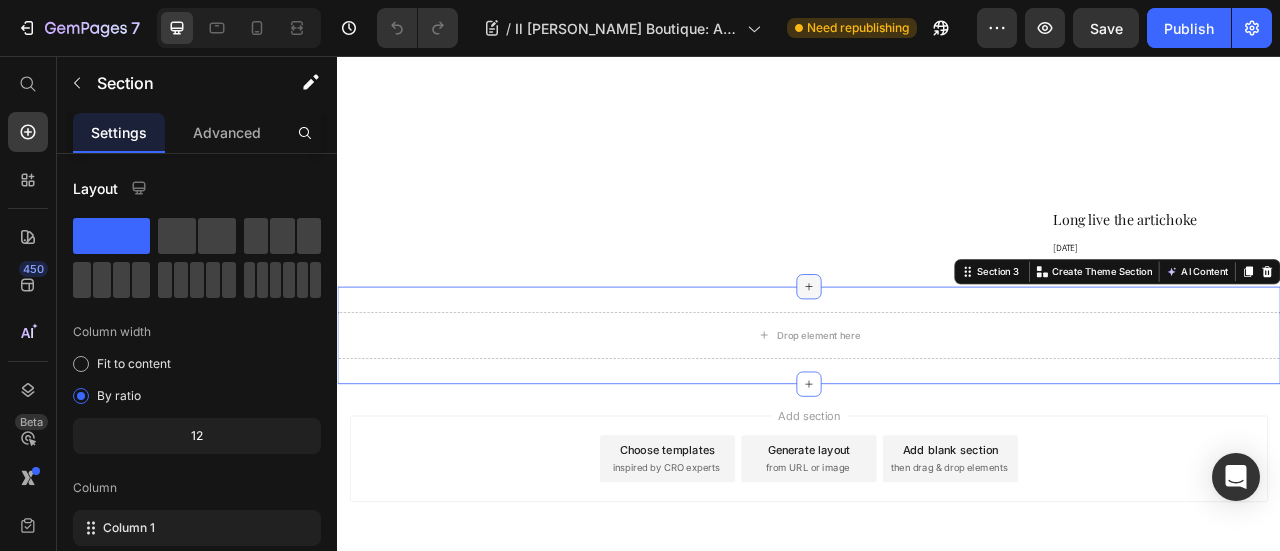 click 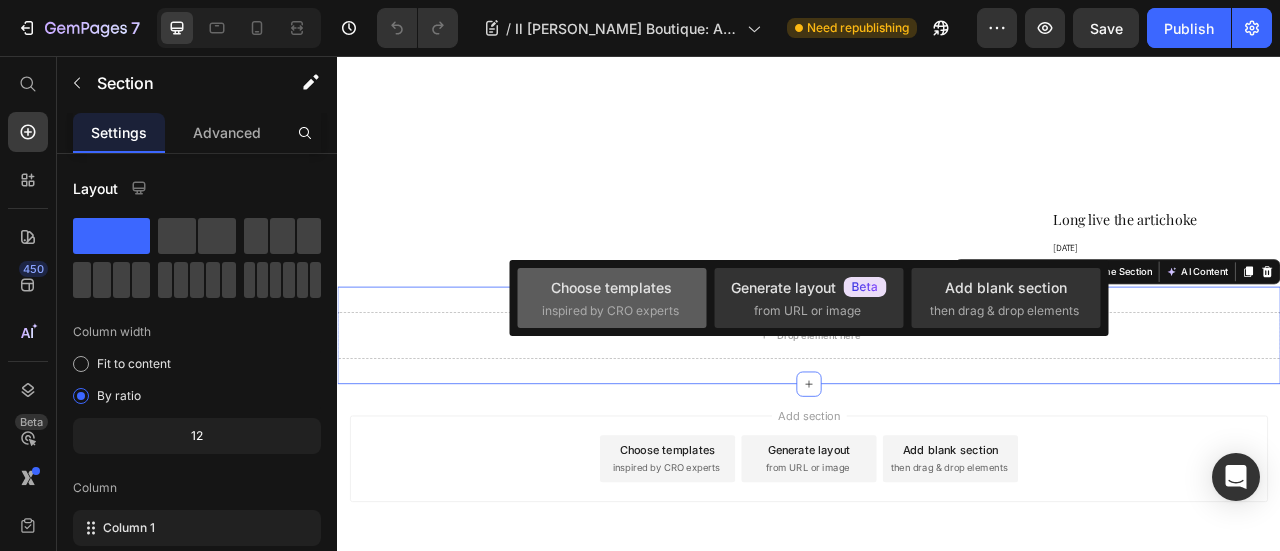 click on "Choose templates  inspired by CRO experts" at bounding box center [612, 298] 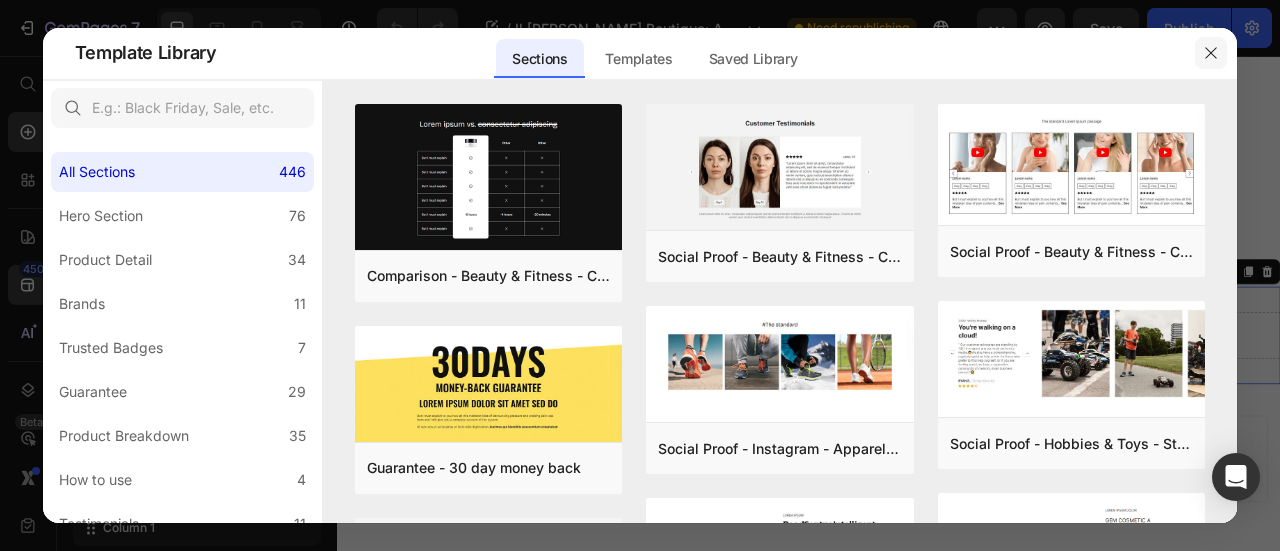 click at bounding box center [1211, 53] 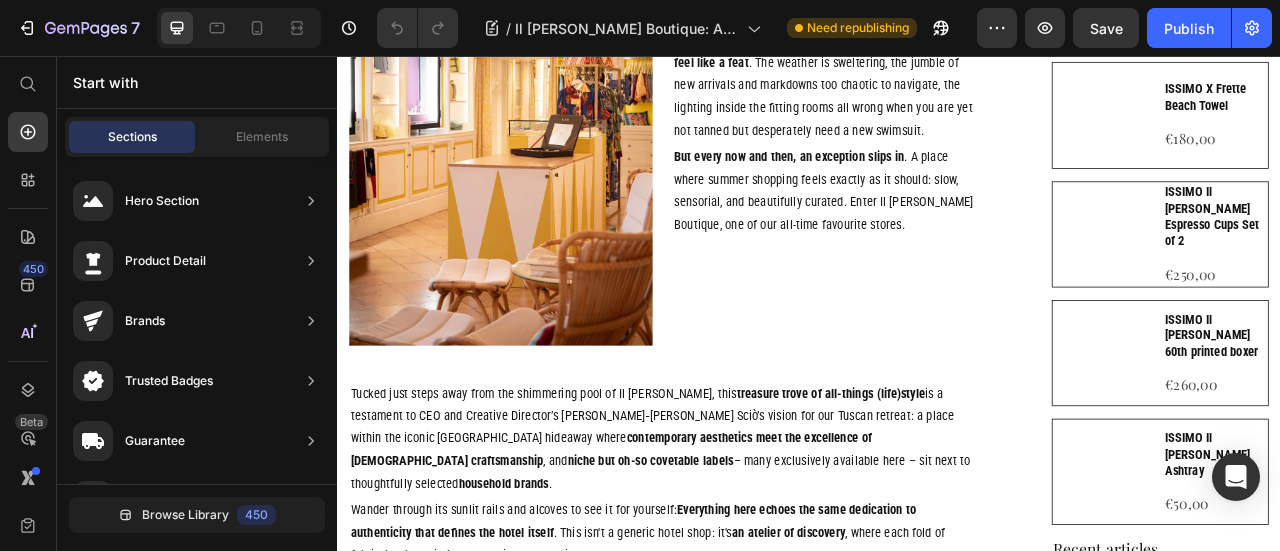 scroll, scrollTop: 584, scrollLeft: 0, axis: vertical 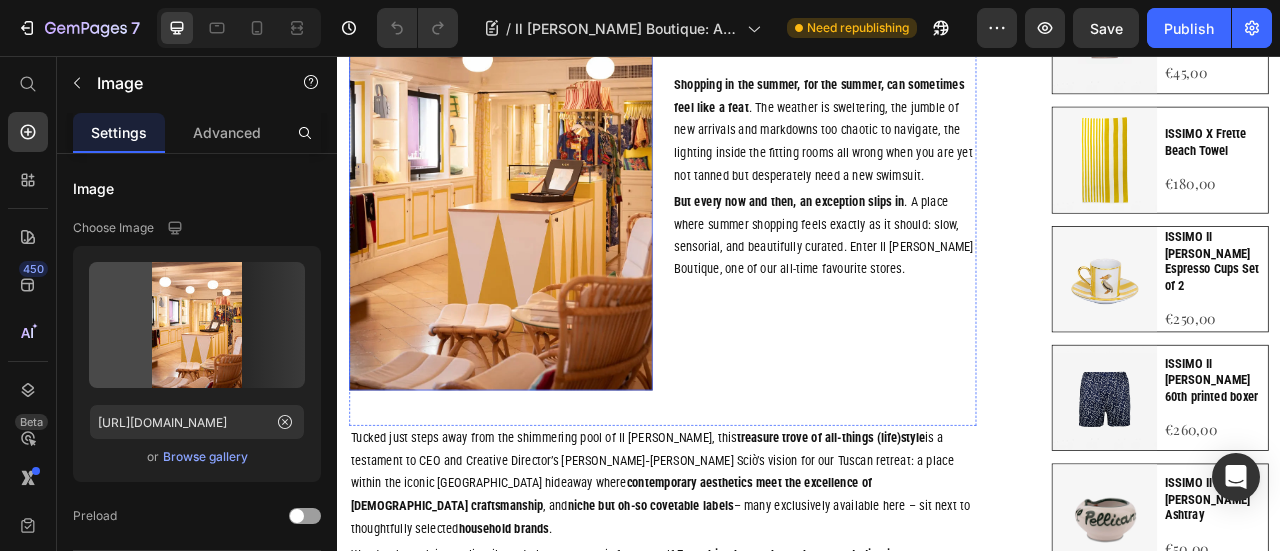 click at bounding box center [545, 210] 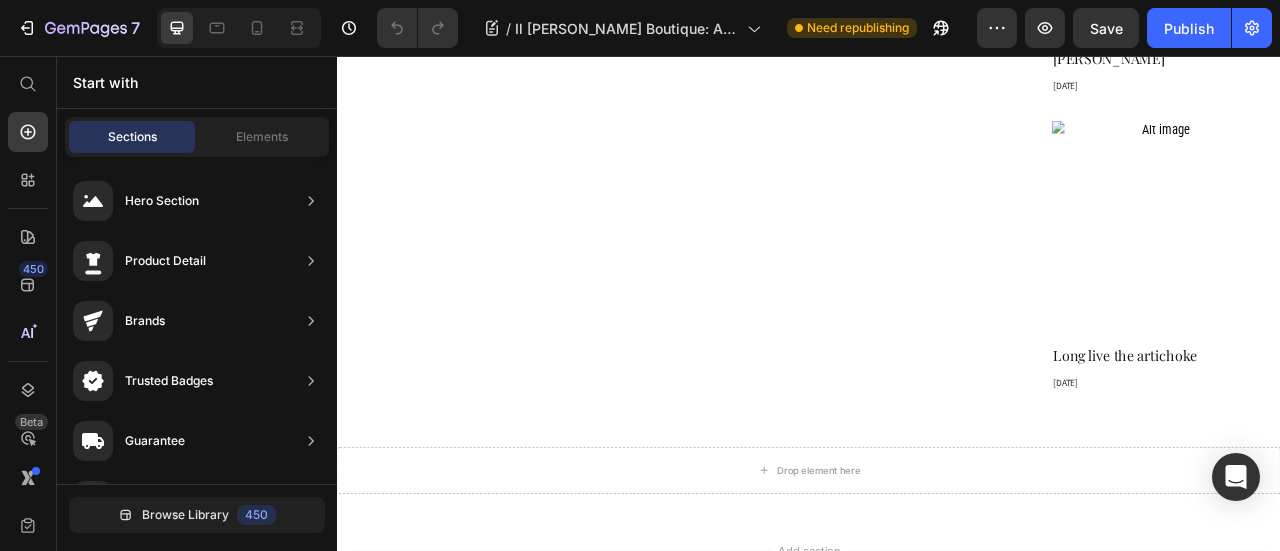 scroll, scrollTop: 2032, scrollLeft: 0, axis: vertical 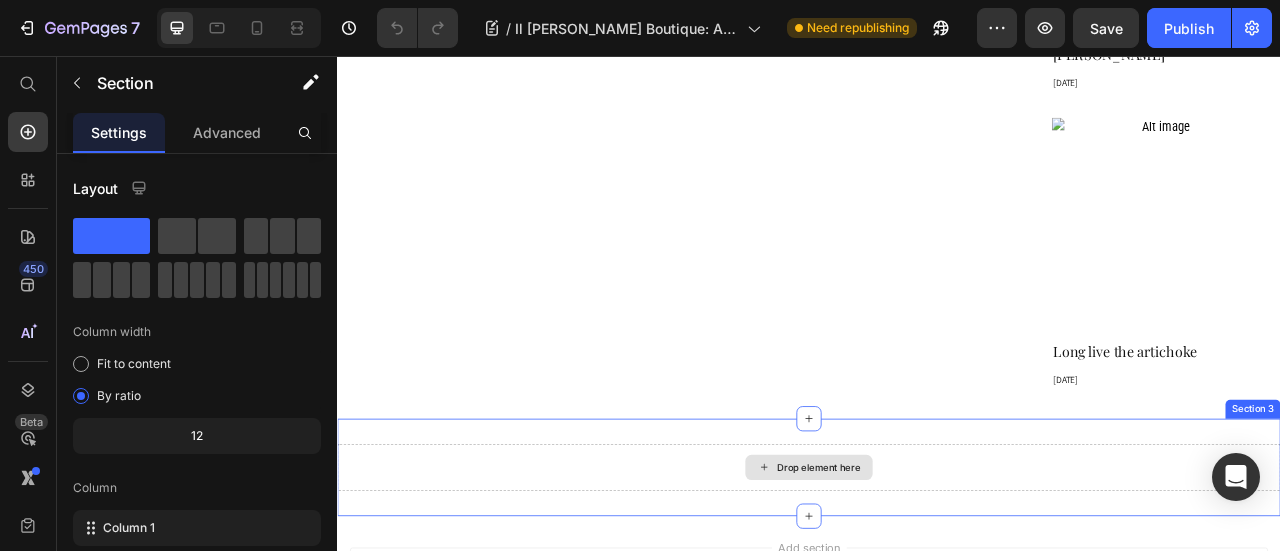 click on "Drop element here" at bounding box center (937, 579) 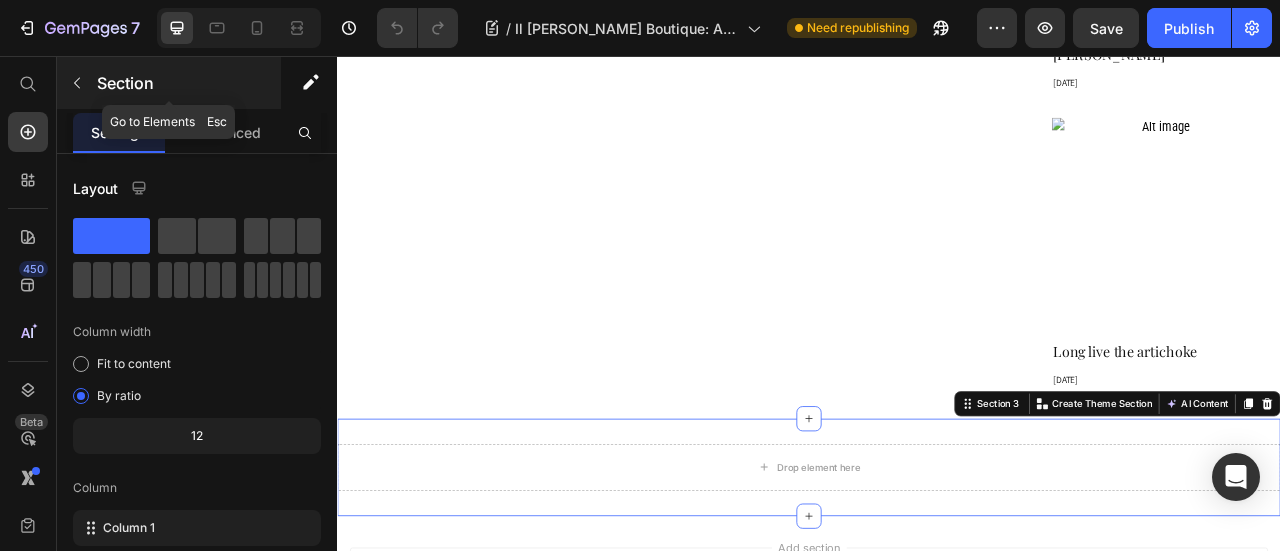 click 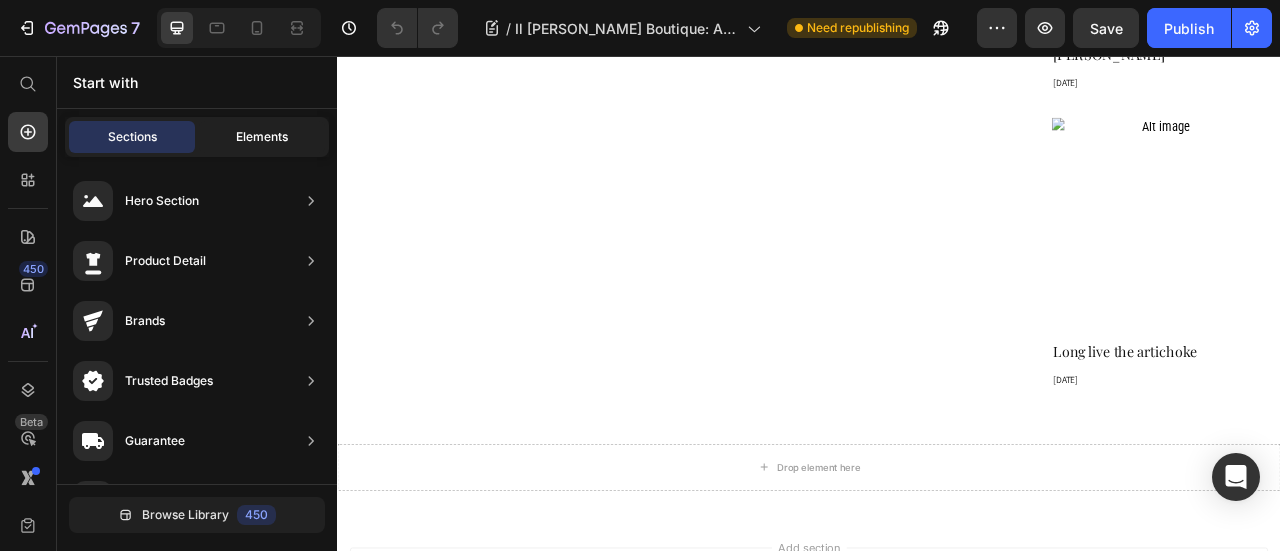 click on "Elements" 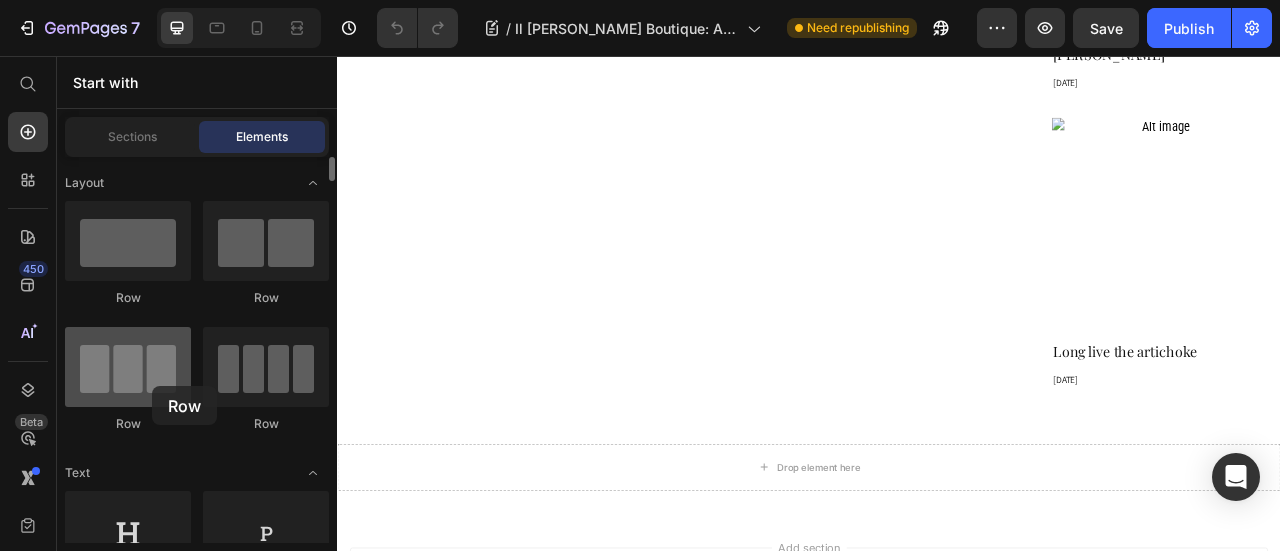 click at bounding box center [128, 367] 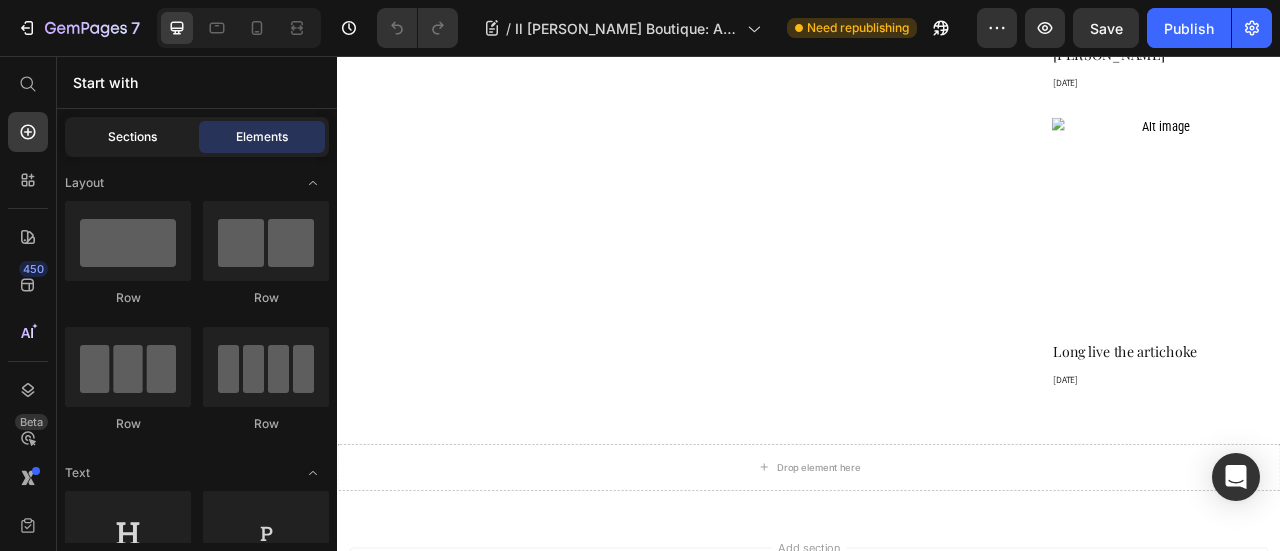click on "Sections" 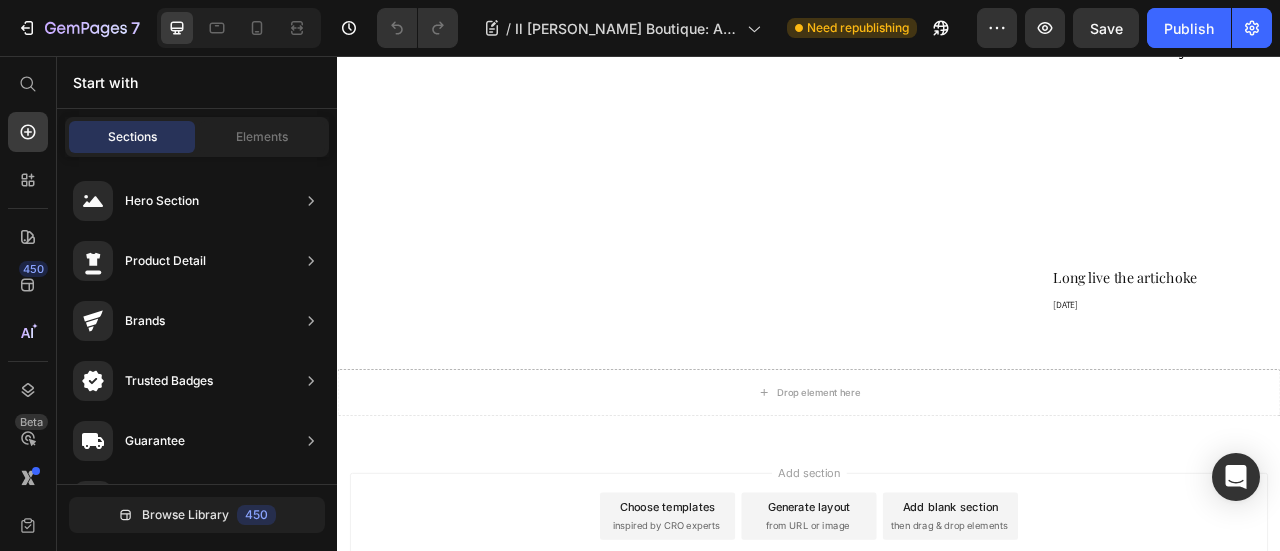 scroll, scrollTop: 2200, scrollLeft: 0, axis: vertical 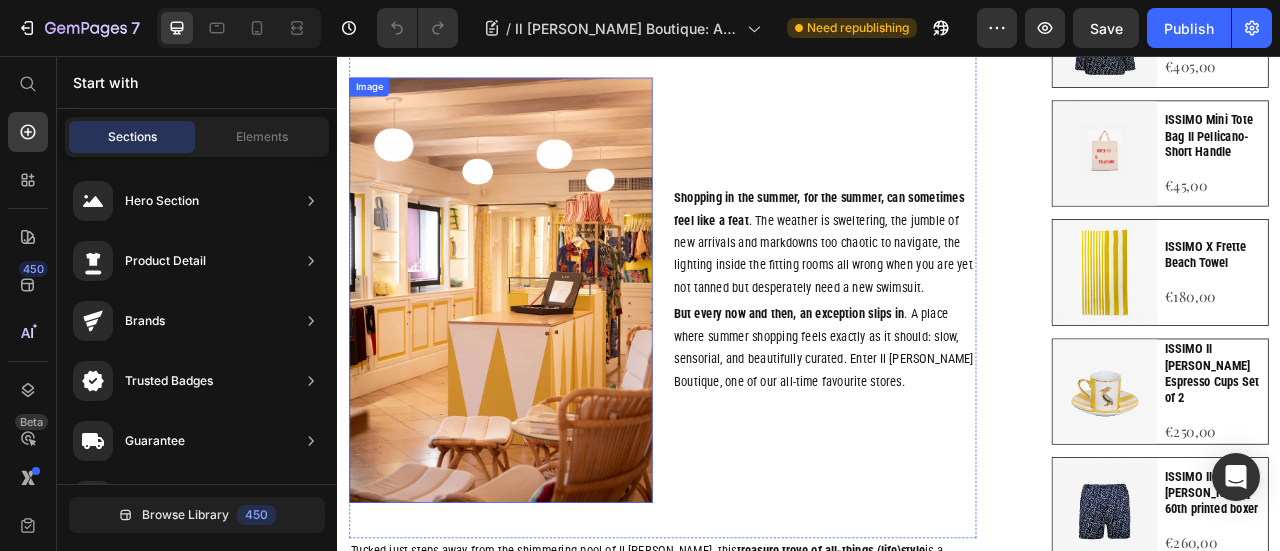 click at bounding box center (545, 353) 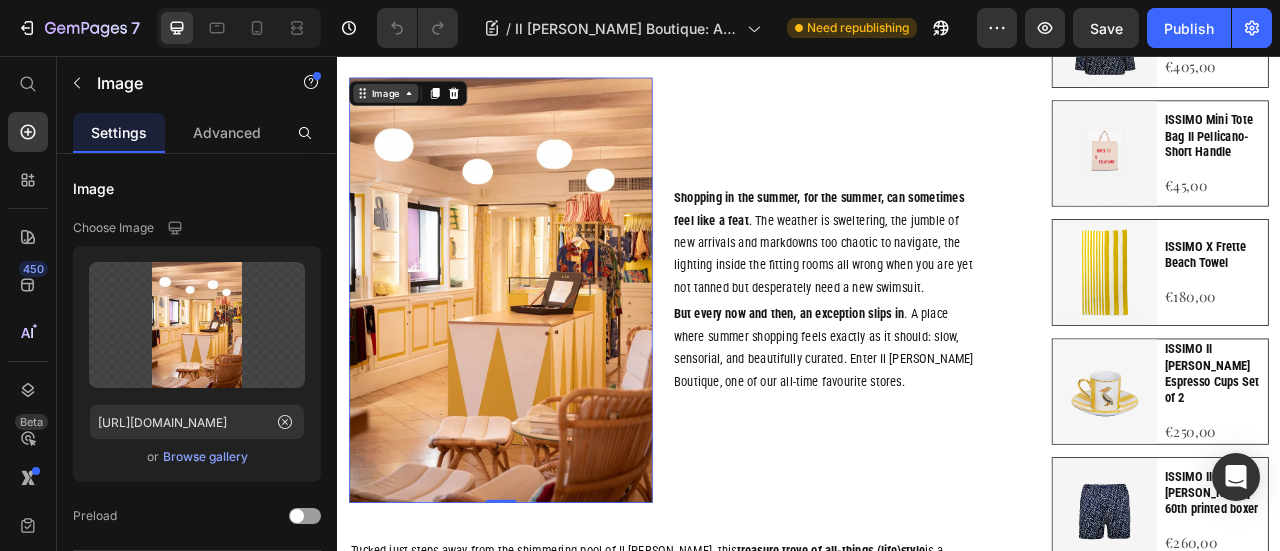 click on "Image" at bounding box center [398, 103] 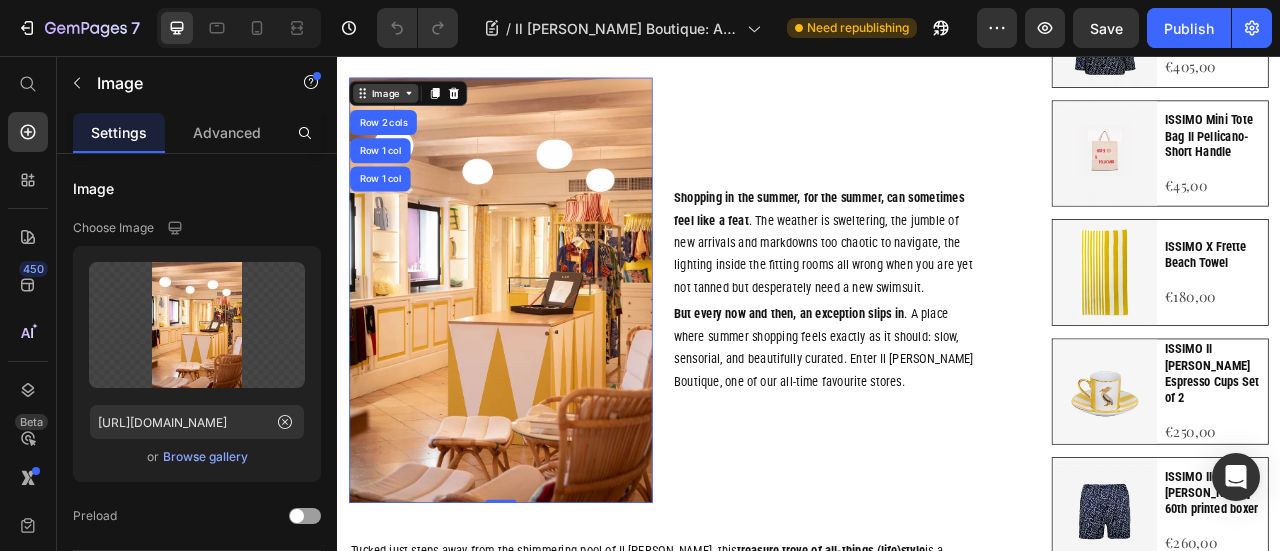 click on "Image" at bounding box center [398, 103] 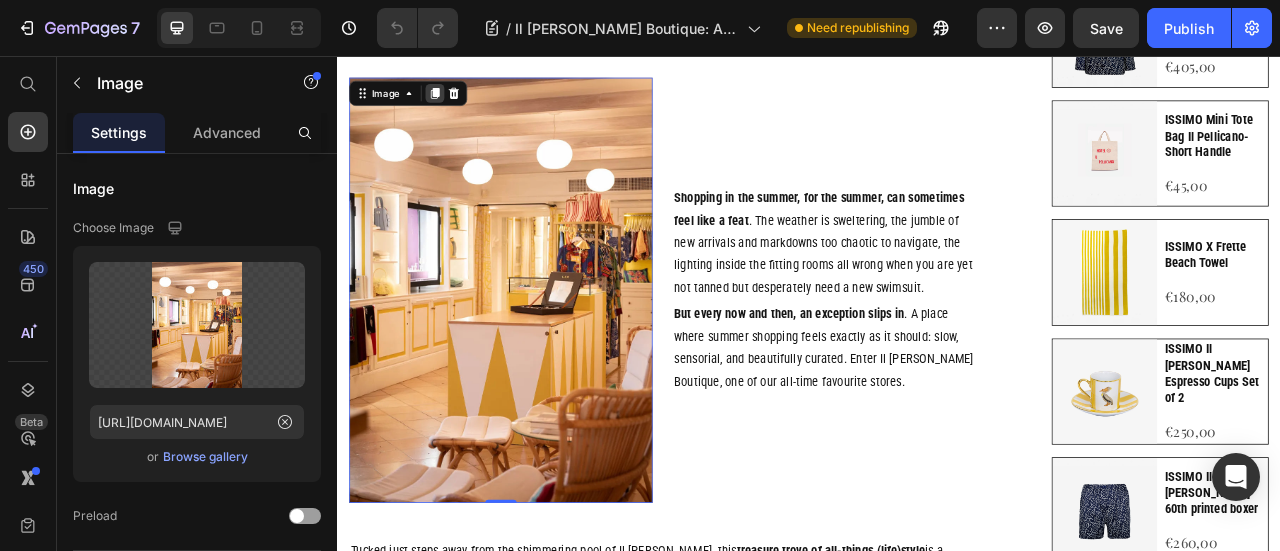 click 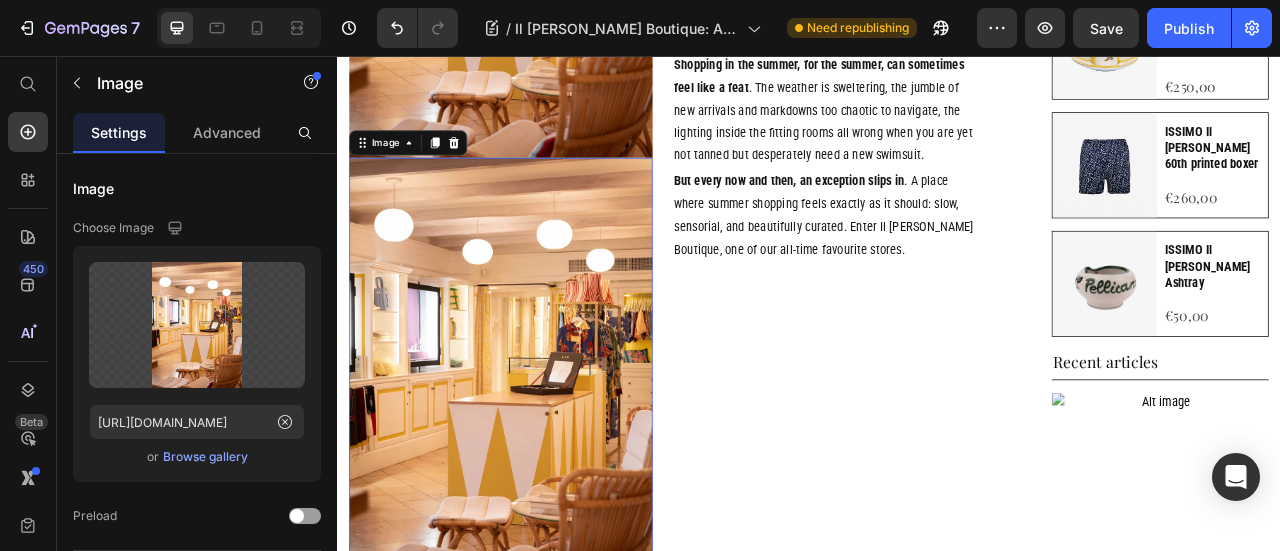 scroll, scrollTop: 930, scrollLeft: 0, axis: vertical 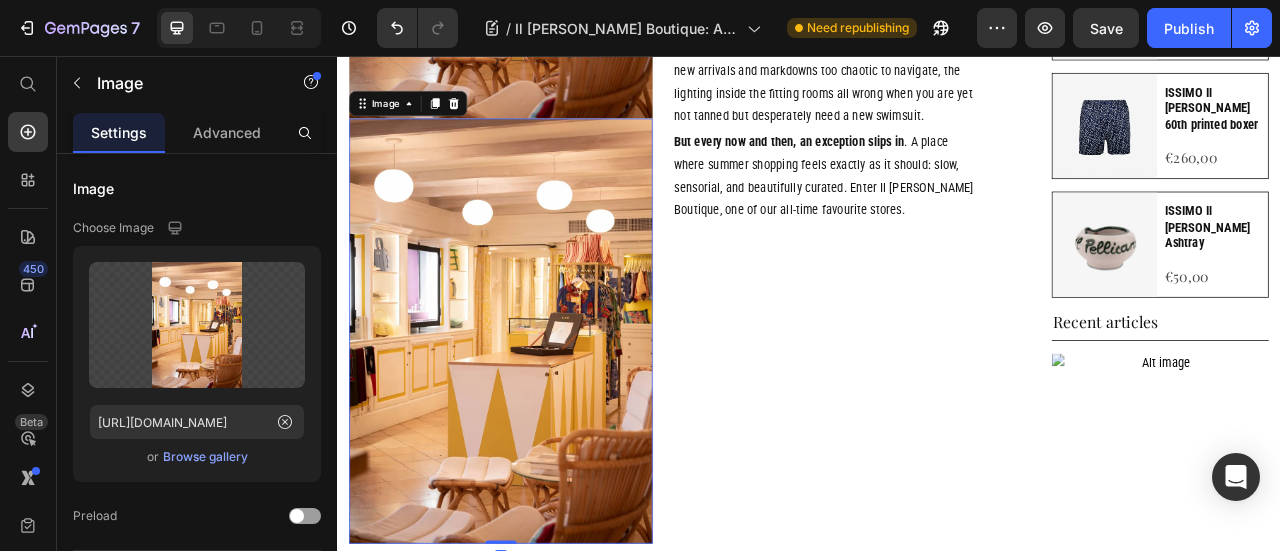 click at bounding box center [545, 405] 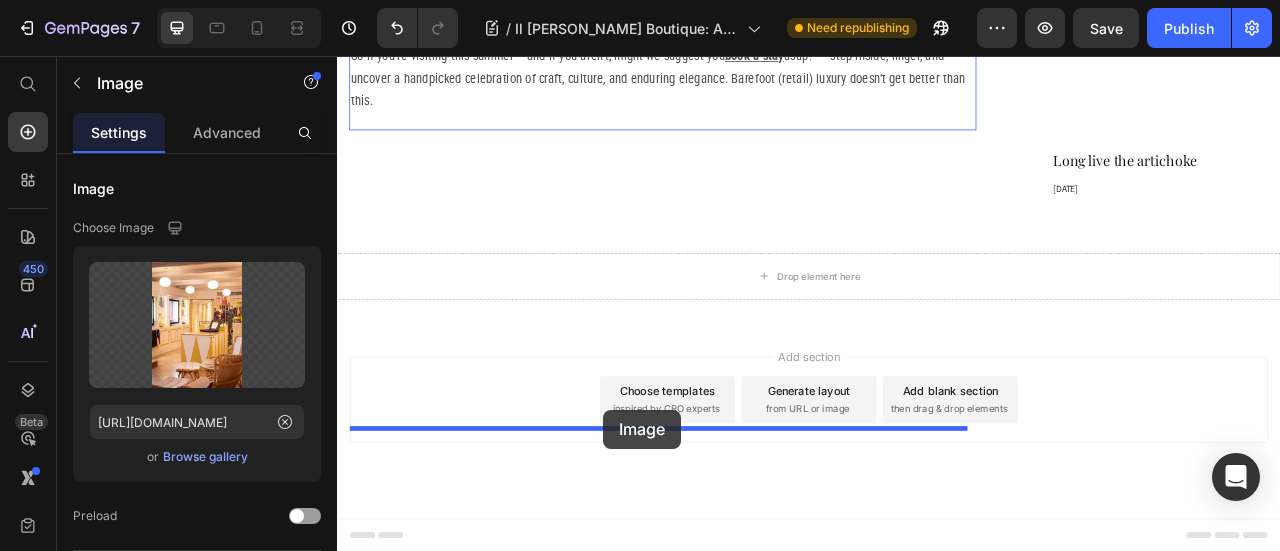 scroll, scrollTop: 2584, scrollLeft: 0, axis: vertical 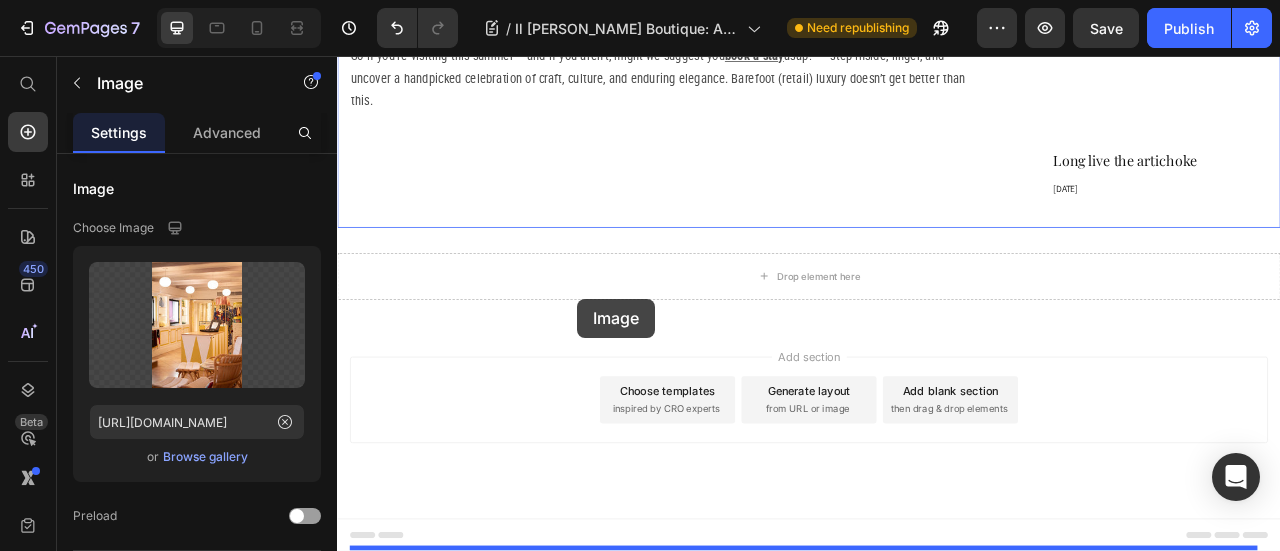 drag, startPoint x: 638, startPoint y: 346, endPoint x: 642, endPoint y: 365, distance: 19.416489 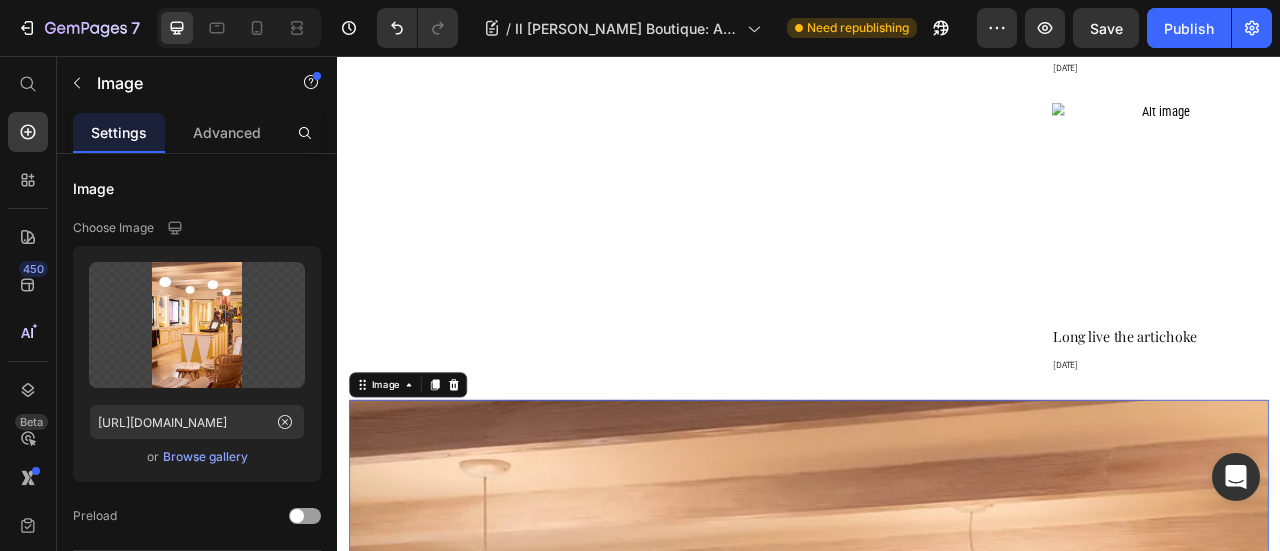 click at bounding box center [937, 1312] 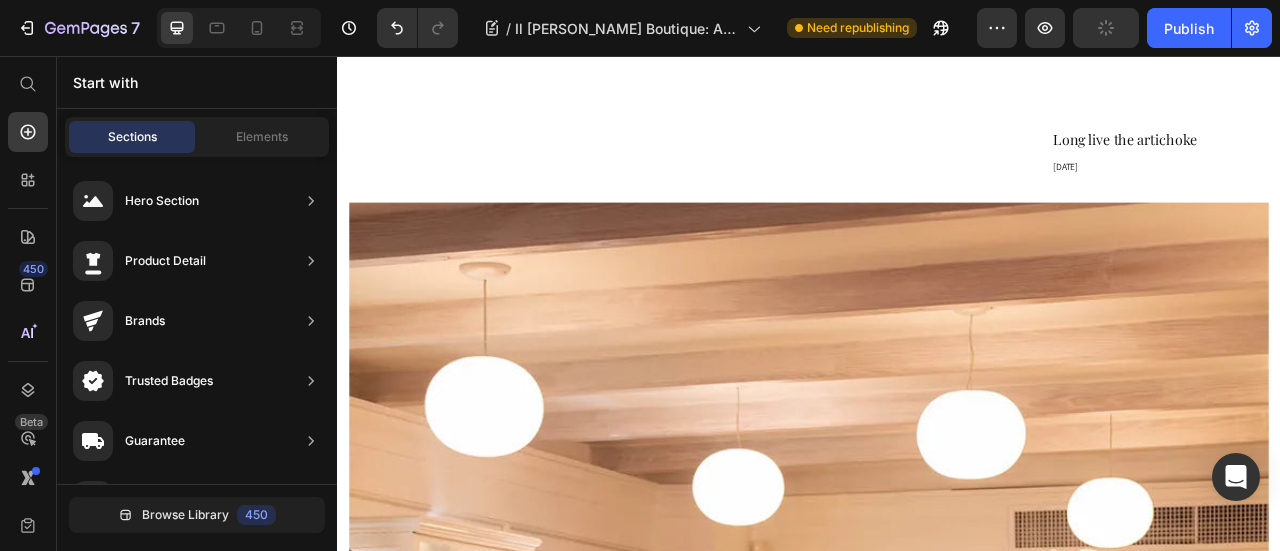 scroll, scrollTop: 2289, scrollLeft: 0, axis: vertical 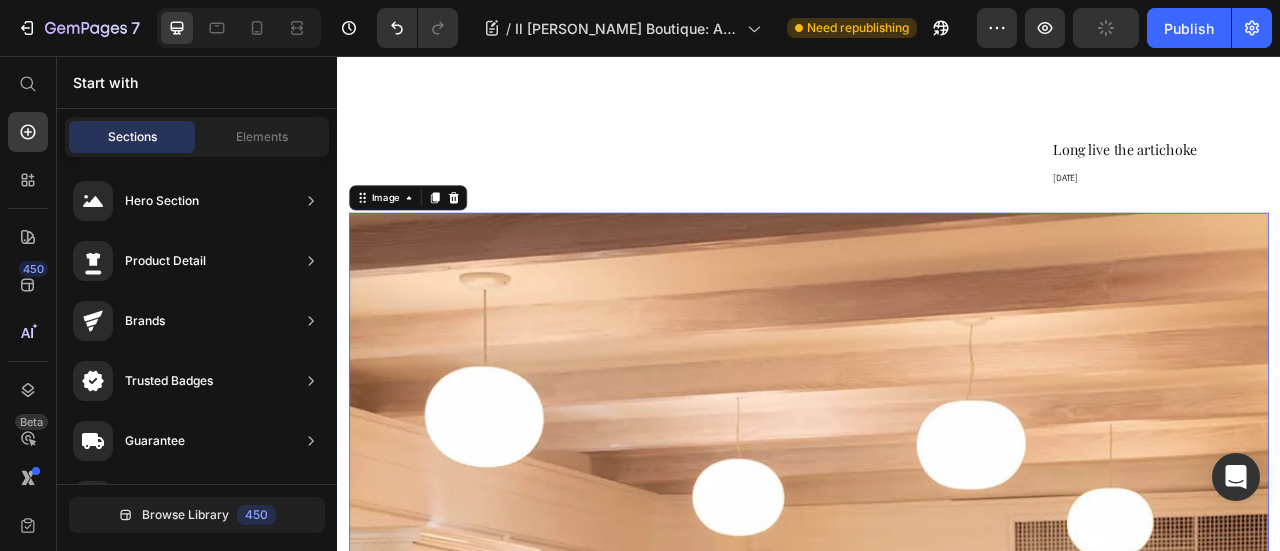 click at bounding box center (937, 1074) 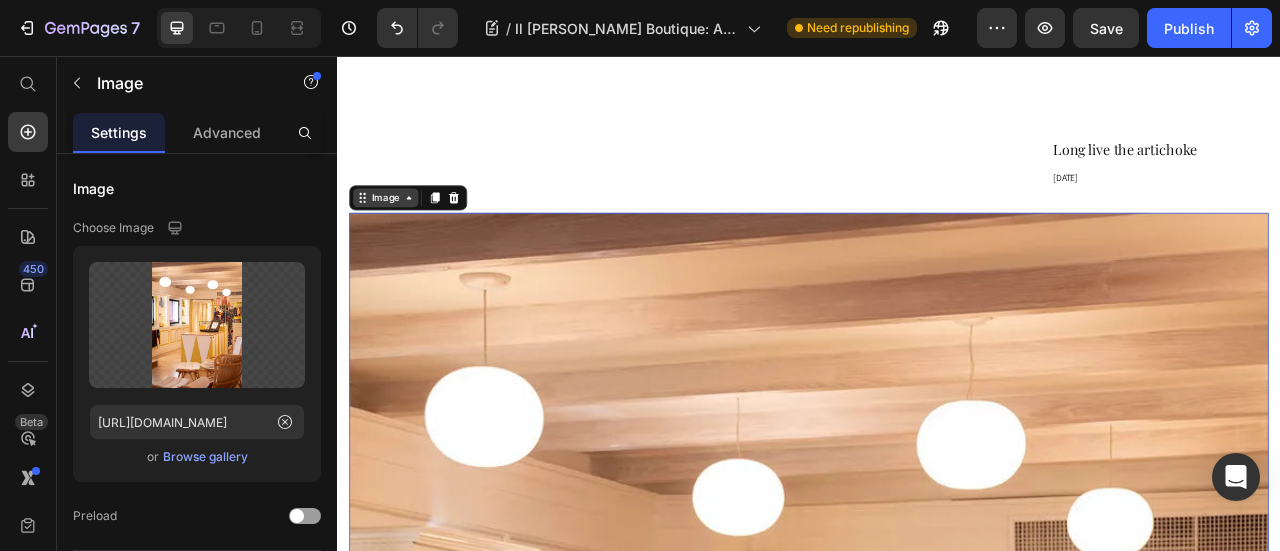 click 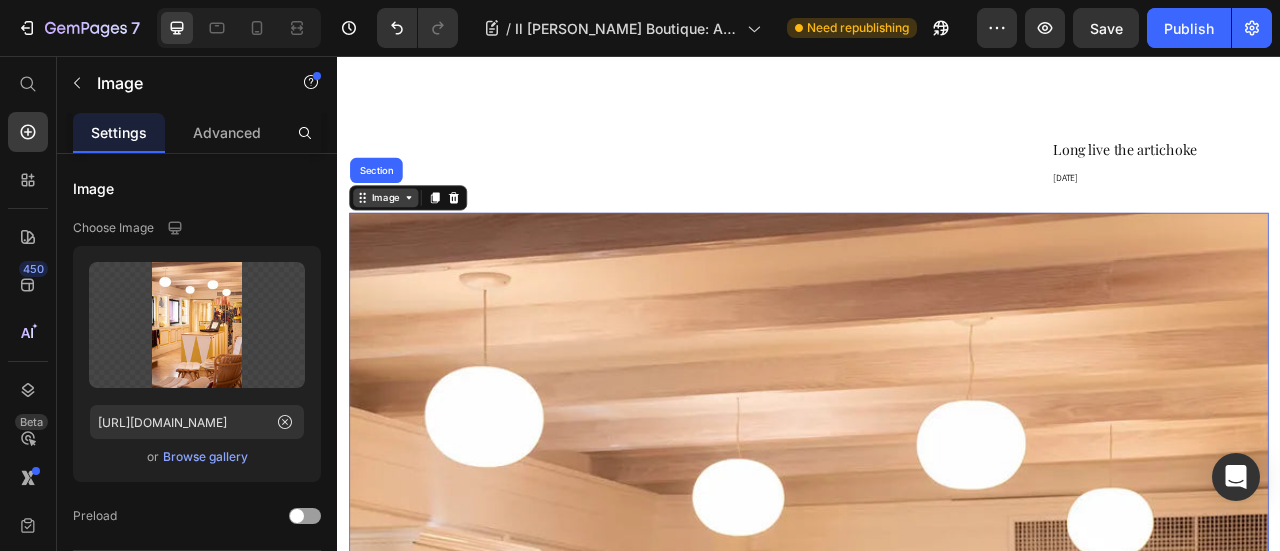 click 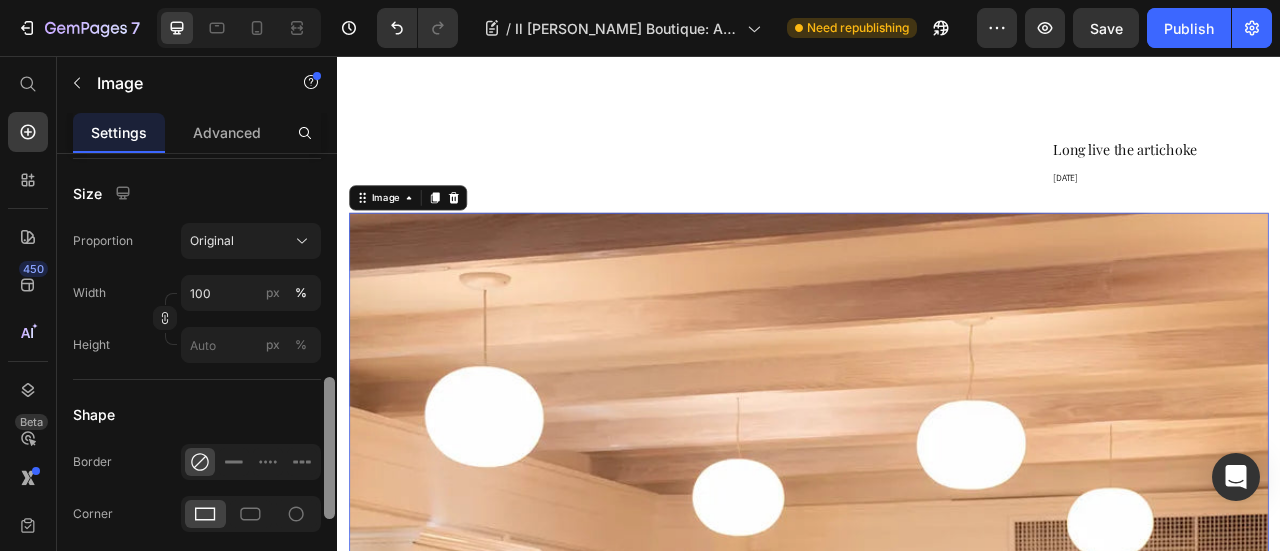 scroll, scrollTop: 534, scrollLeft: 0, axis: vertical 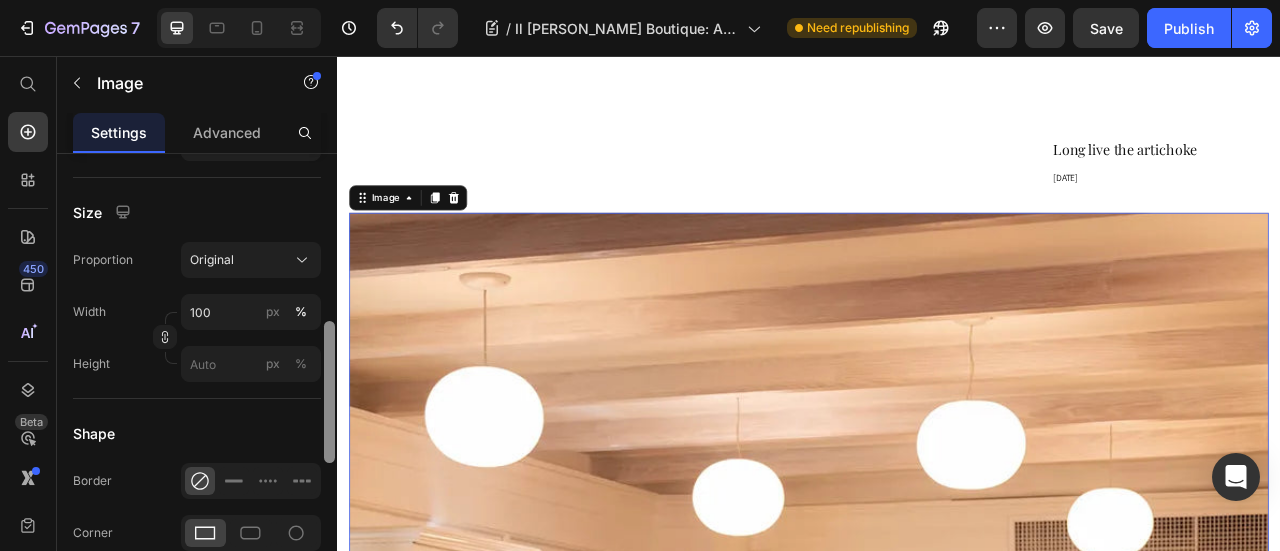 drag, startPoint x: 334, startPoint y: 231, endPoint x: 312, endPoint y: 399, distance: 169.43436 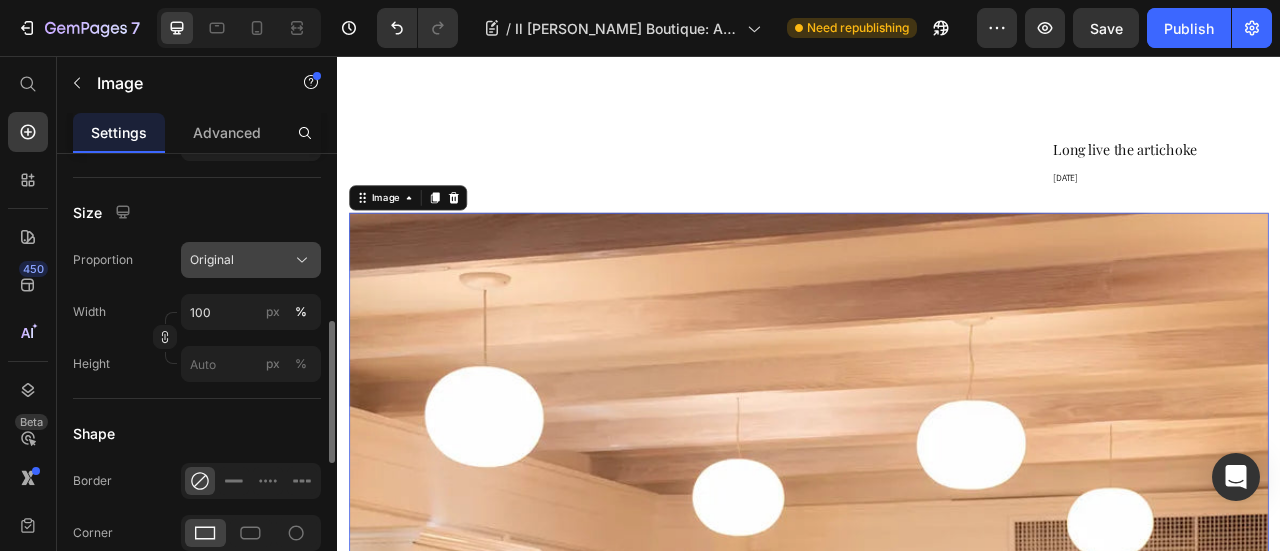 click 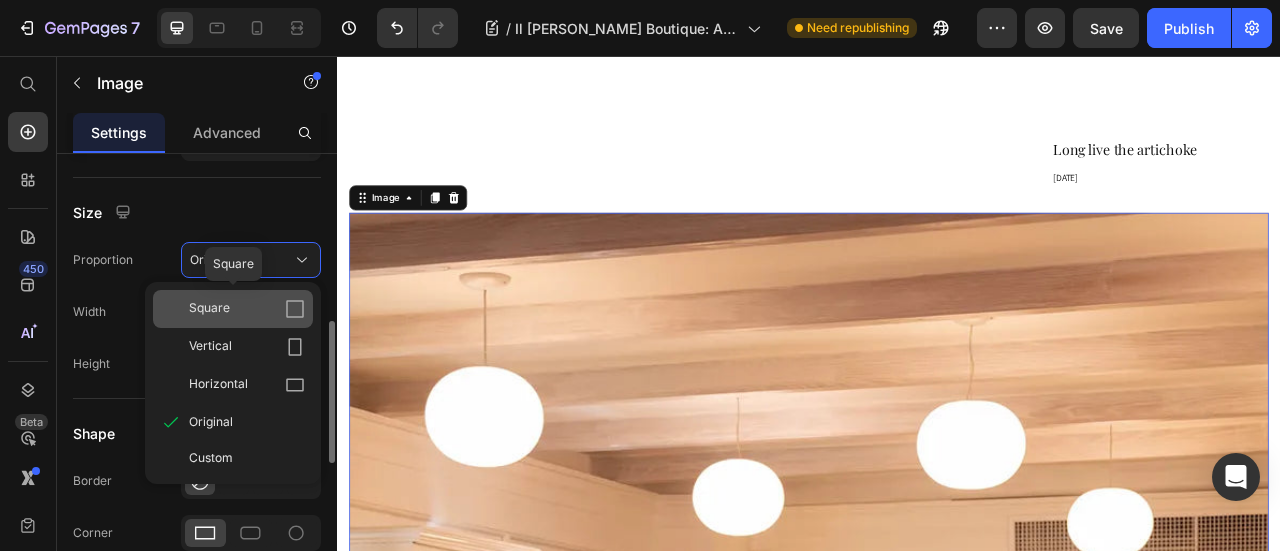 click on "Square" at bounding box center [247, 309] 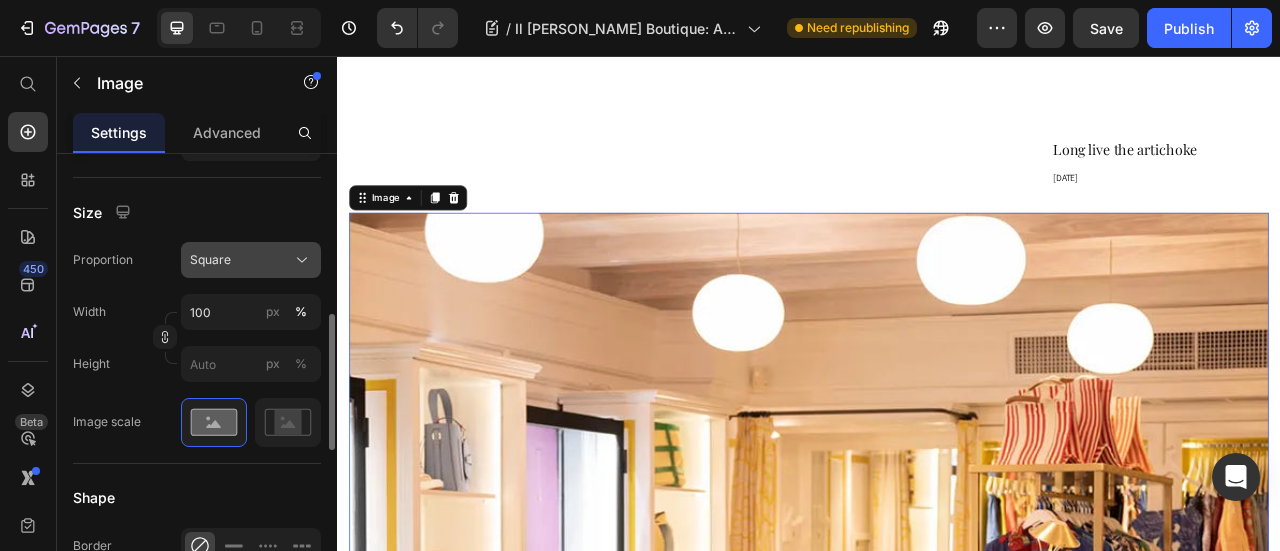 click on "Square" at bounding box center [251, 260] 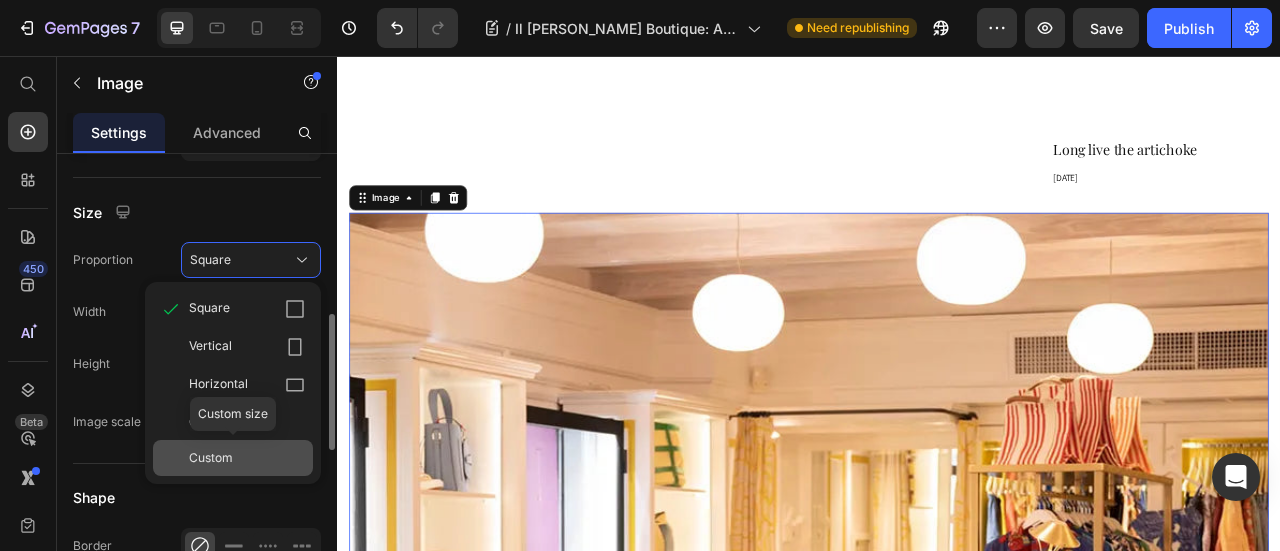 click on "Custom" at bounding box center (211, 458) 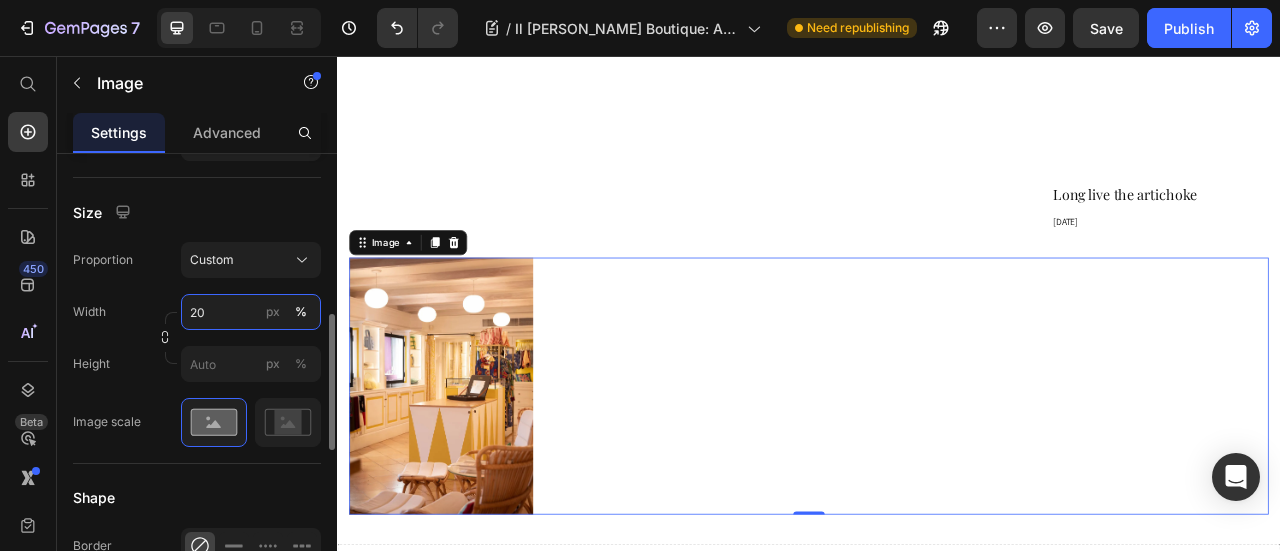 scroll, scrollTop: 2289, scrollLeft: 0, axis: vertical 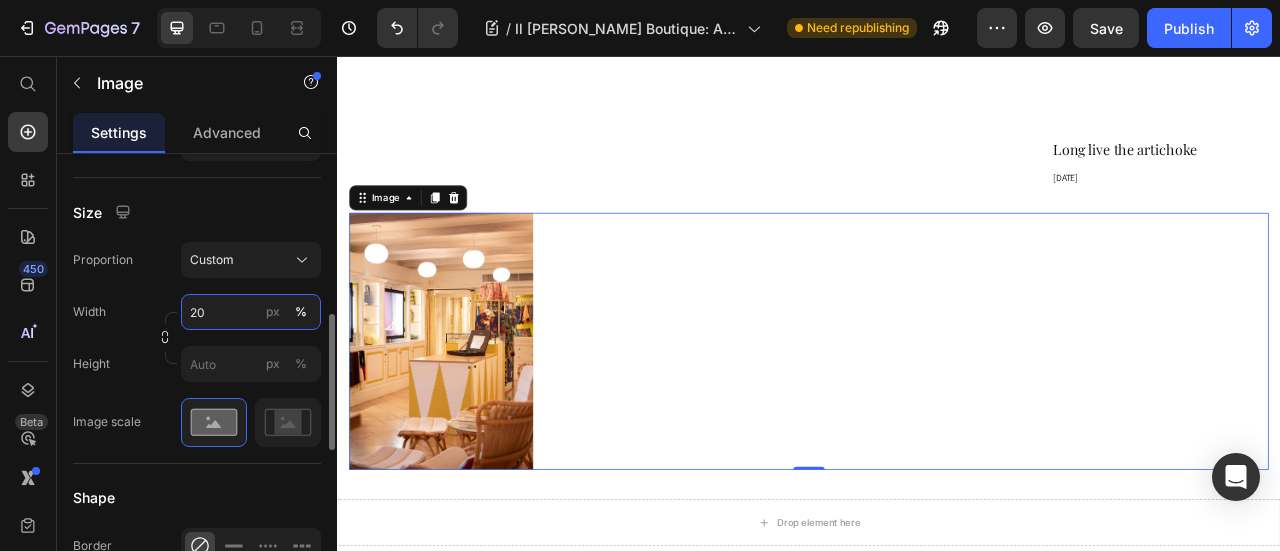 type on "2" 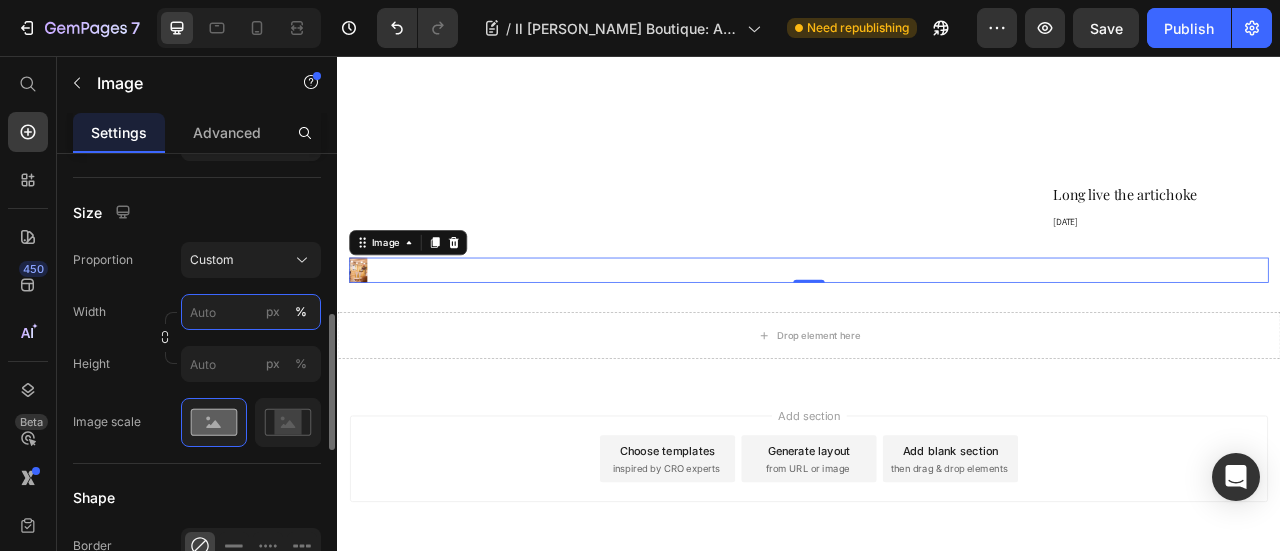 scroll, scrollTop: 2289, scrollLeft: 0, axis: vertical 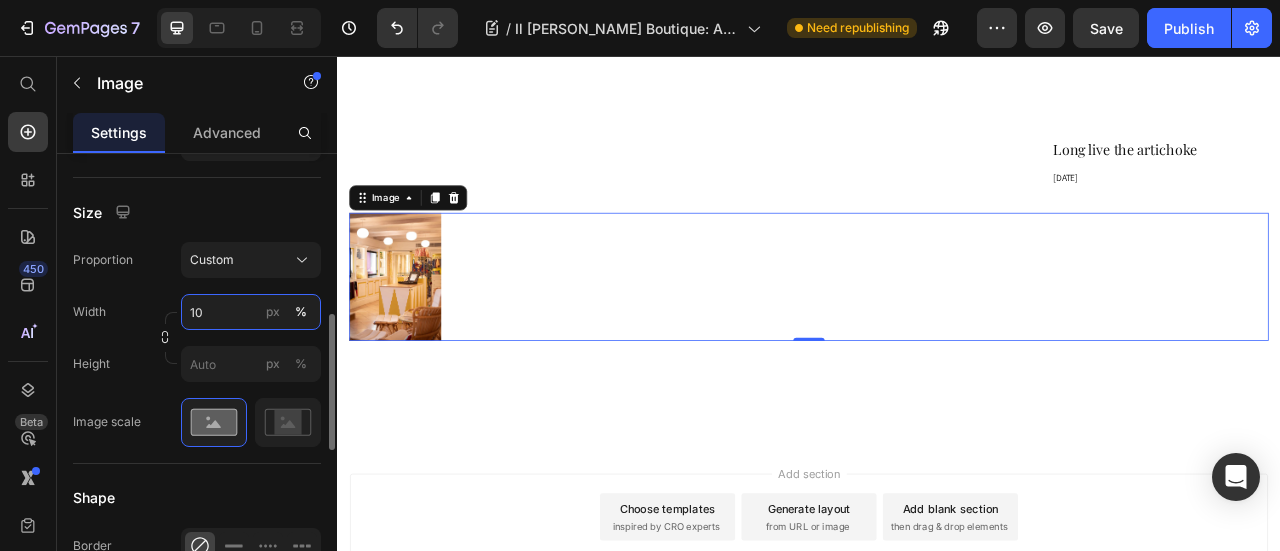 type on "1" 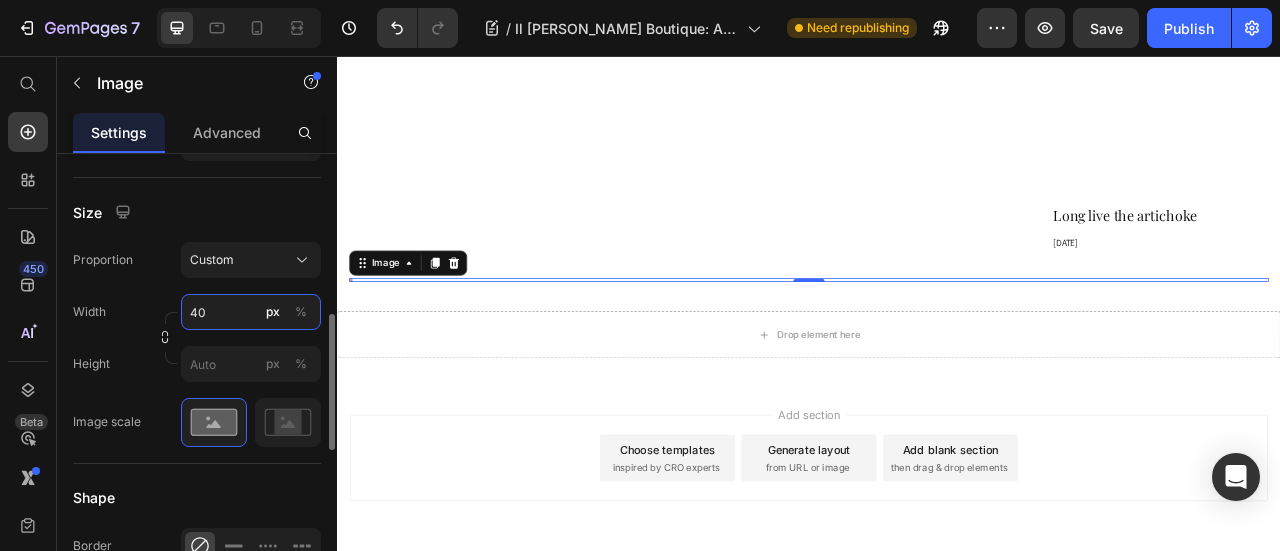 scroll, scrollTop: 2256, scrollLeft: 0, axis: vertical 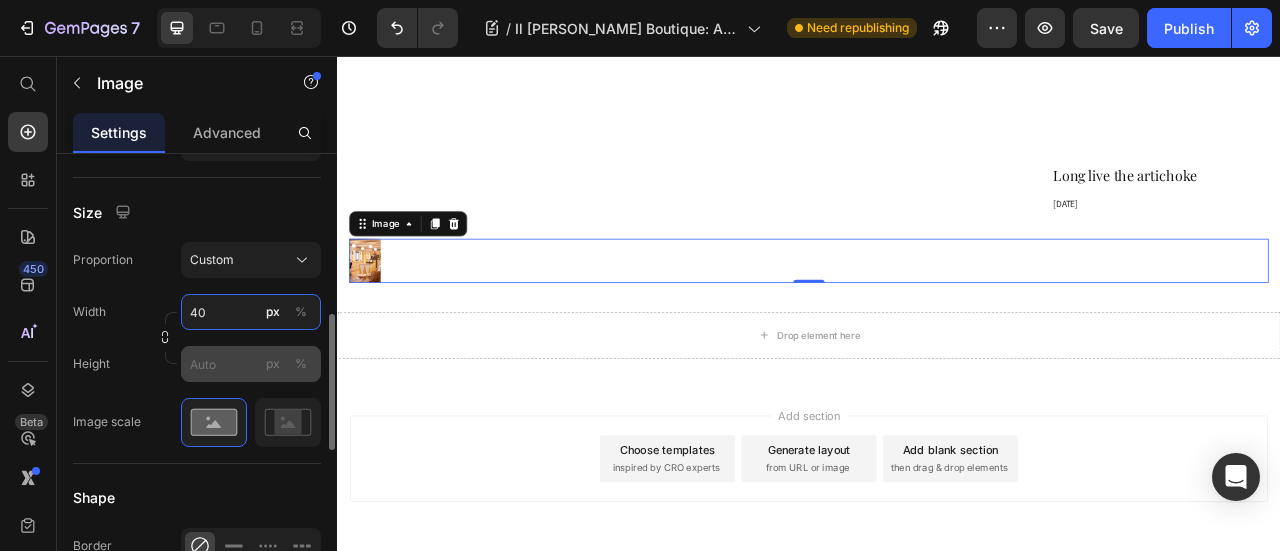 type on "40" 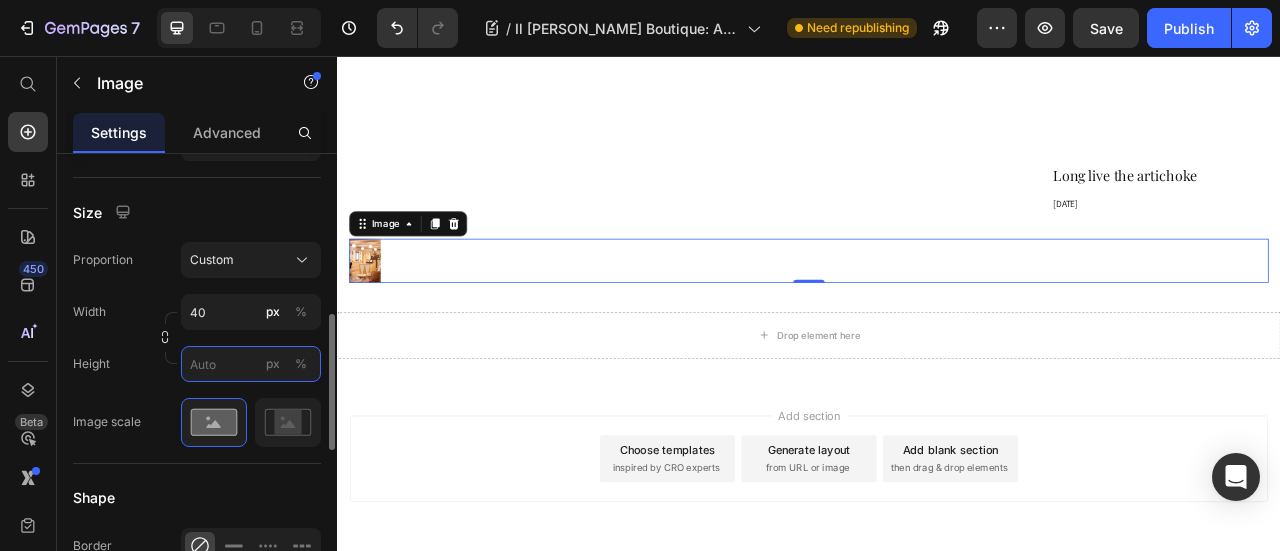 click on "px %" at bounding box center (251, 364) 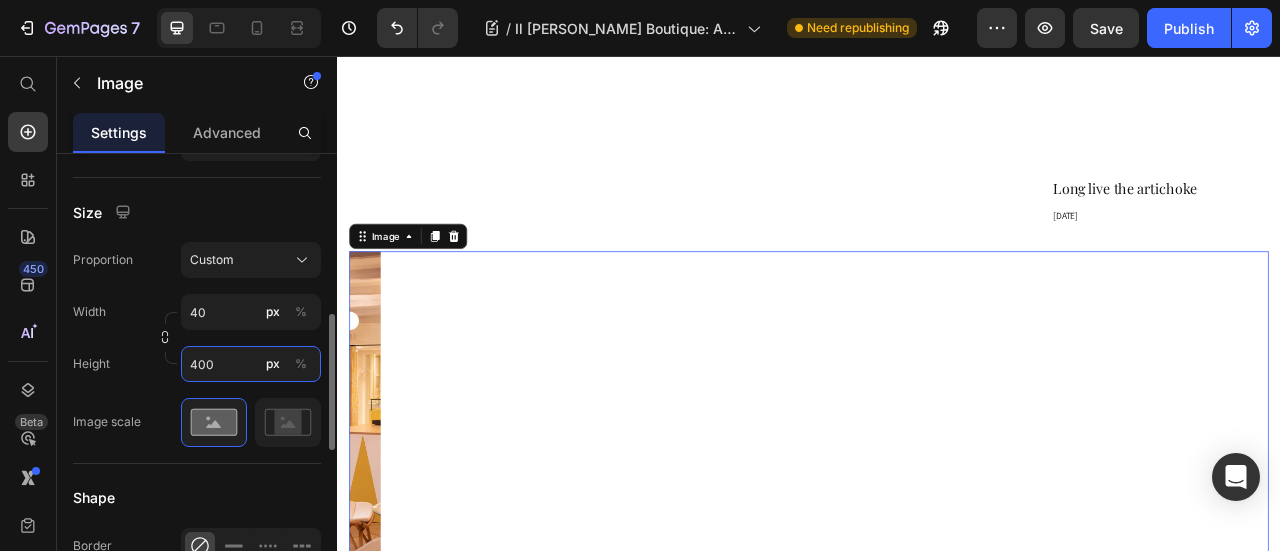 scroll, scrollTop: 2289, scrollLeft: 0, axis: vertical 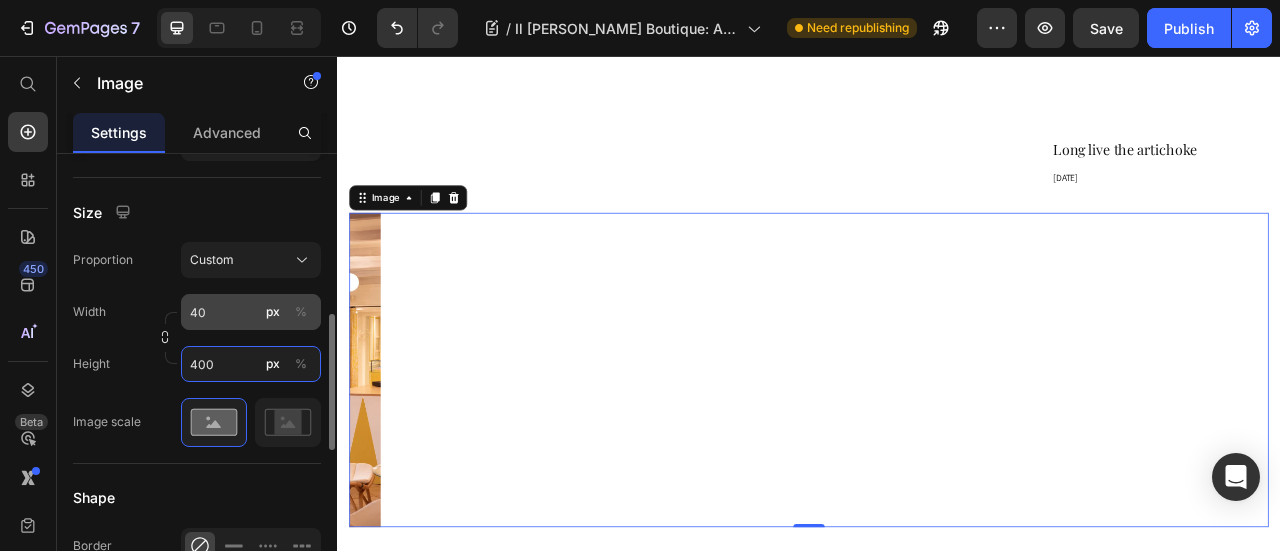 type on "400" 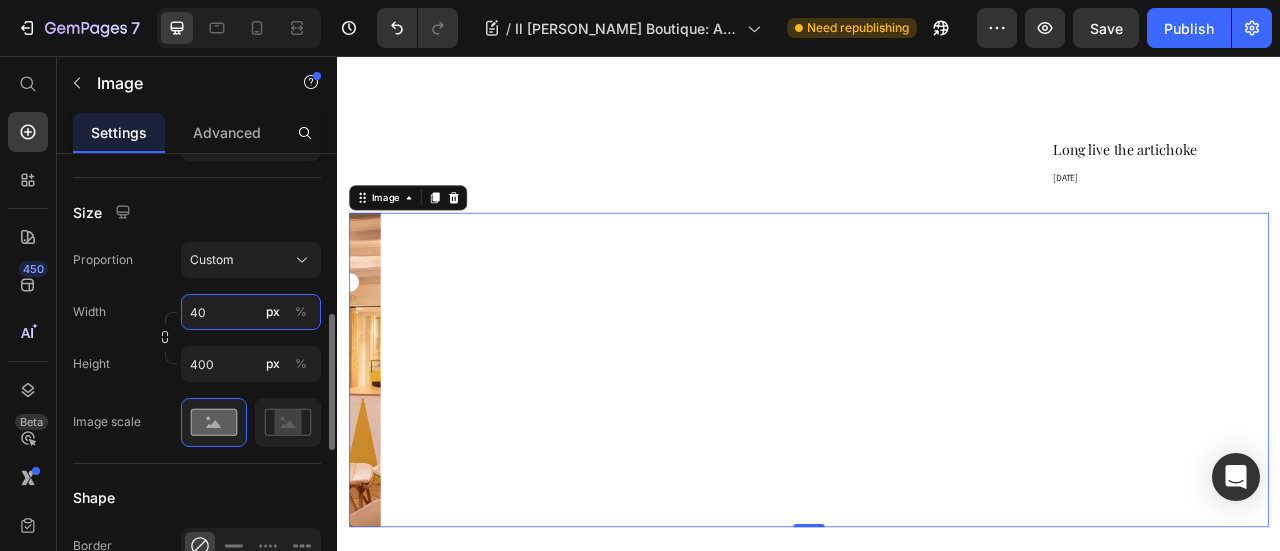 click on "40" at bounding box center [251, 312] 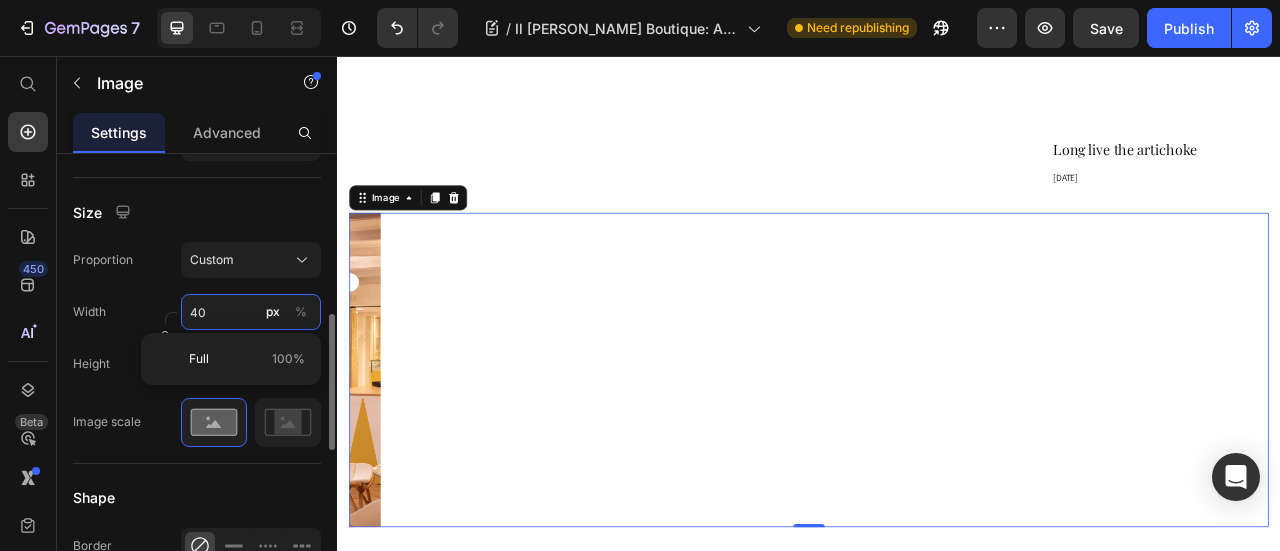 type on "0" 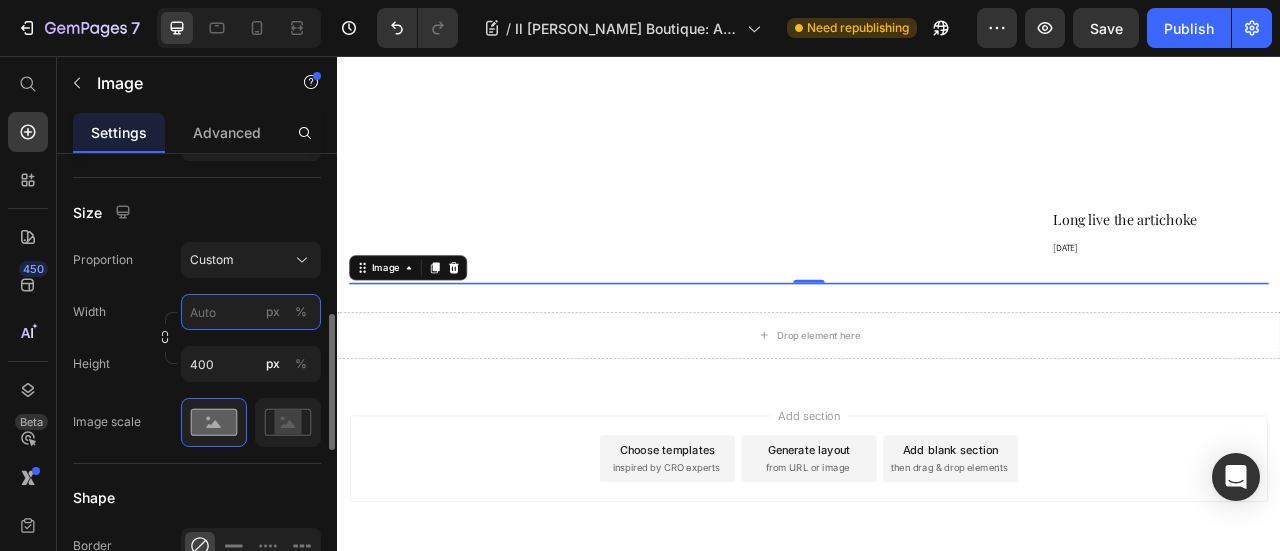 scroll, scrollTop: 2289, scrollLeft: 0, axis: vertical 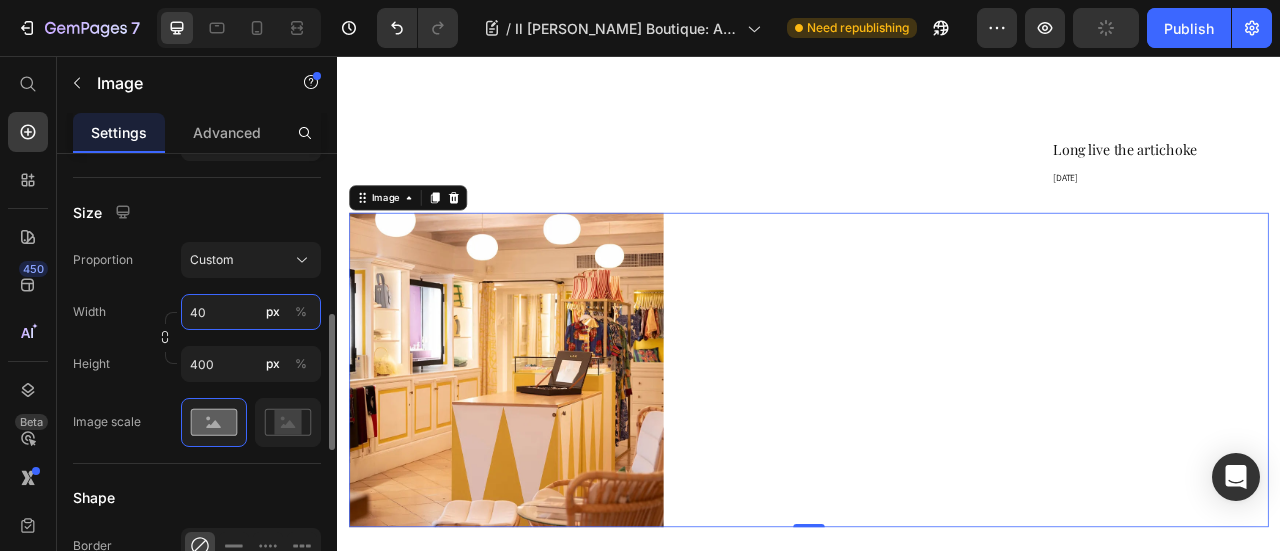 type on "4" 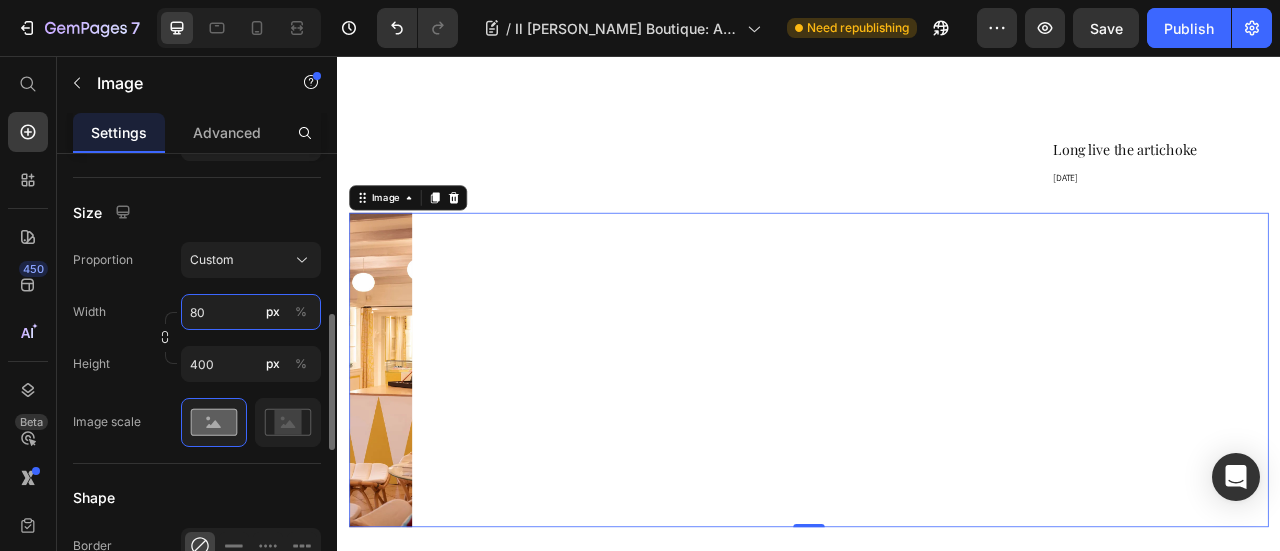 type on "8" 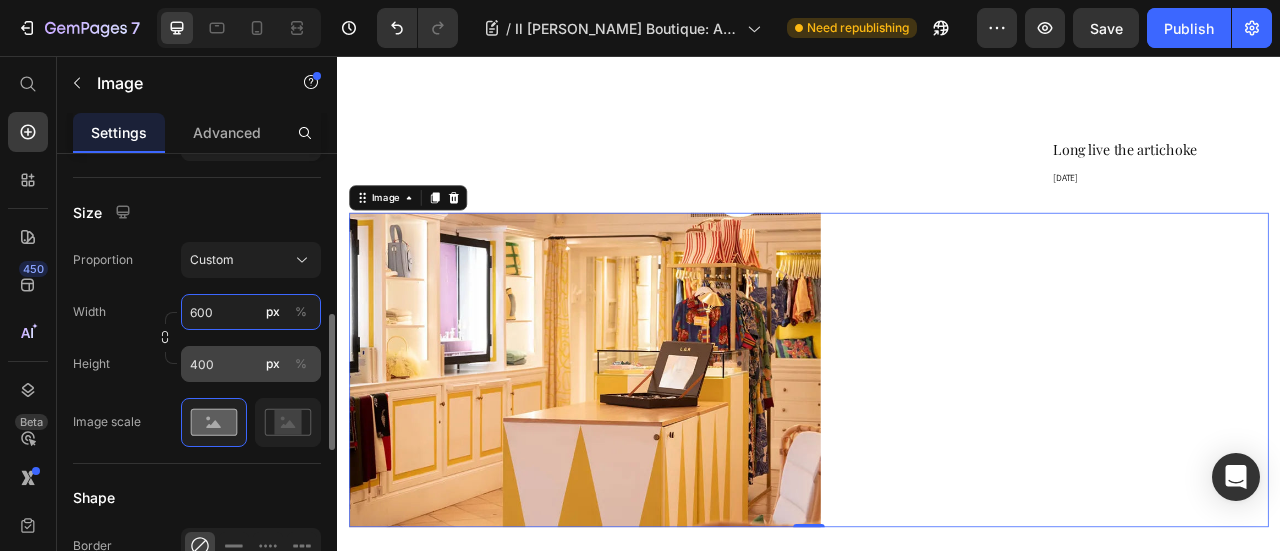 type on "600" 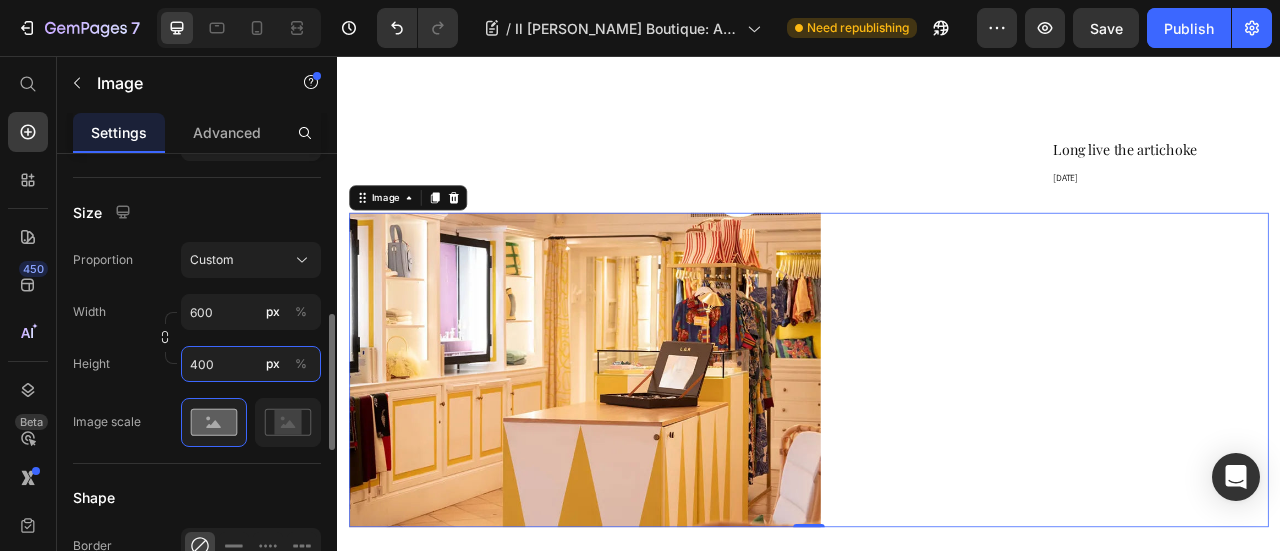 click on "400" at bounding box center (251, 364) 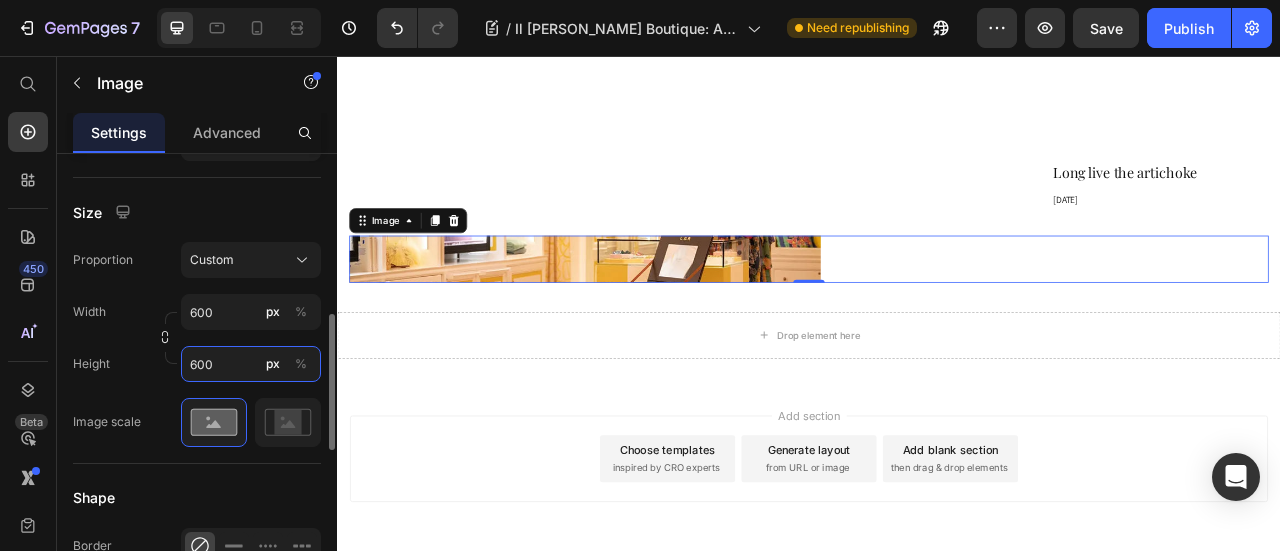 scroll, scrollTop: 2289, scrollLeft: 0, axis: vertical 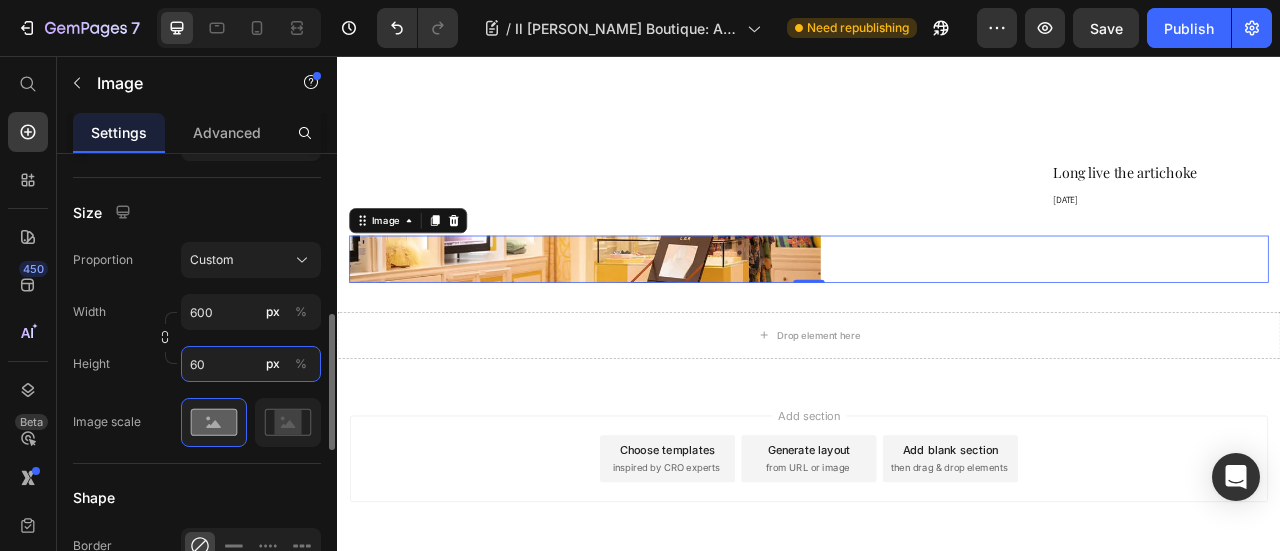 type on "6" 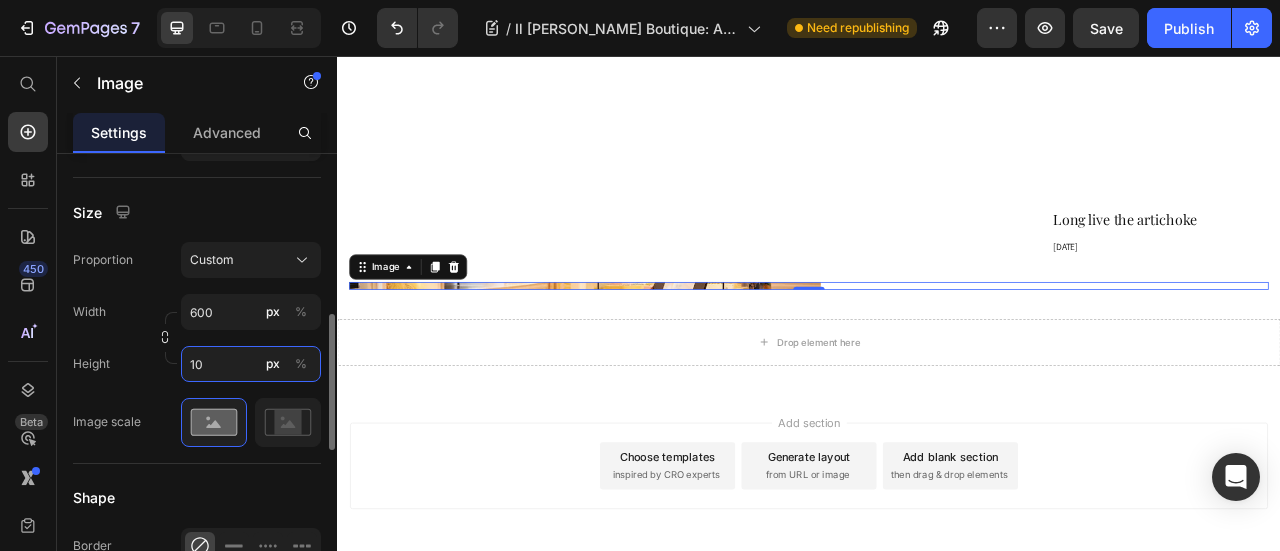 scroll, scrollTop: 2289, scrollLeft: 0, axis: vertical 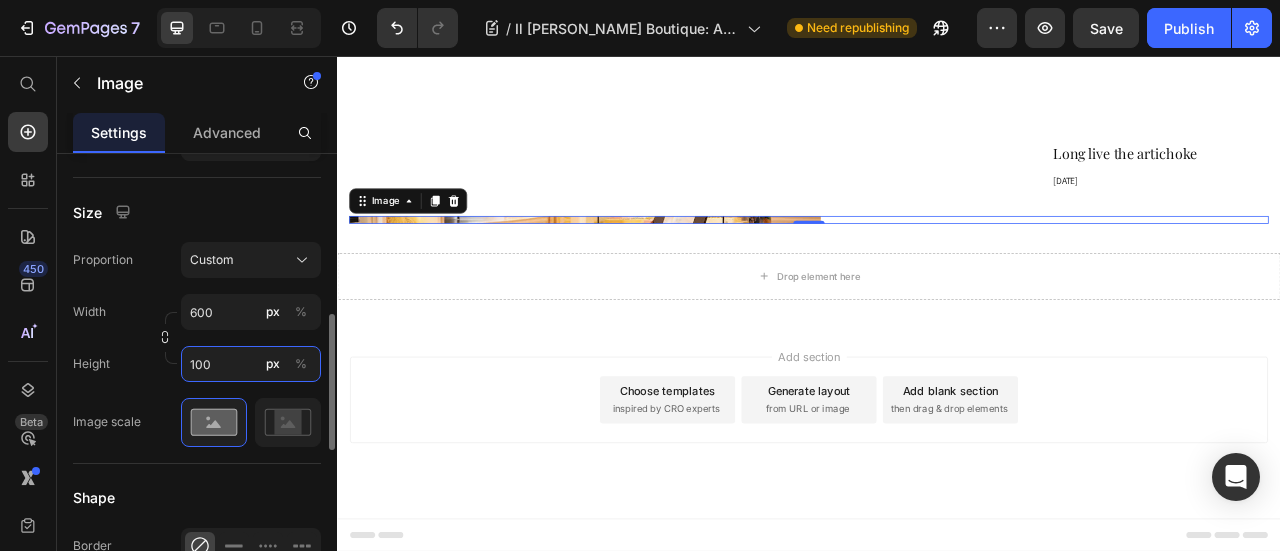 type on "1000" 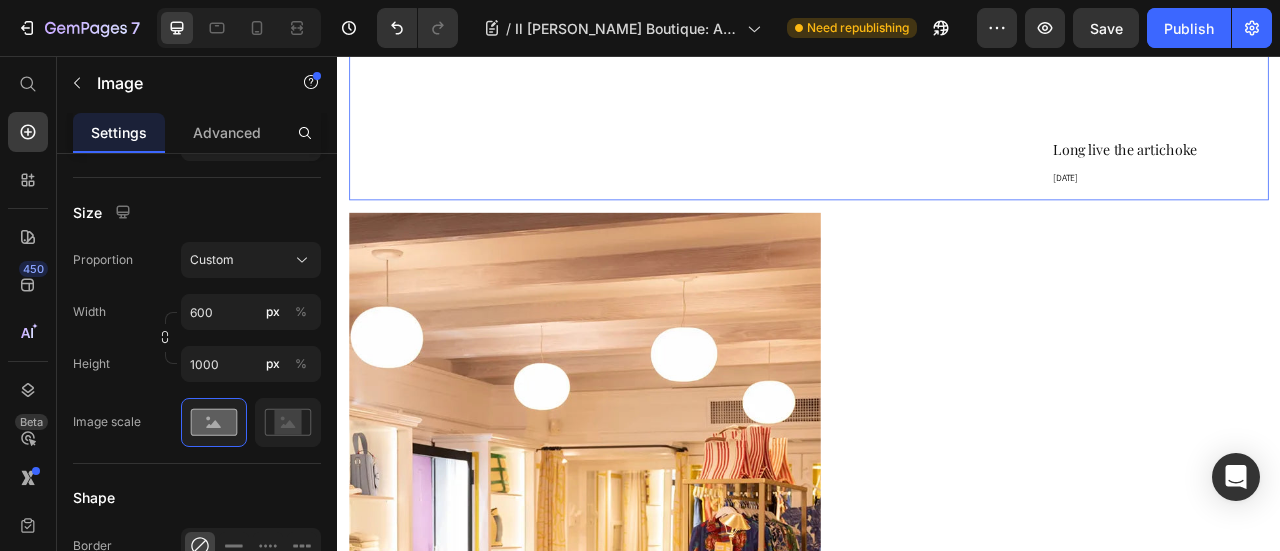 click on "Il [PERSON_NAME] Boutique: A Curated Alchemy of Craft and Elegance Heading Step inside our wanderlusty shop Heading Image Shopping in the summer, for the summer, can sometimes feel like a feat . The weather is sweltering, the jumble of new arrivals and markdowns too chaotic to navigate, the lighting inside the fitting rooms all wrong when you are yet not tanned but desperately need a new swimsuit. Text Block But every now and then, an exception slips in . A place where summer shopping feels exactly as it should: slow, sensorial, and beautifully curated. Enter Il [PERSON_NAME] Boutique, one of our all-time favourite stores. Text Block Row Tucked just steps away from the shimmering pool of Il [PERSON_NAME], this  treasure trove of all-things (life)style  is a testament to CEO and Creative Director’s [PERSON_NAME]‑[PERSON_NAME] Sciò’s vision for our Tuscan retreat: a place within the iconic [GEOGRAPHIC_DATA] hideaway where  contemporary aesthetics meet the excellence of Italian craftsmanship , and  niche but oh-so covetable labels . Row" at bounding box center [767, -852] 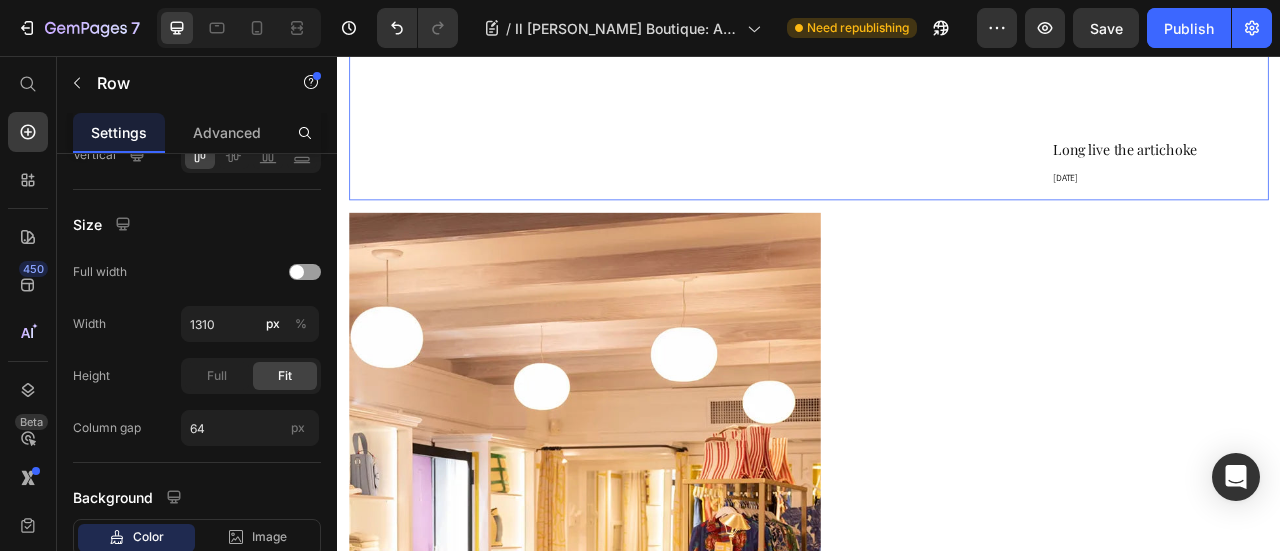 scroll, scrollTop: 0, scrollLeft: 0, axis: both 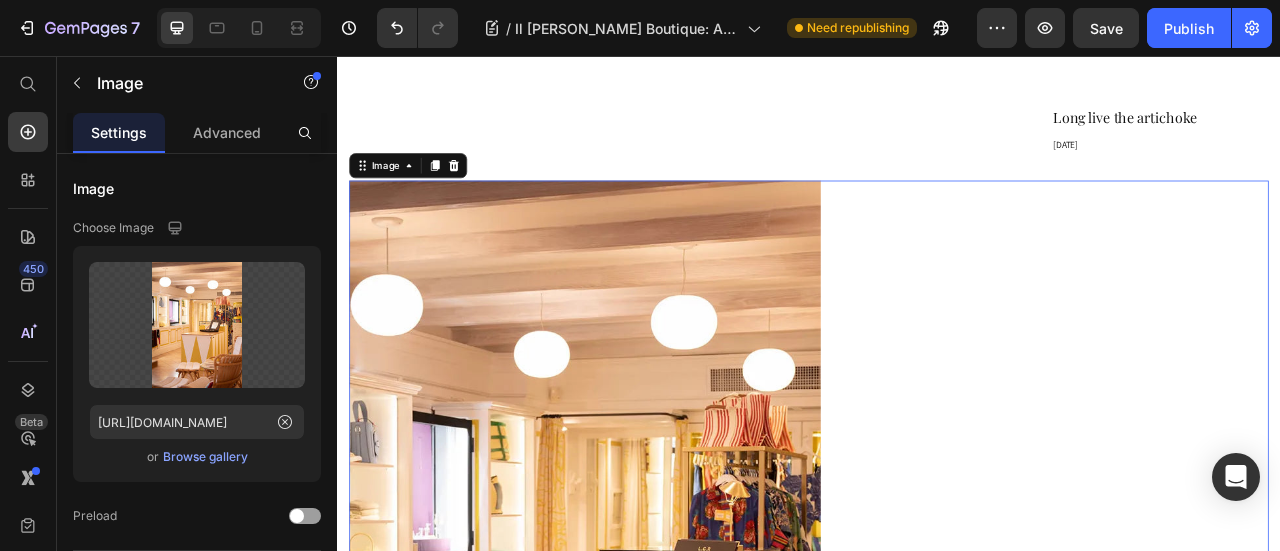 click at bounding box center (937, 714) 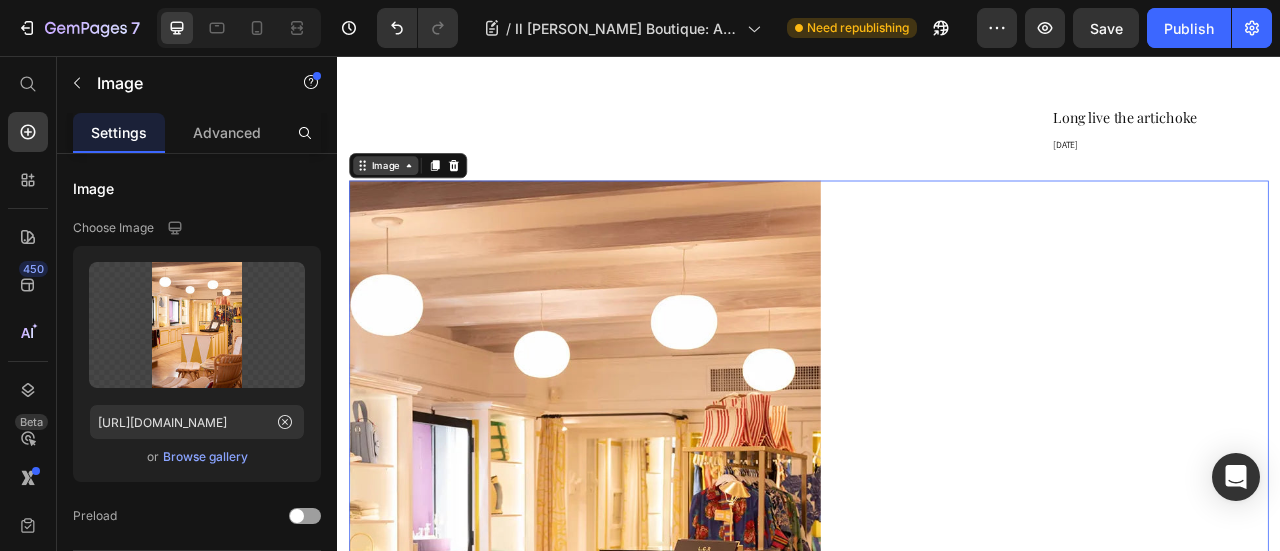 click 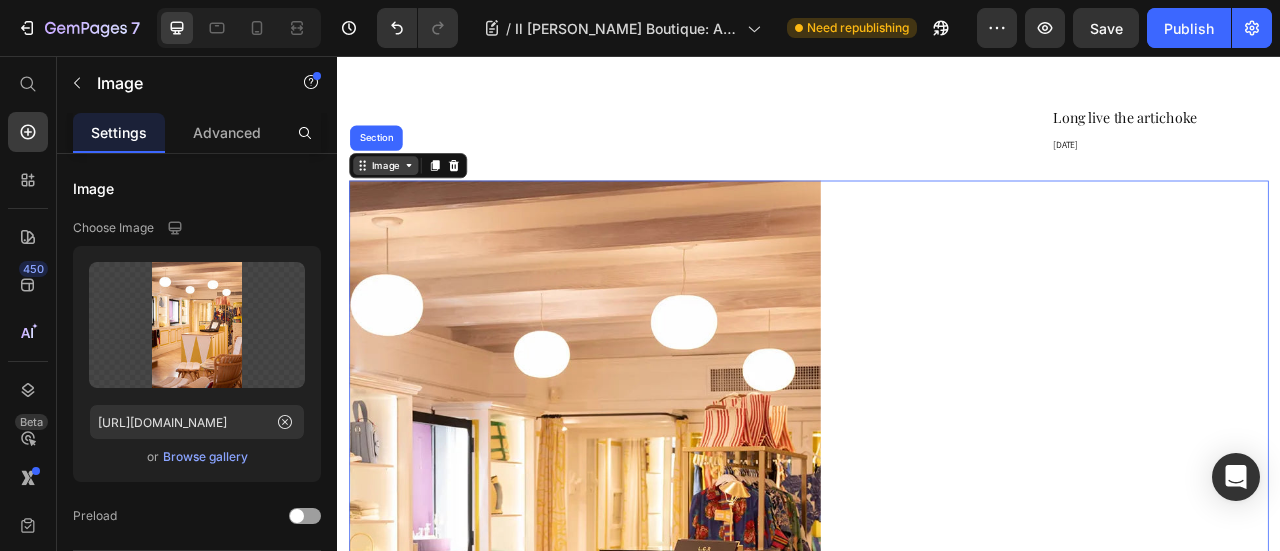 click on "Image" at bounding box center (398, 195) 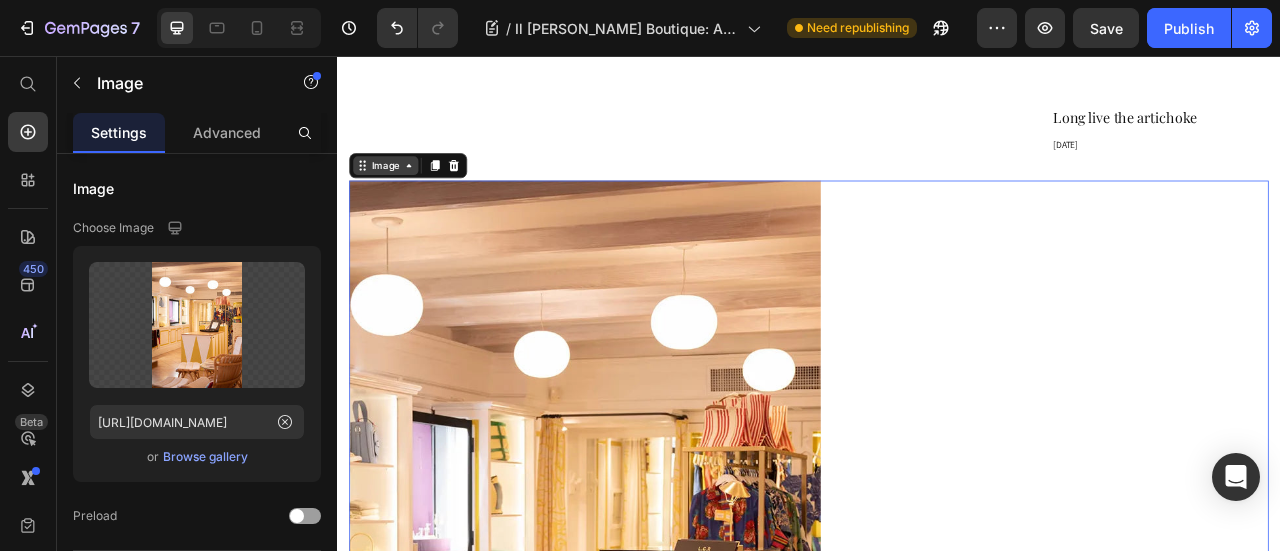 click 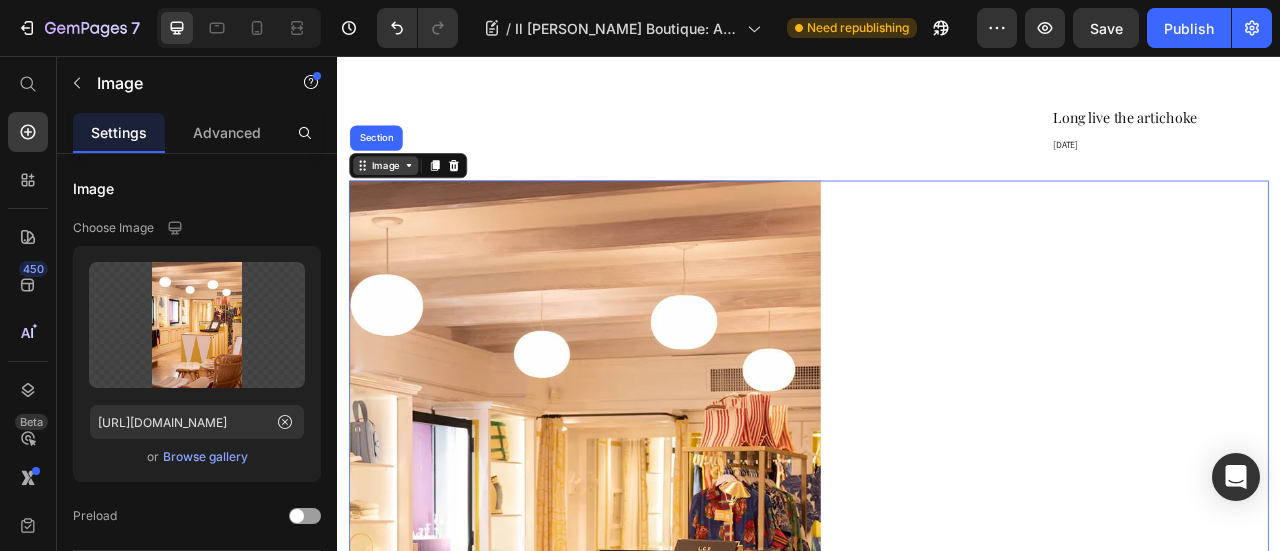click 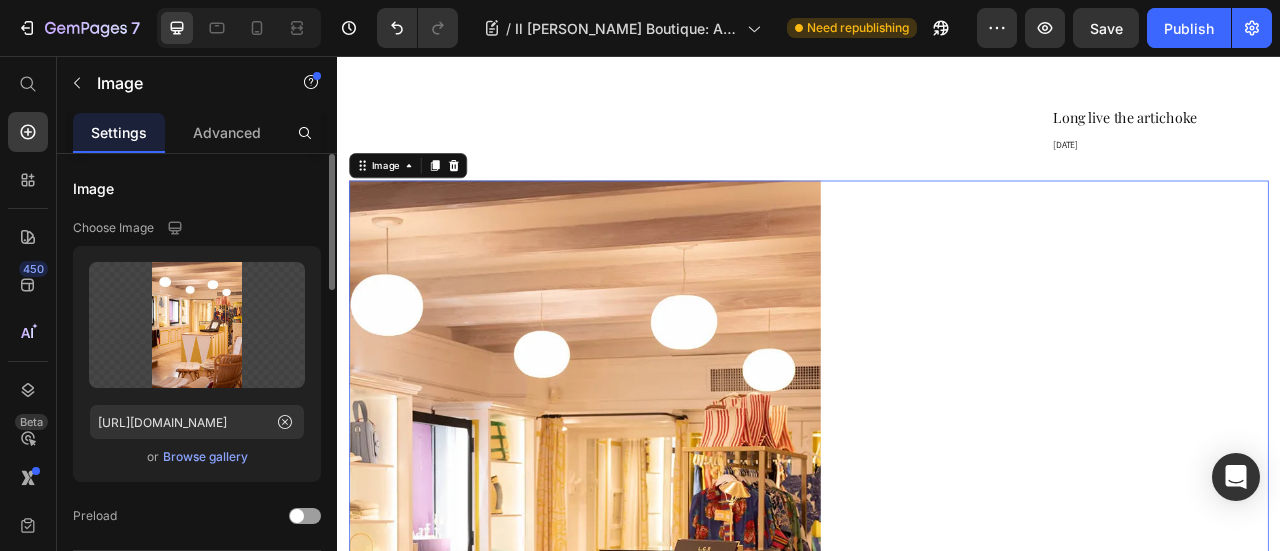 click on "Browse gallery" at bounding box center (205, 457) 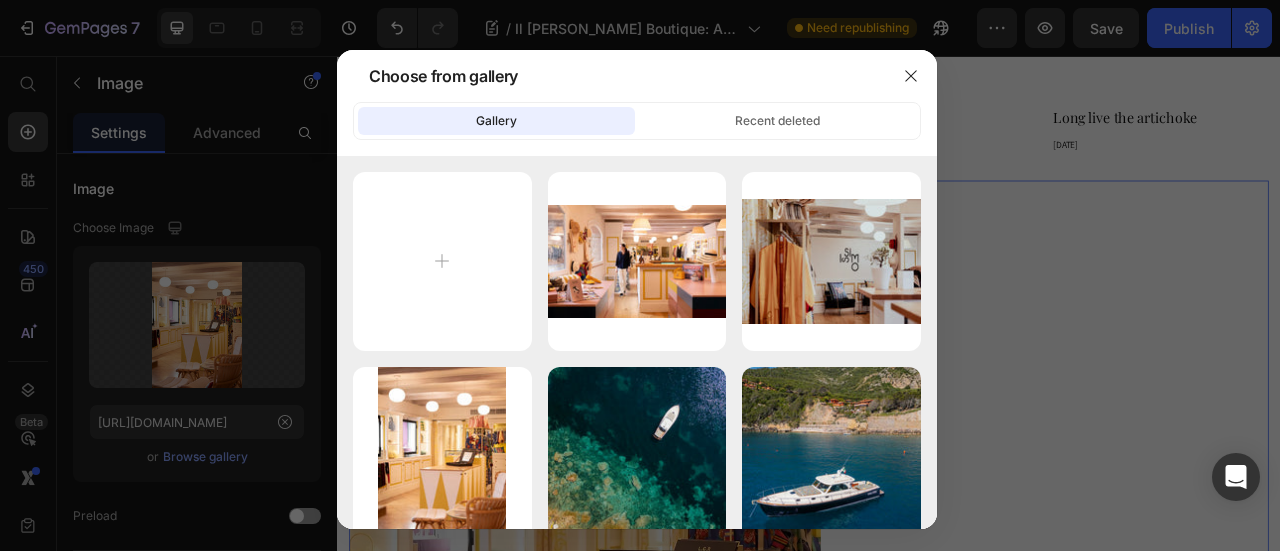 type on "C:\fakepath\[PERSON_NAME]-2.jpg" 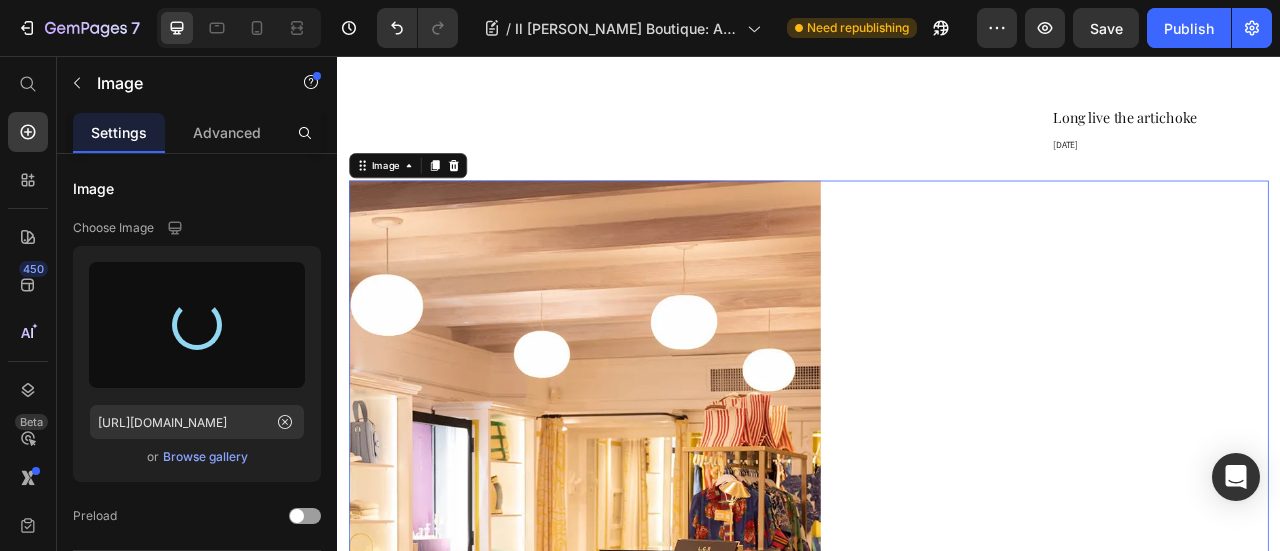 type on "[URL][DOMAIN_NAME]" 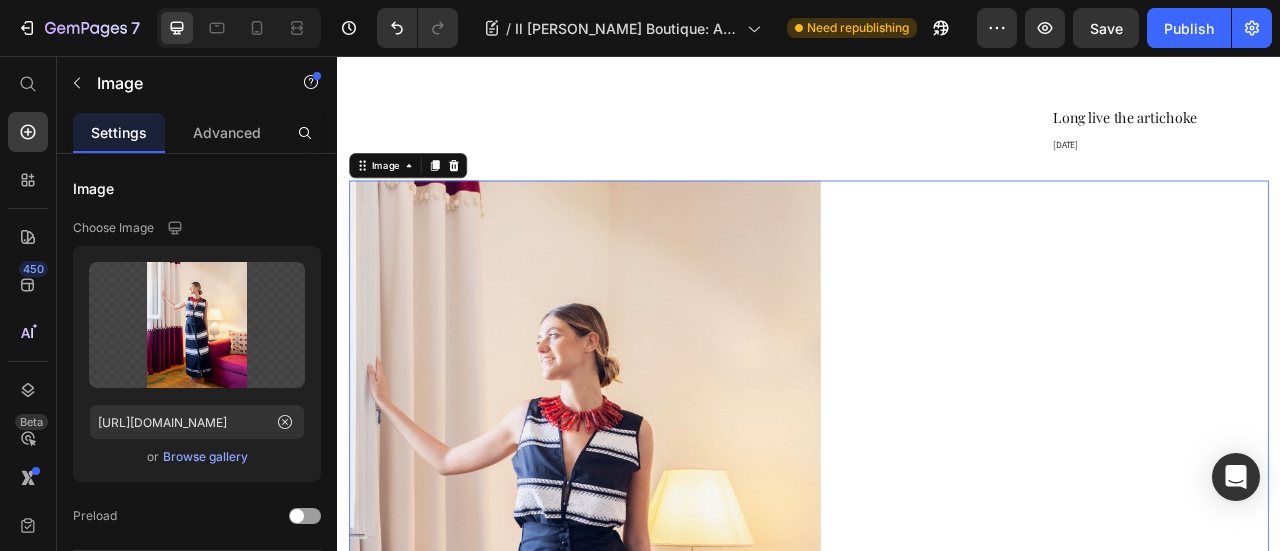 click at bounding box center [937, 714] 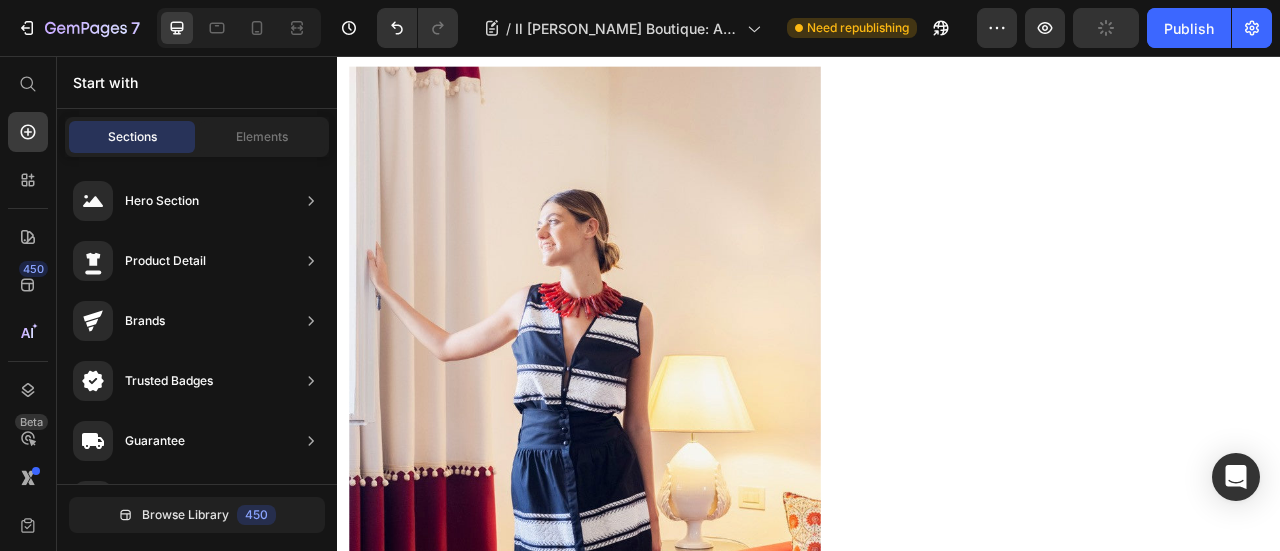 scroll, scrollTop: 2536, scrollLeft: 0, axis: vertical 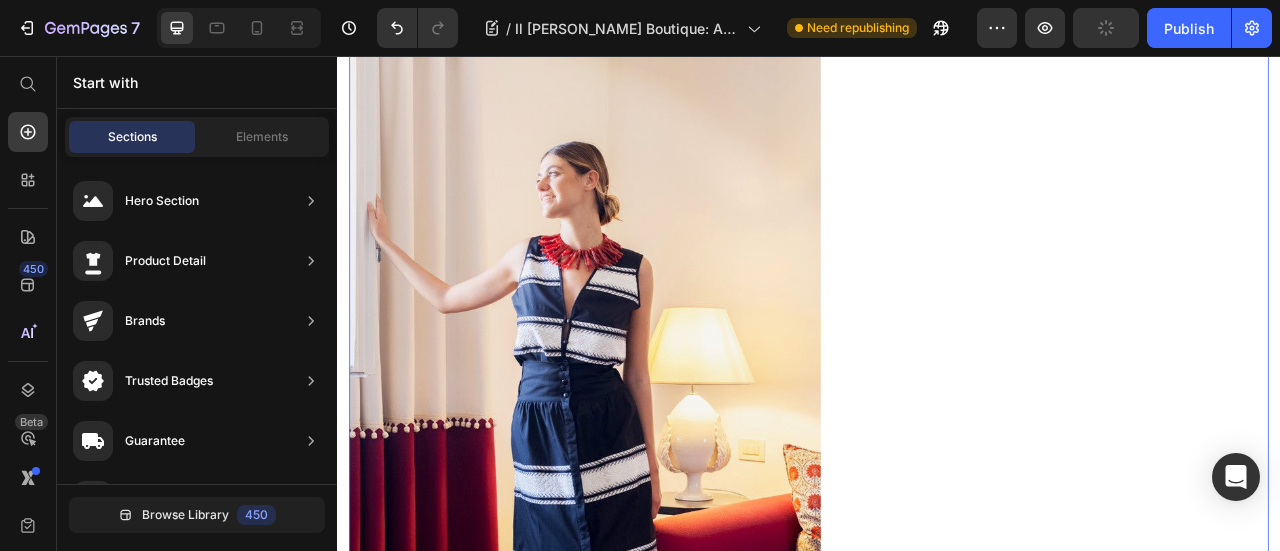 click at bounding box center (937, 508) 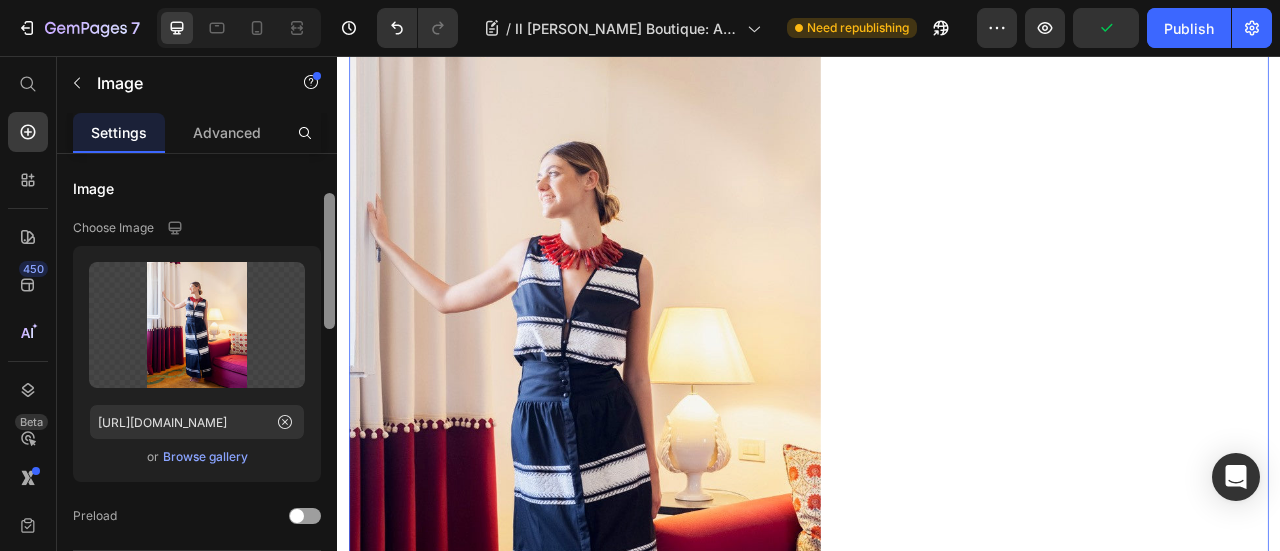scroll, scrollTop: 46, scrollLeft: 0, axis: vertical 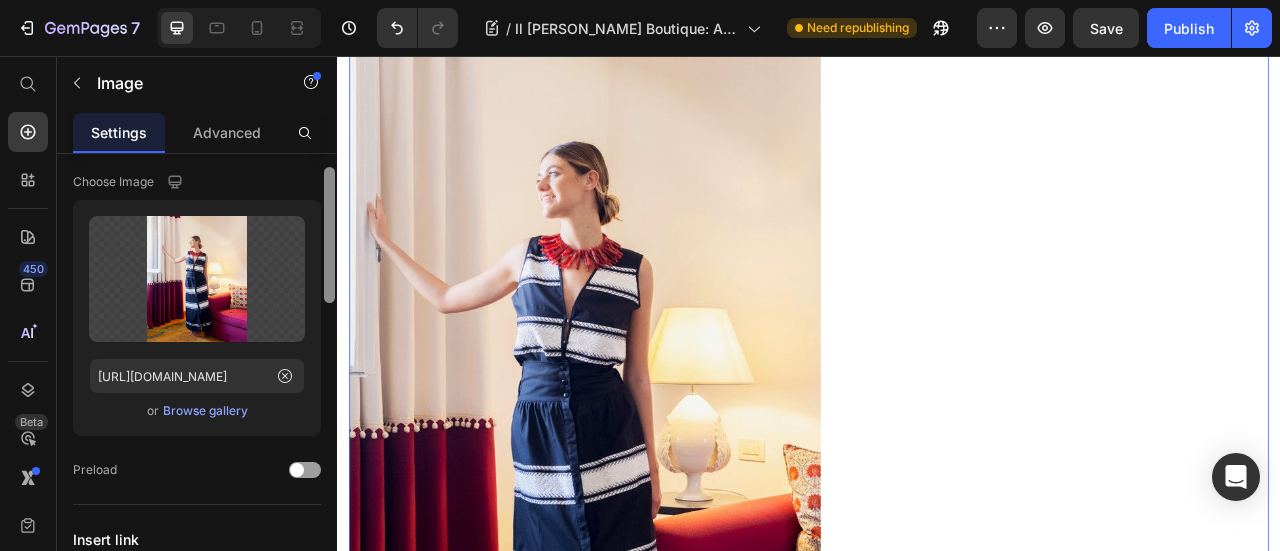 drag, startPoint x: 663, startPoint y: 303, endPoint x: 357, endPoint y: 455, distance: 341.67236 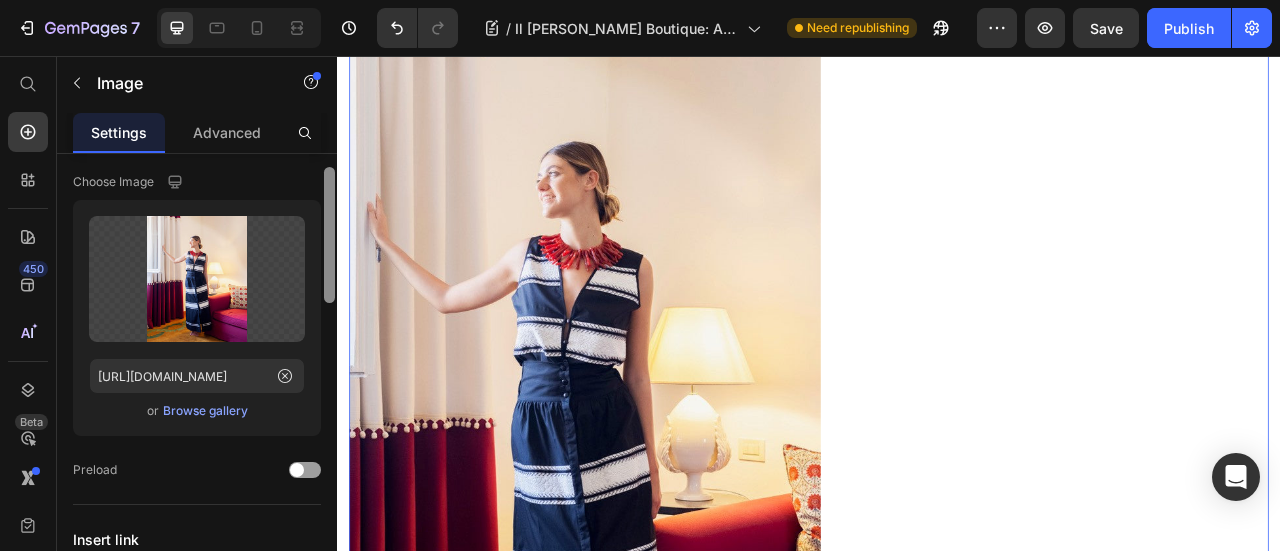 scroll, scrollTop: 0, scrollLeft: 0, axis: both 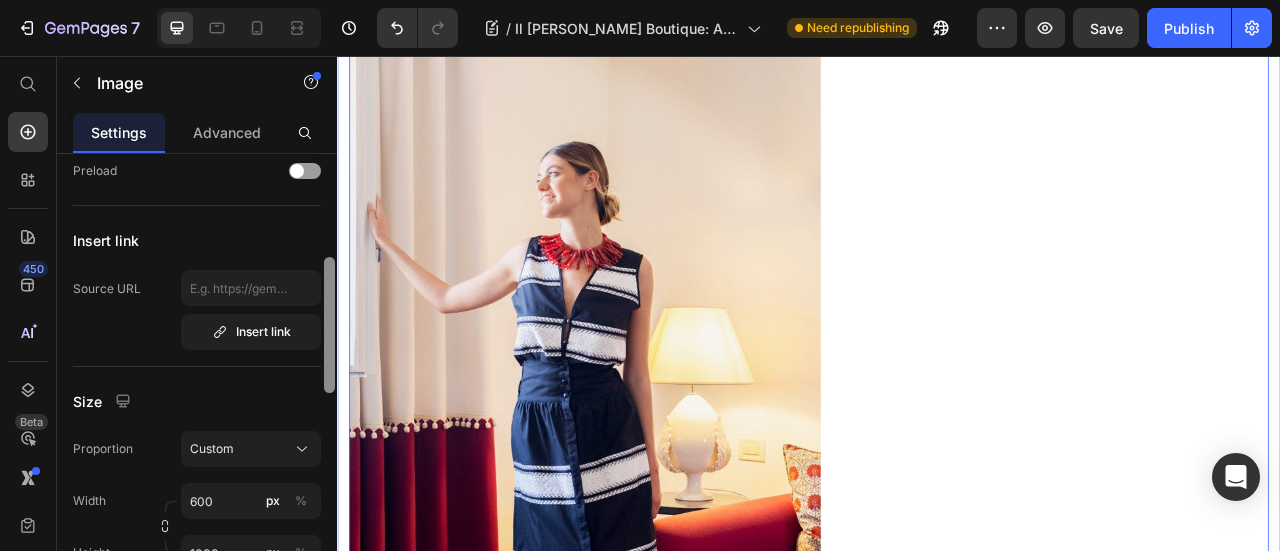 drag, startPoint x: 663, startPoint y: 295, endPoint x: 341, endPoint y: 475, distance: 368.89566 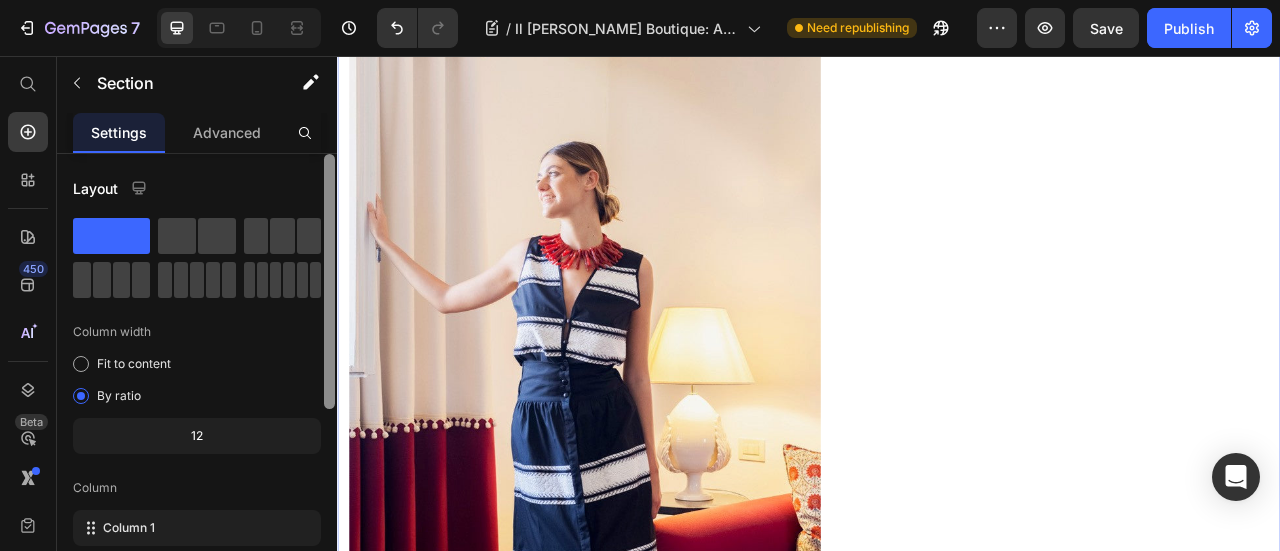scroll, scrollTop: 352, scrollLeft: 0, axis: vertical 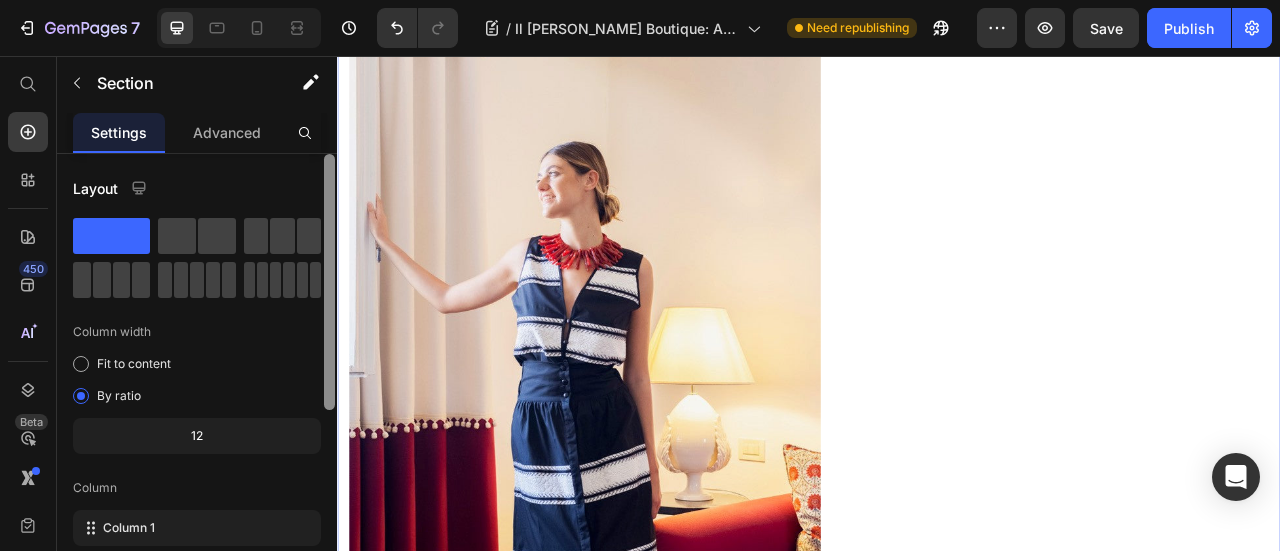 drag, startPoint x: 667, startPoint y: 455, endPoint x: 343, endPoint y: 198, distance: 413.5517 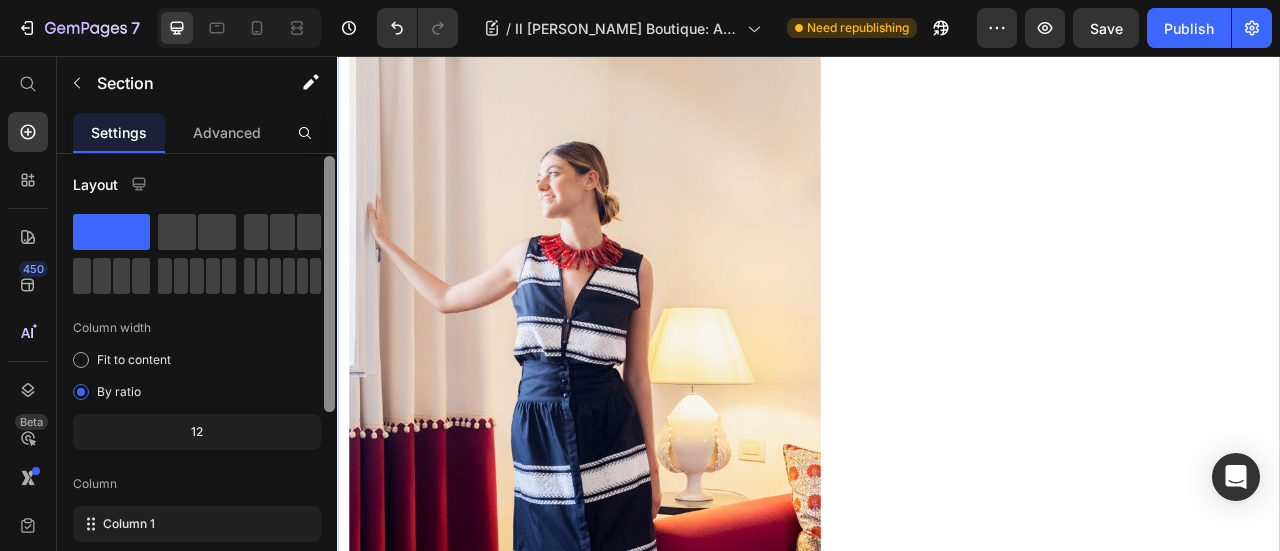 click on "Layout Column width Fit to content By ratio 12 Column Column 1" 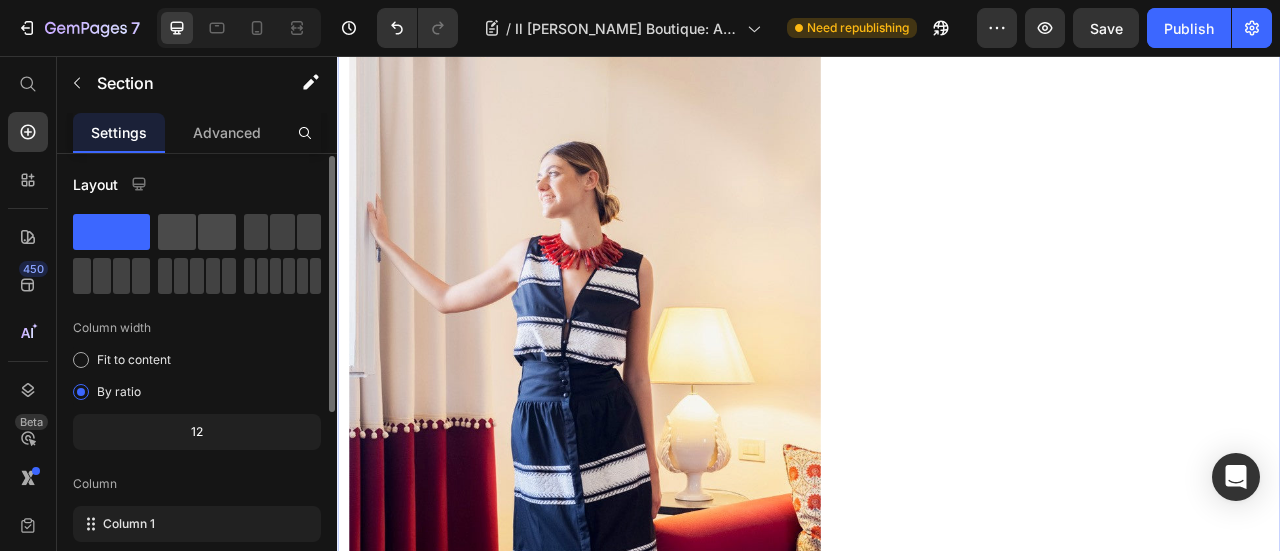 click 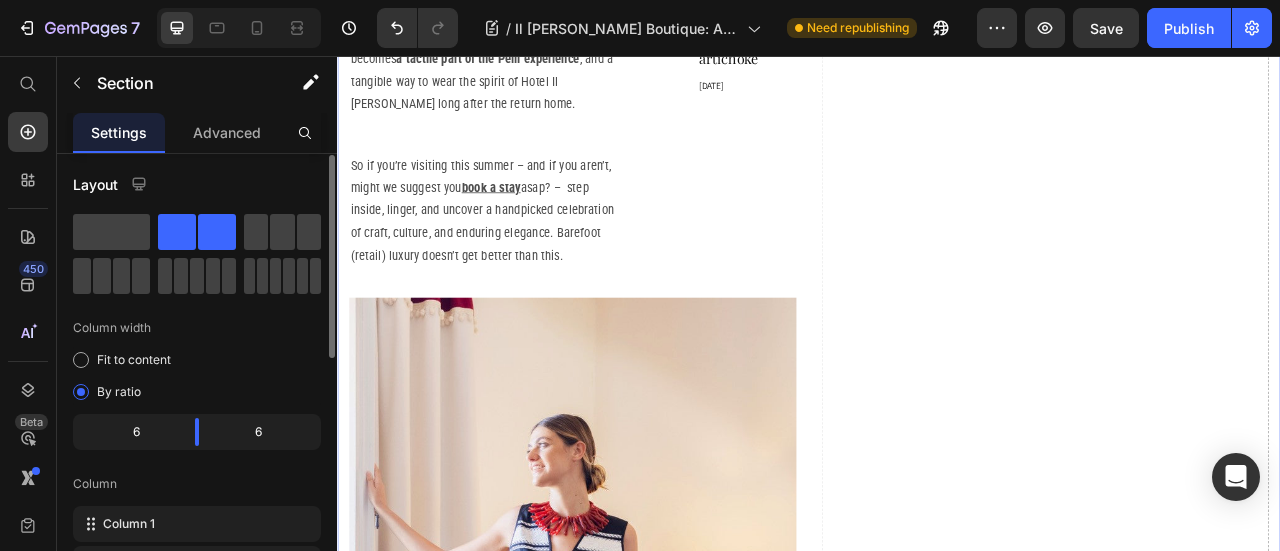 scroll, scrollTop: 3075, scrollLeft: 0, axis: vertical 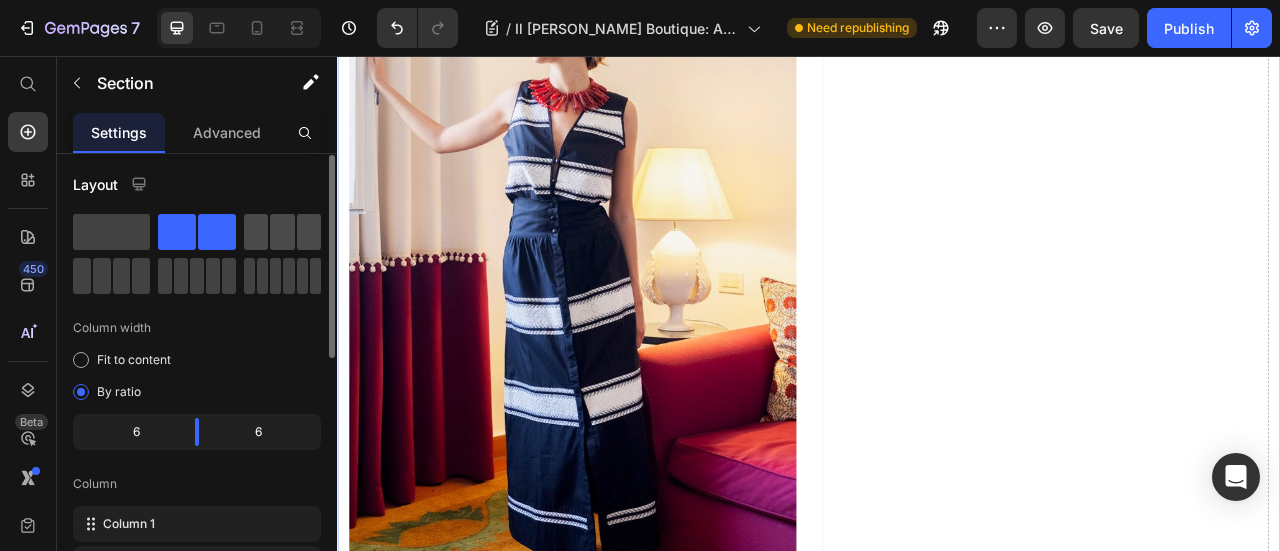 click 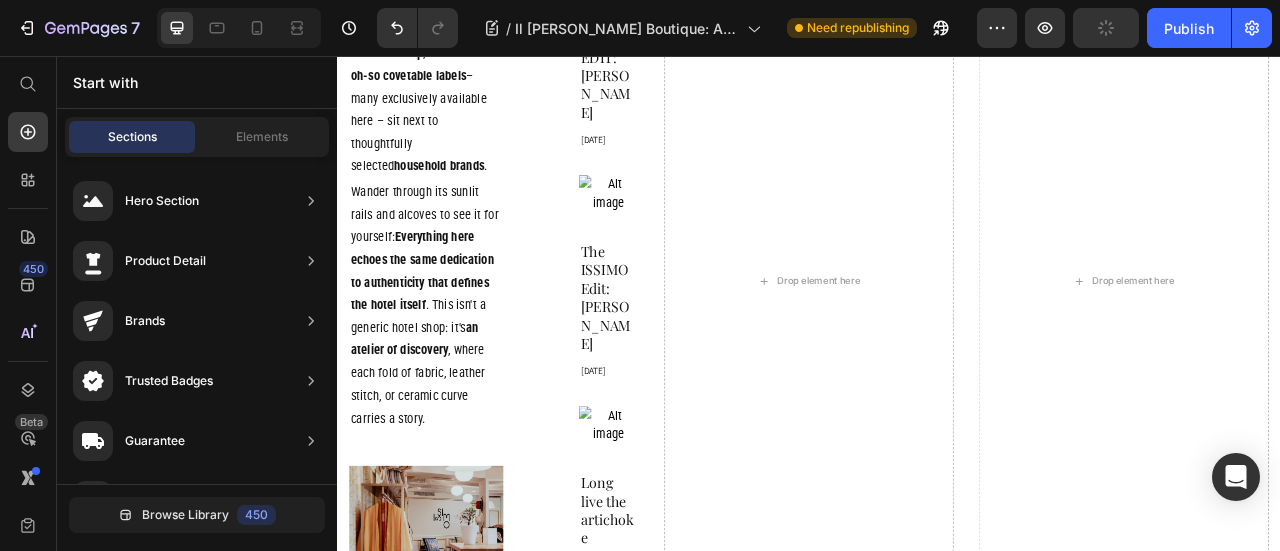 scroll, scrollTop: 2915, scrollLeft: 0, axis: vertical 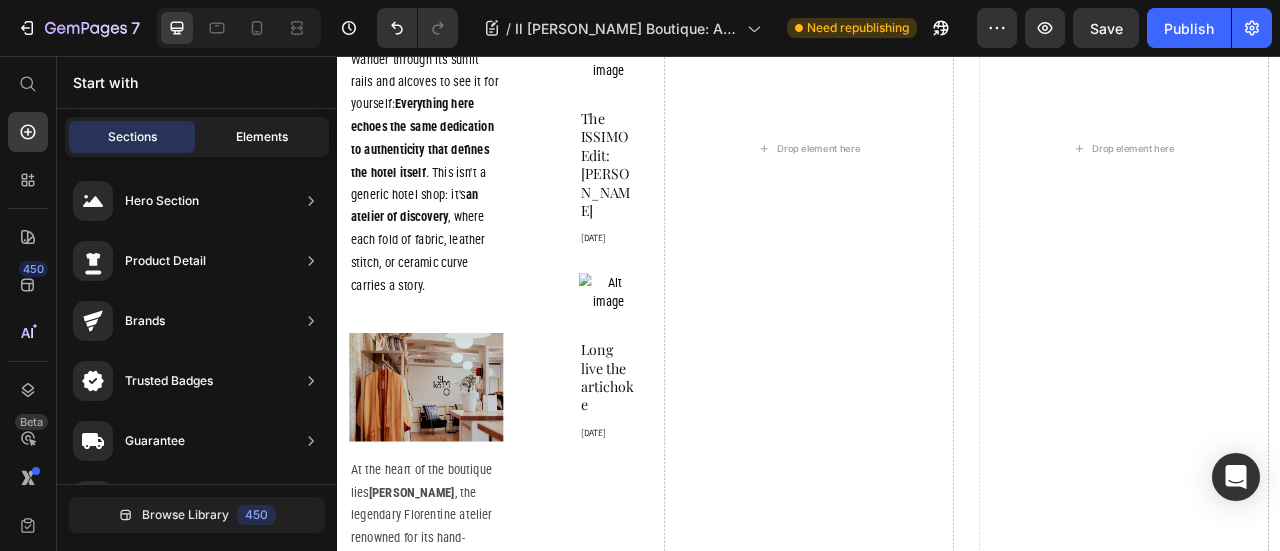 click on "Elements" at bounding box center [262, 137] 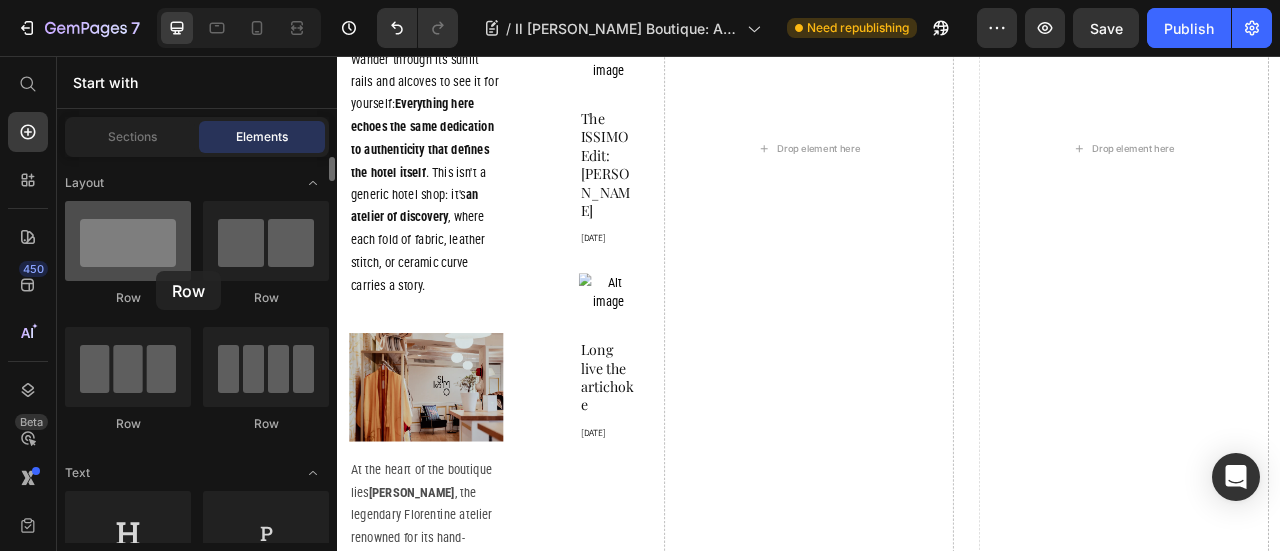 click at bounding box center (128, 241) 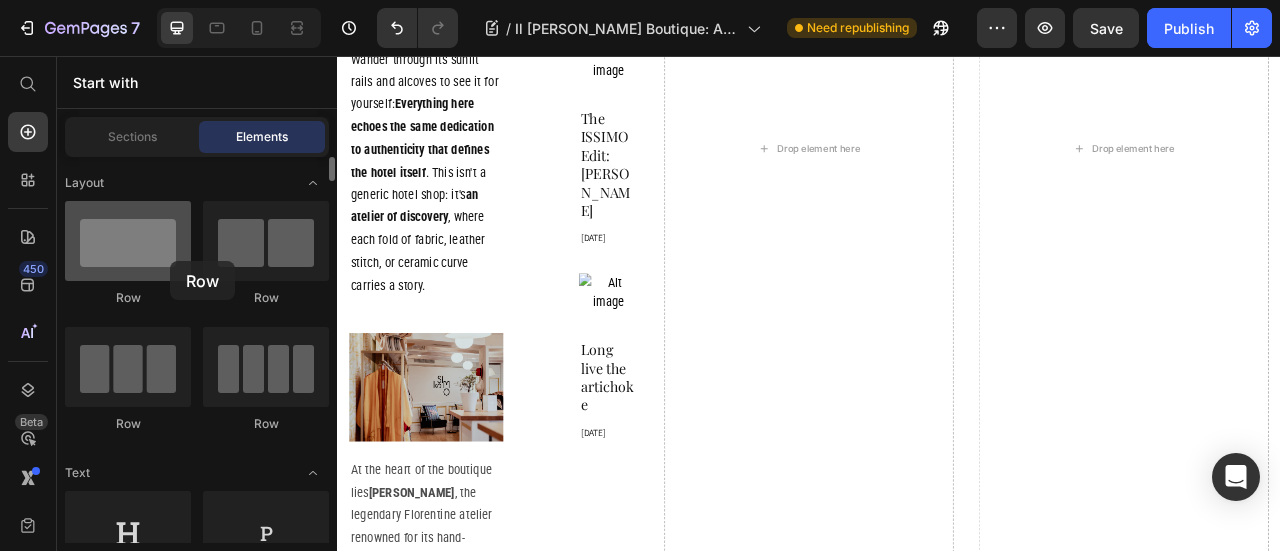 click at bounding box center (128, 241) 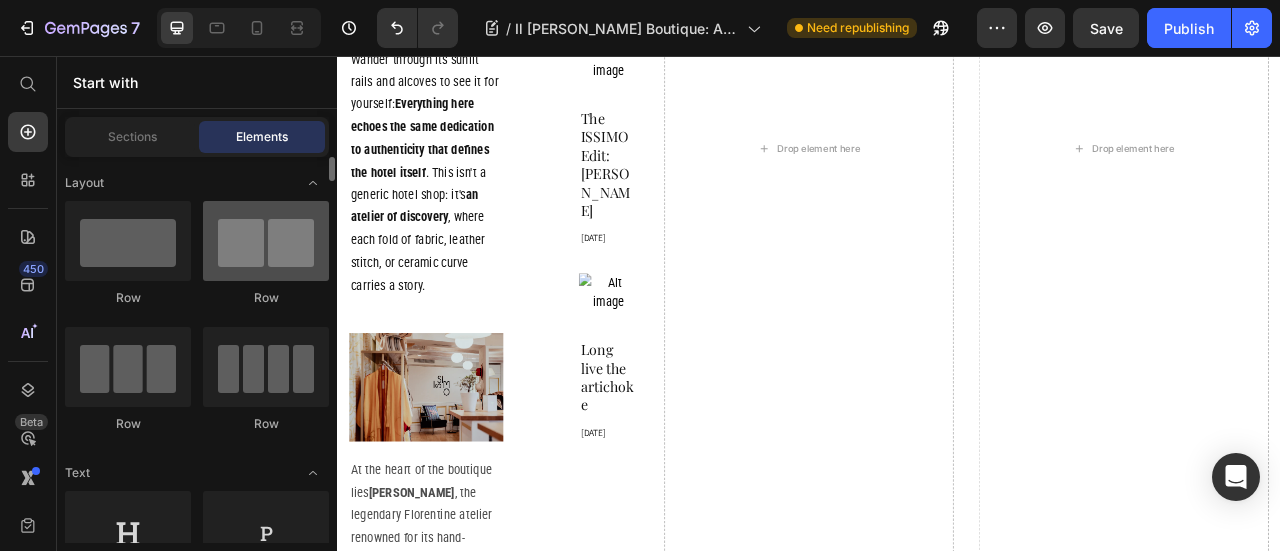 click at bounding box center [266, 241] 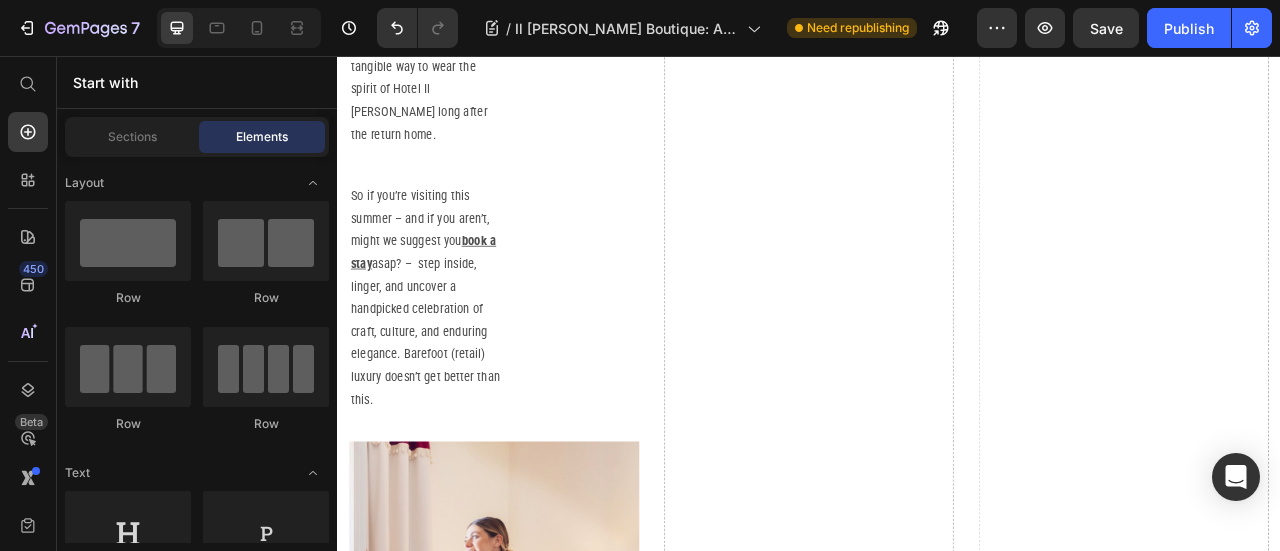 scroll, scrollTop: 4628, scrollLeft: 0, axis: vertical 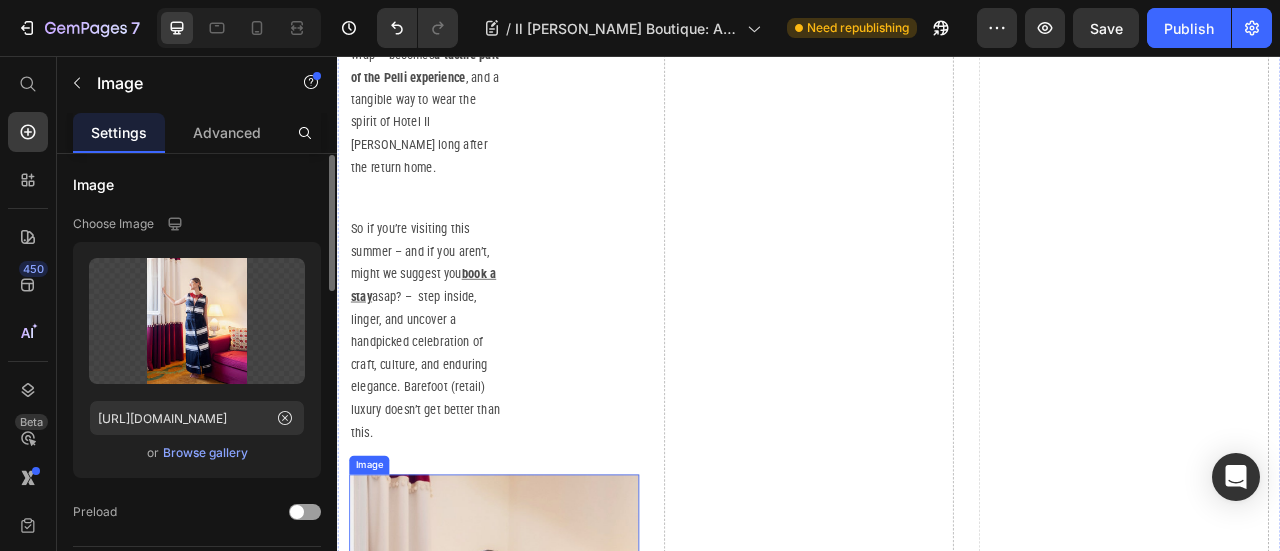 click at bounding box center (536, 895) 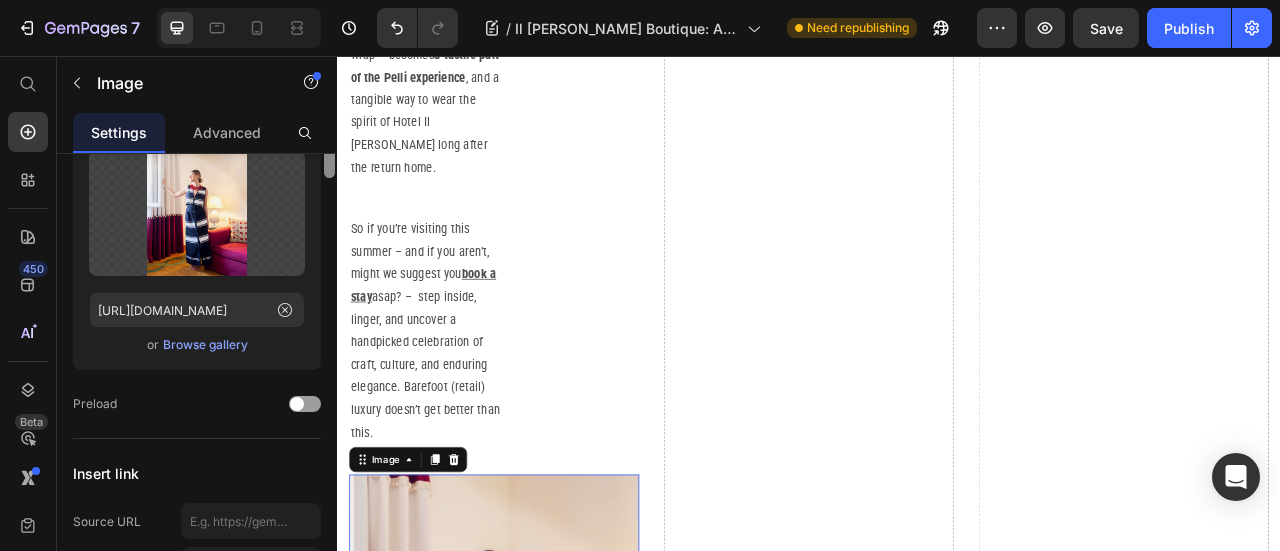 scroll, scrollTop: 0, scrollLeft: 0, axis: both 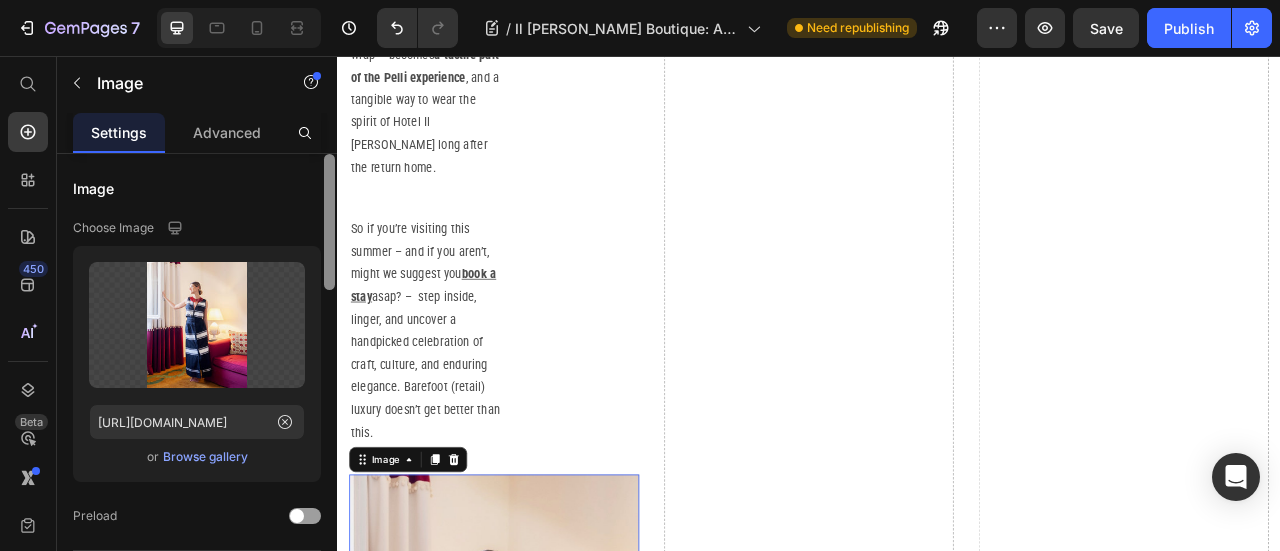 drag, startPoint x: 332, startPoint y: 267, endPoint x: 332, endPoint y: 243, distance: 24 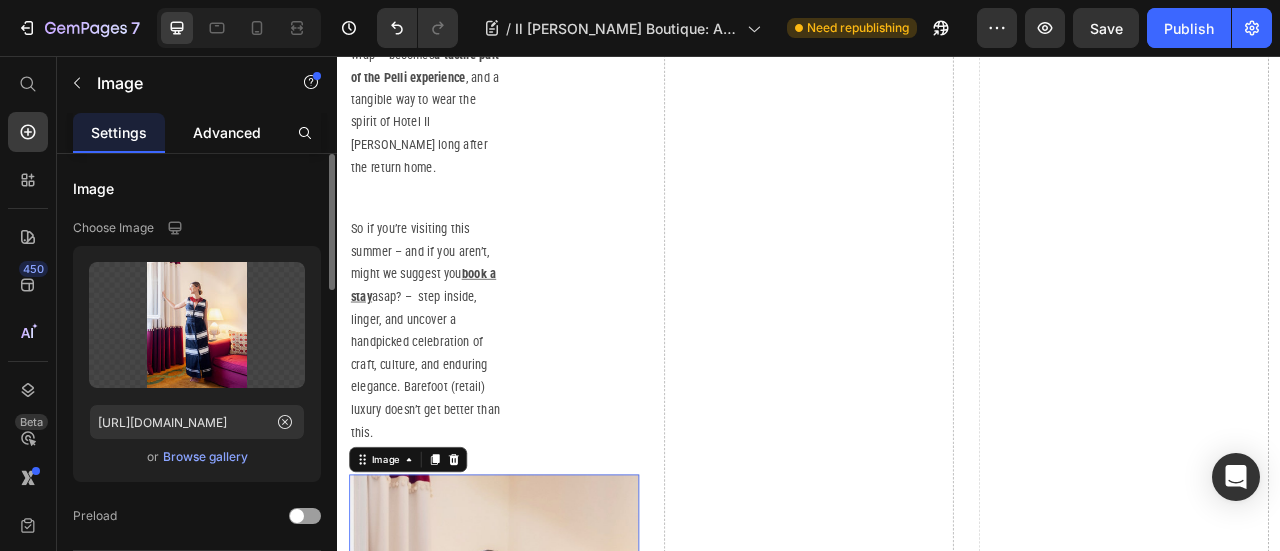 click on "Advanced" at bounding box center (227, 132) 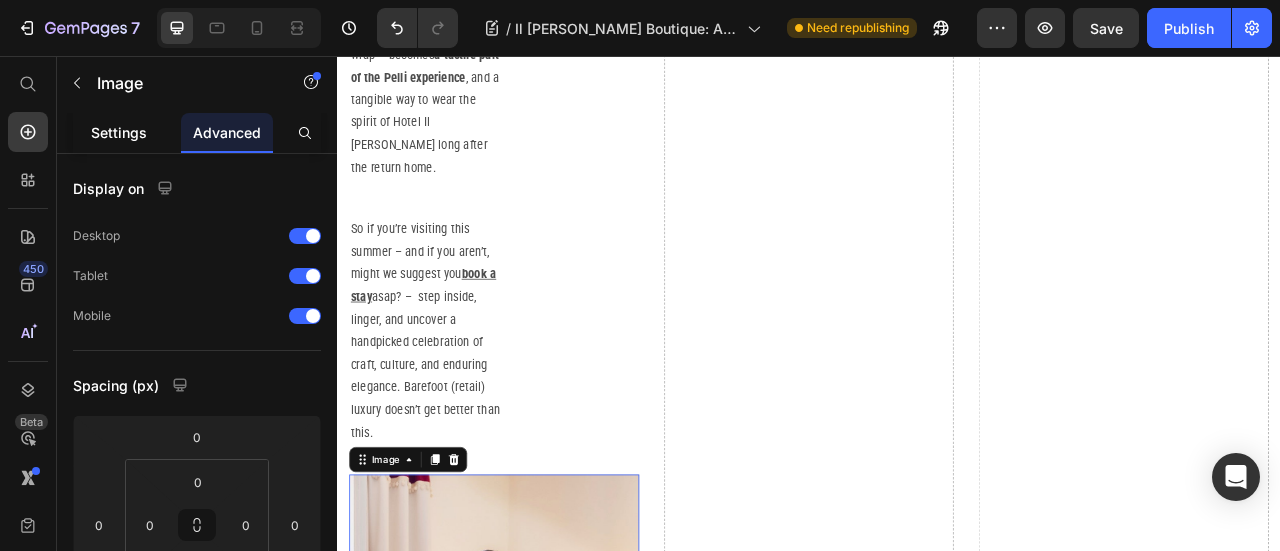 click on "Settings" at bounding box center [119, 132] 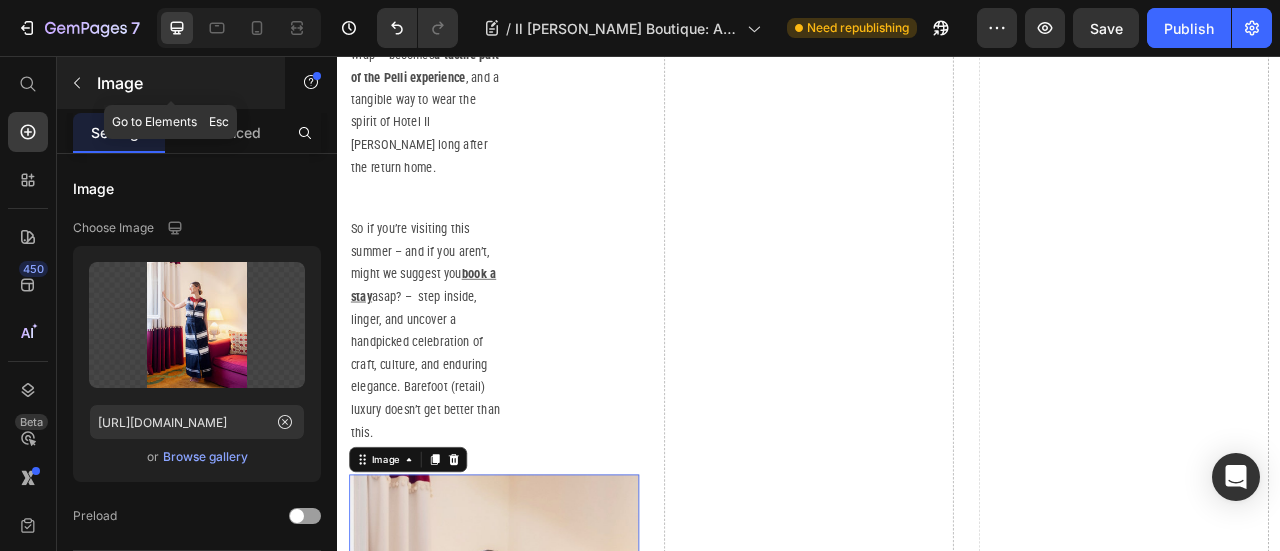 click 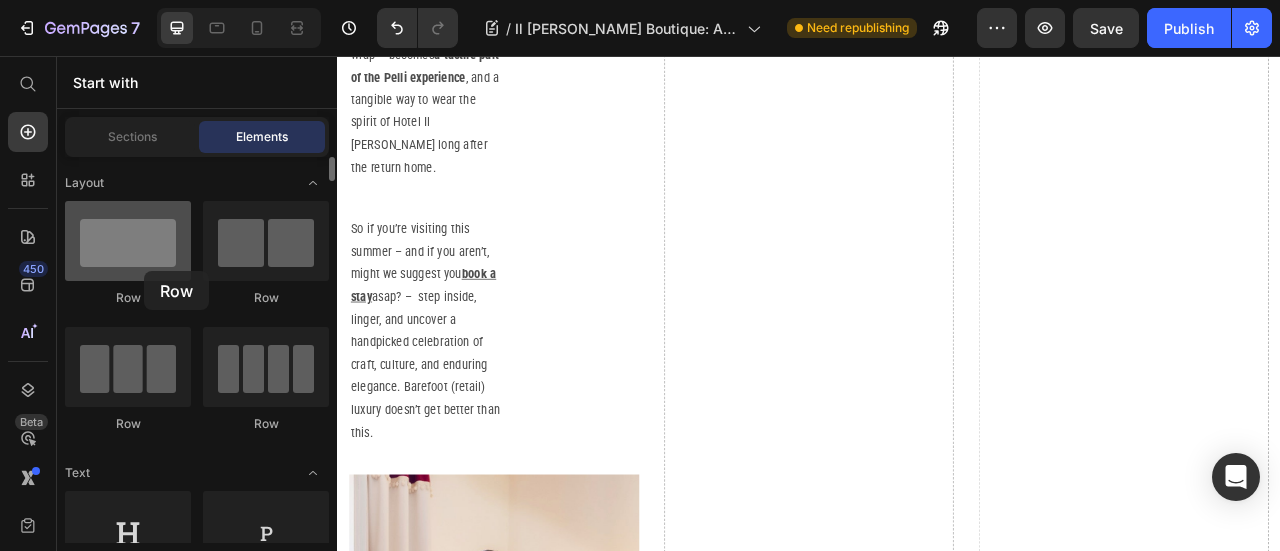 click at bounding box center [128, 241] 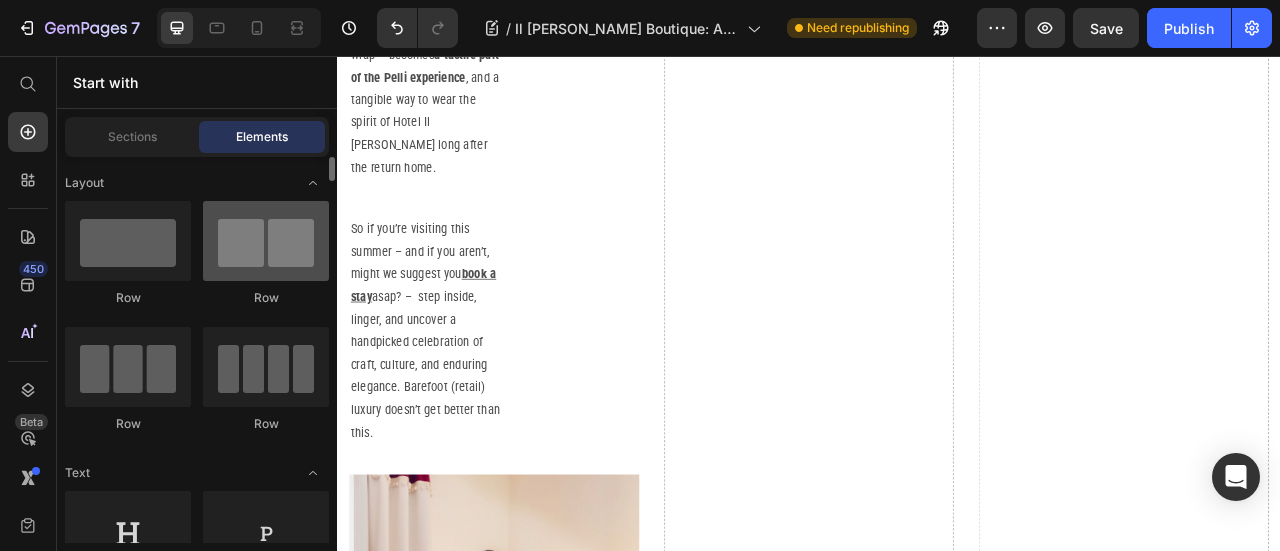 click at bounding box center (266, 241) 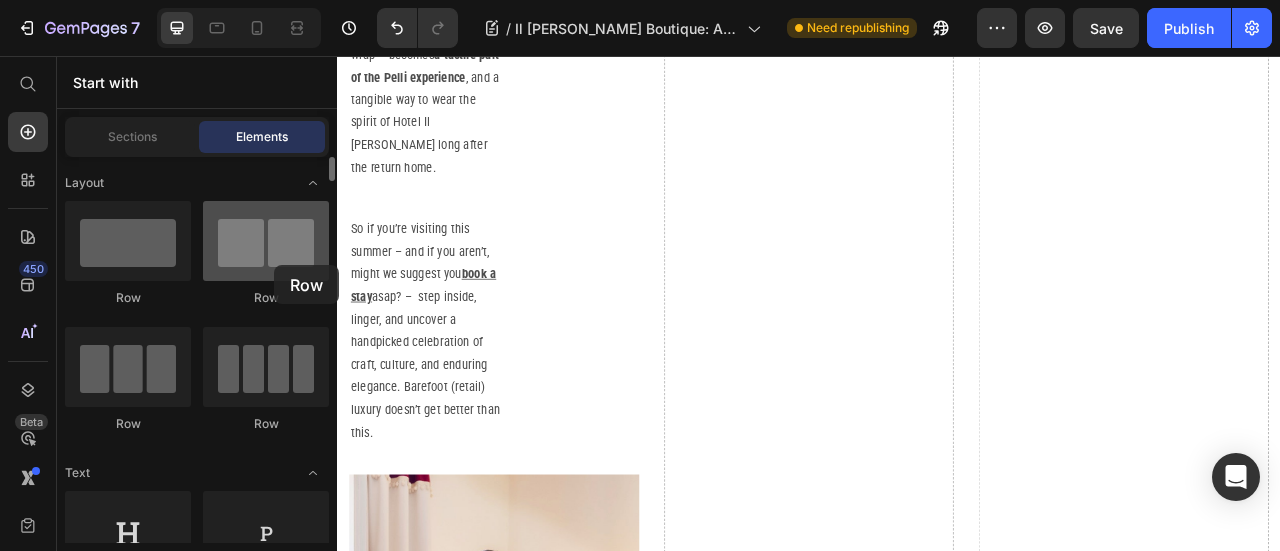 click at bounding box center (266, 241) 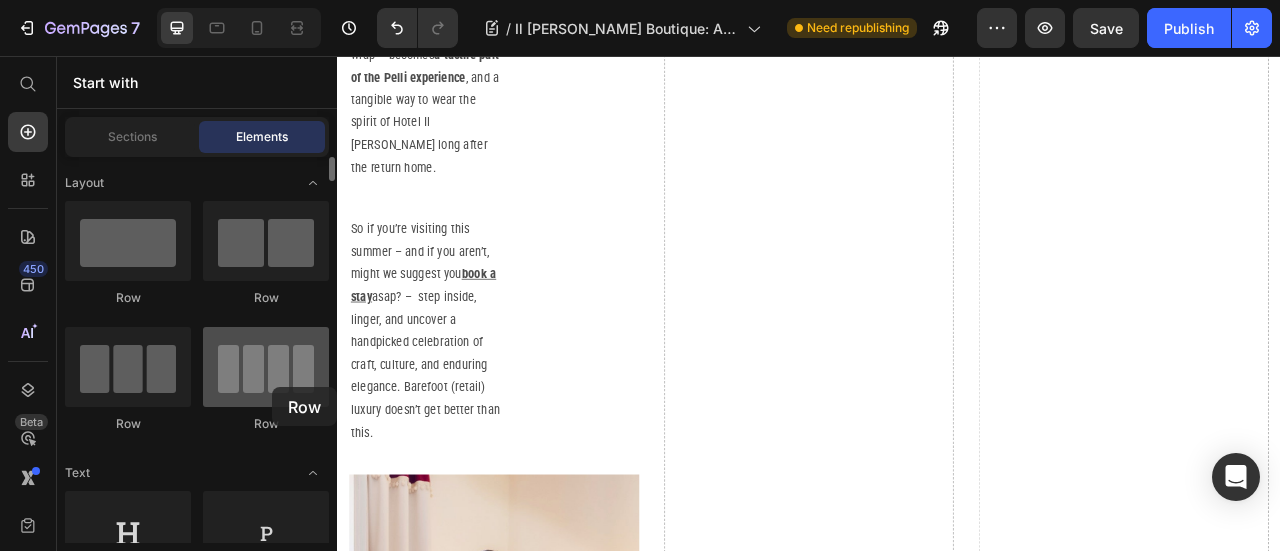 click at bounding box center [266, 367] 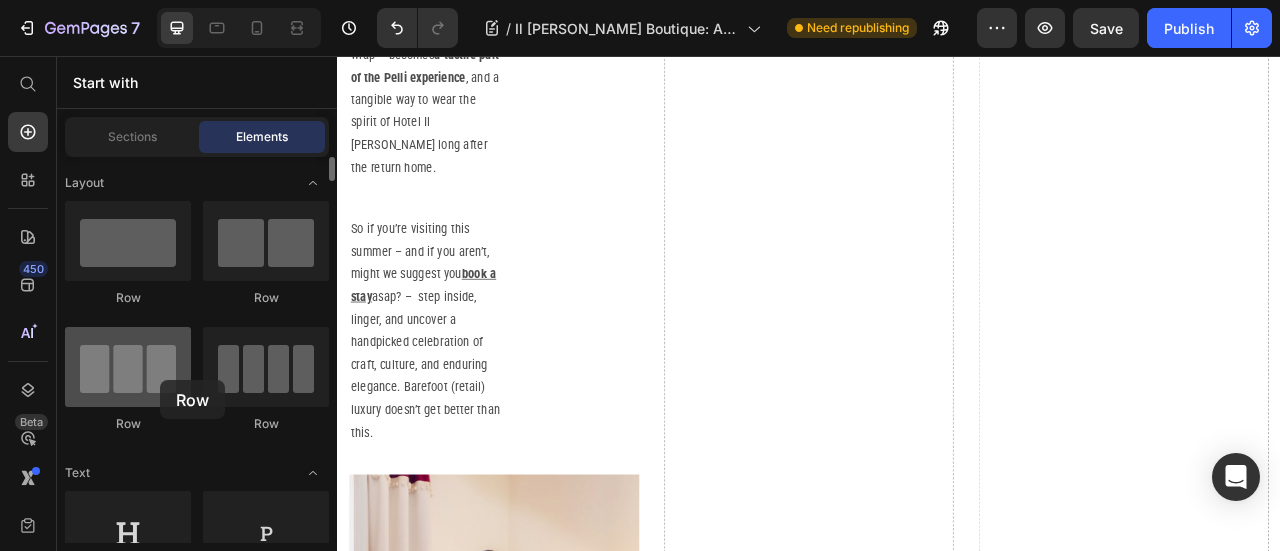 click at bounding box center [128, 367] 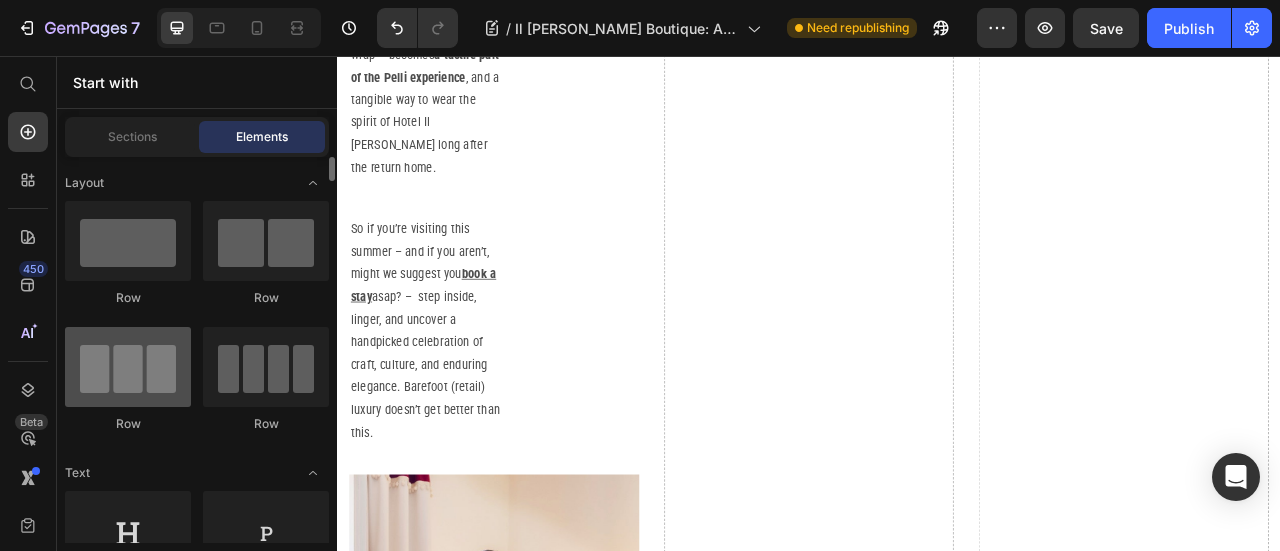 click at bounding box center [128, 367] 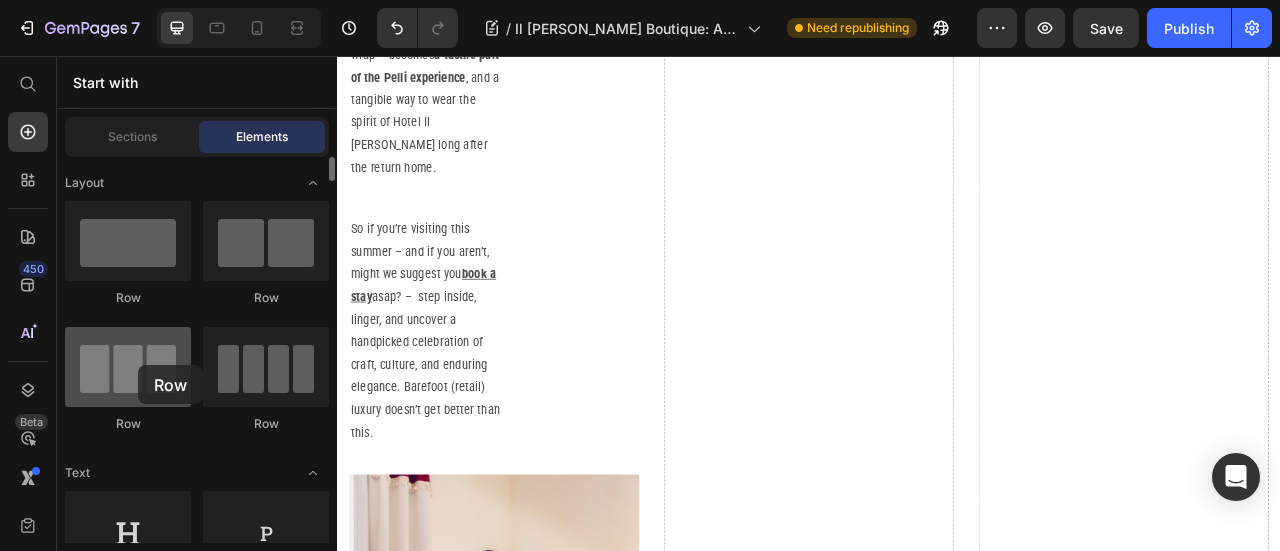 click at bounding box center [128, 367] 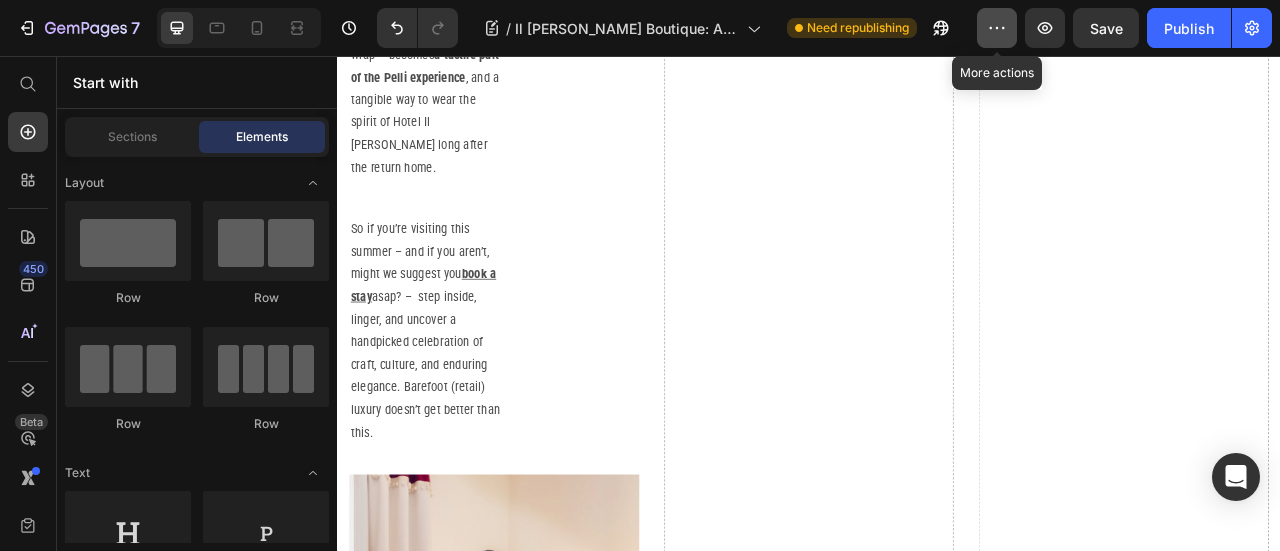 click 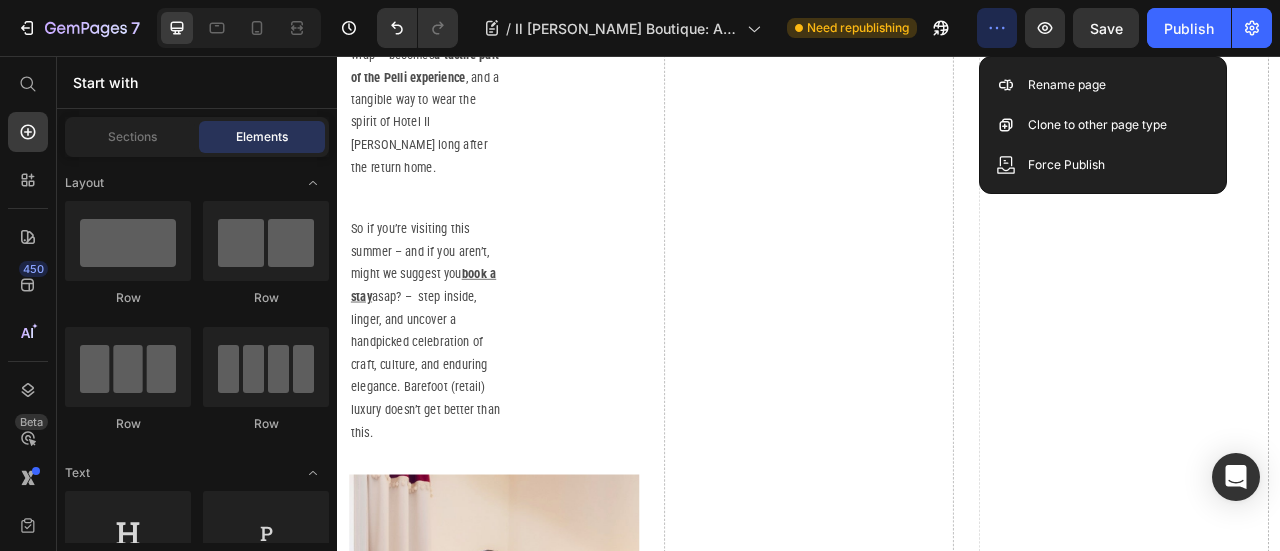 click 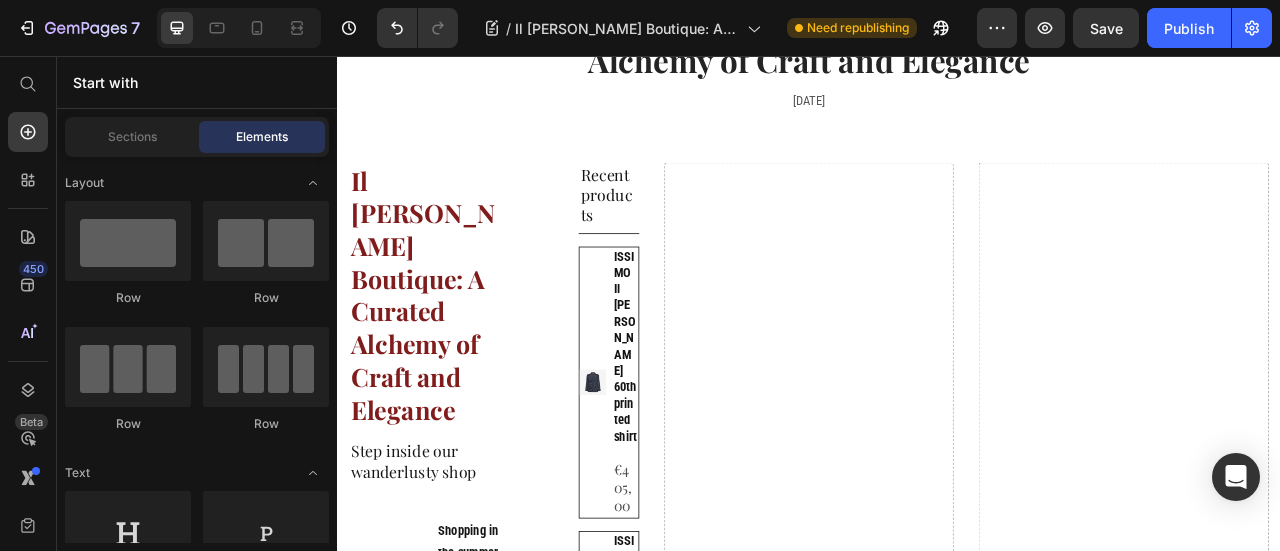 scroll, scrollTop: 0, scrollLeft: 0, axis: both 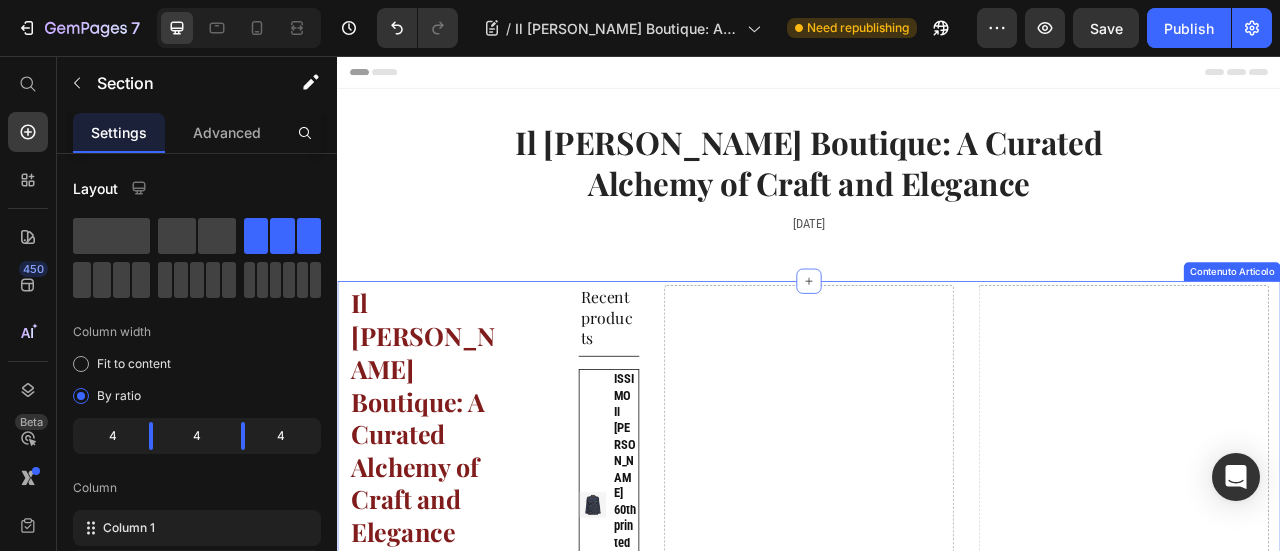 click on "Il [PERSON_NAME] Boutique: A Curated Alchemy of Craft and Elegance Heading Step inside our wanderlusty shop Heading Image Shopping in the summer, for the summer, can sometimes feel like a feat . The weather is sweltering, the jumble of new arrivals and markdowns too chaotic to navigate, the lighting inside the fitting rooms all wrong when you are yet not tanned but desperately need a new swimsuit. Text Block But every now and then, an exception slips in . A place where summer shopping feels exactly as it should: slow, sensorial, and beautifully curated. Enter Il [PERSON_NAME] Boutique, one of our all-time favourite stores. Text Block Row Tucked just steps away from the shimmering pool of Il [PERSON_NAME], this  treasure trove of all-things (life)style  is a testament to CEO and Creative Director’s [PERSON_NAME]‑[PERSON_NAME] Sciò’s vision for our Tuscan retreat: a place within the iconic [GEOGRAPHIC_DATA] hideaway where  contemporary aesthetics meet the excellence of Italian craftsmanship , and  niche but oh-so covetable labels . Row" at bounding box center (937, 3088) 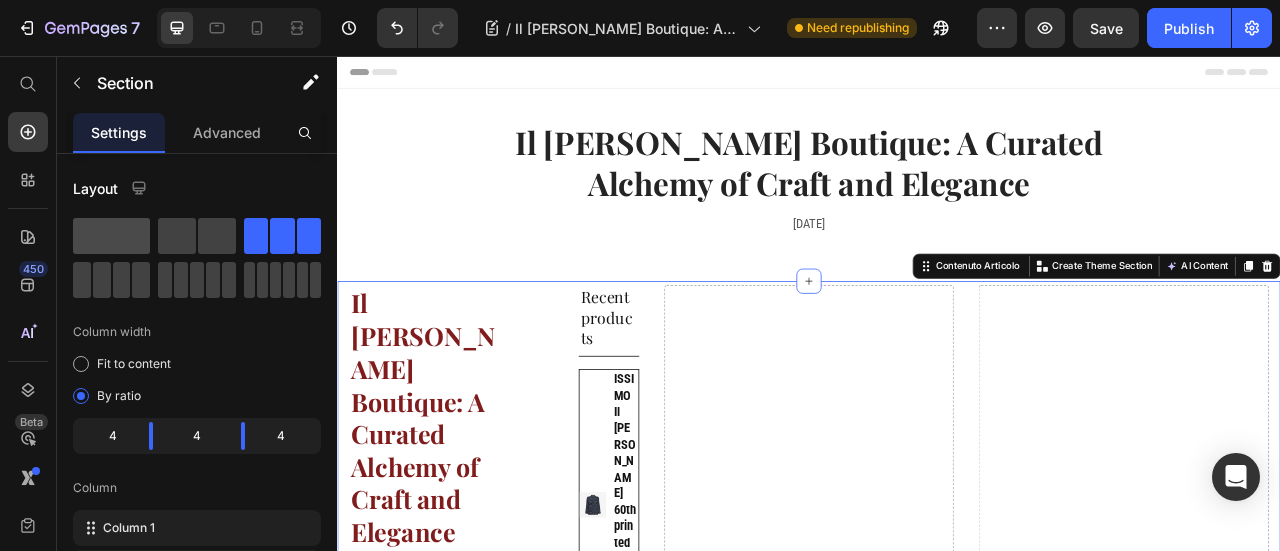 click 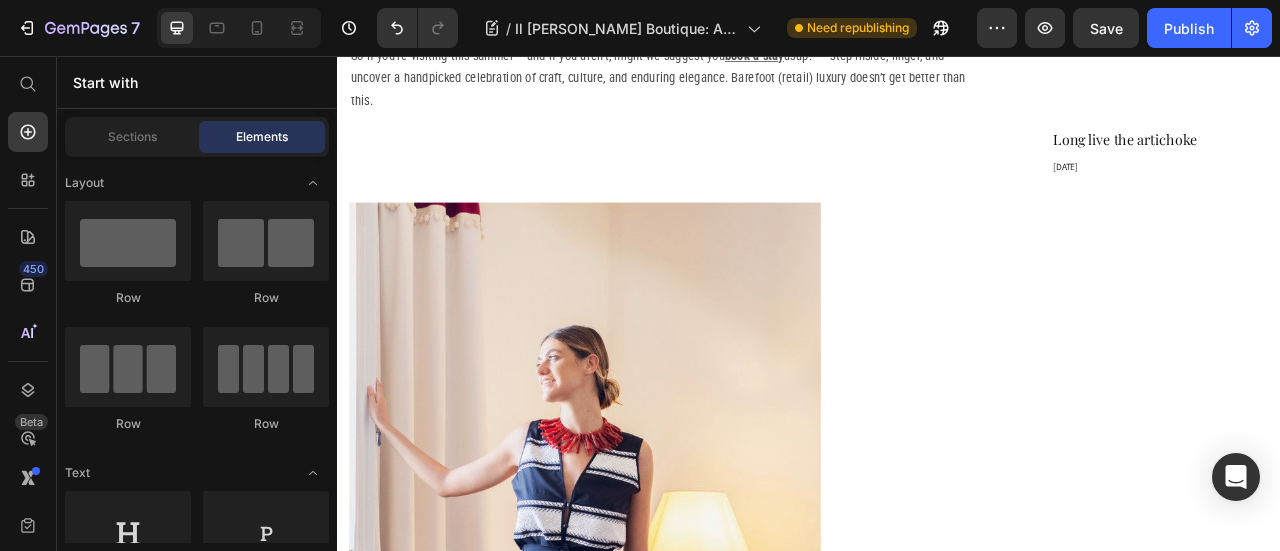 scroll, scrollTop: 2285, scrollLeft: 0, axis: vertical 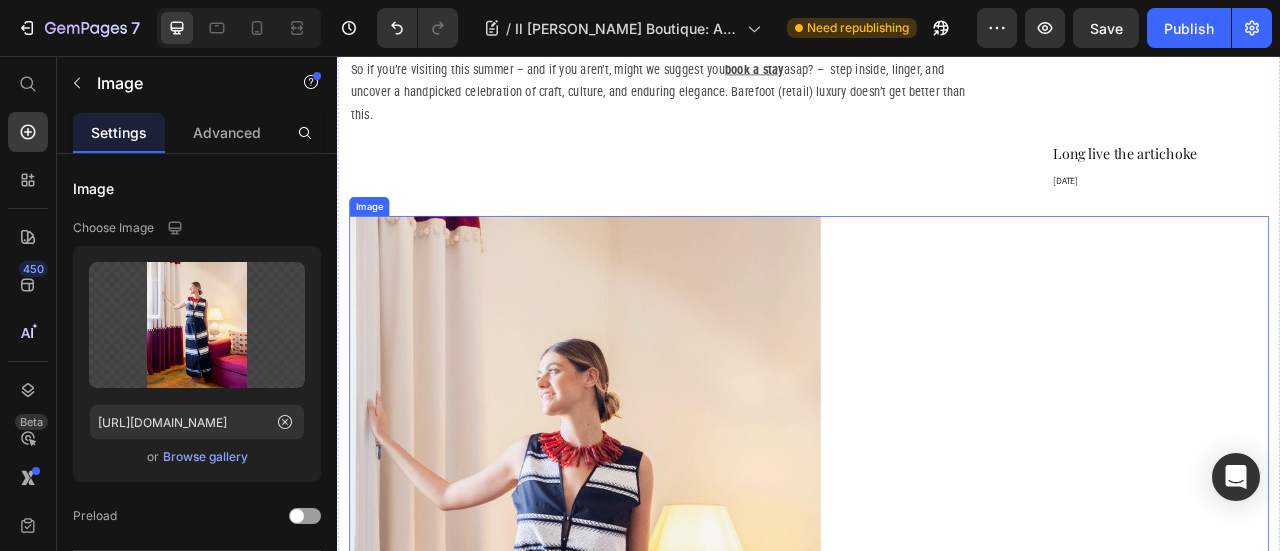 click at bounding box center [937, 759] 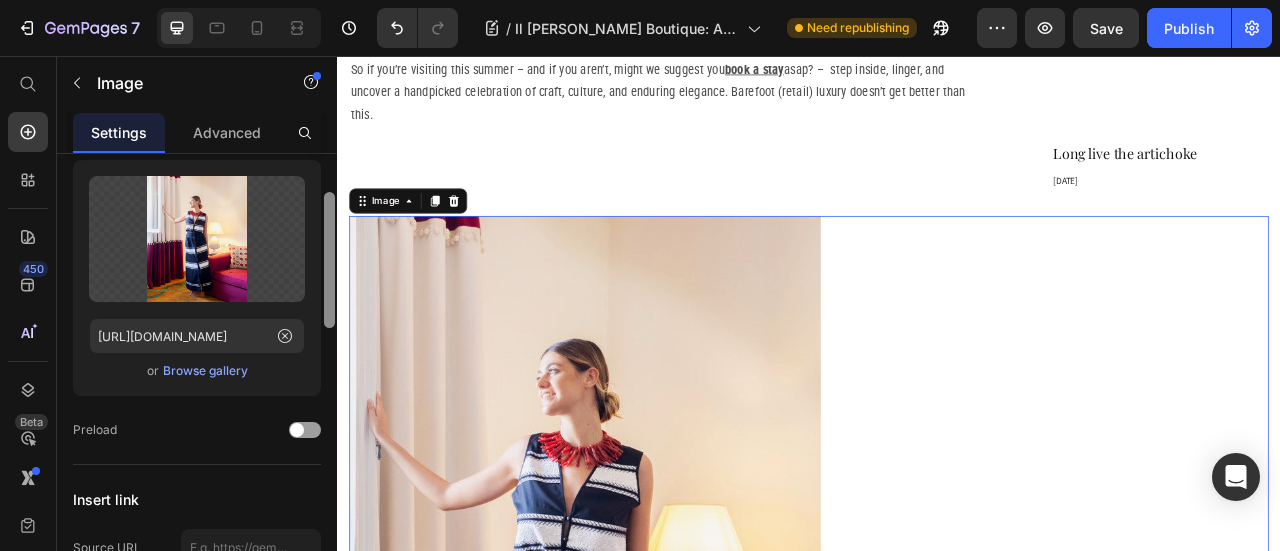 scroll, scrollTop: 96, scrollLeft: 0, axis: vertical 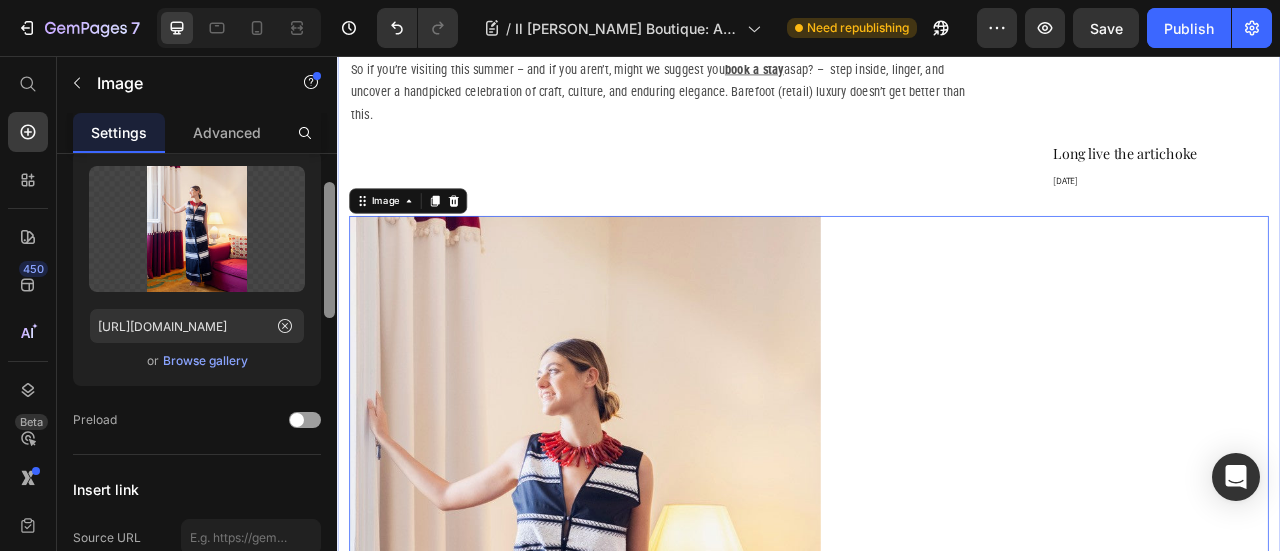 drag, startPoint x: 664, startPoint y: 293, endPoint x: 340, endPoint y: 395, distance: 339.67633 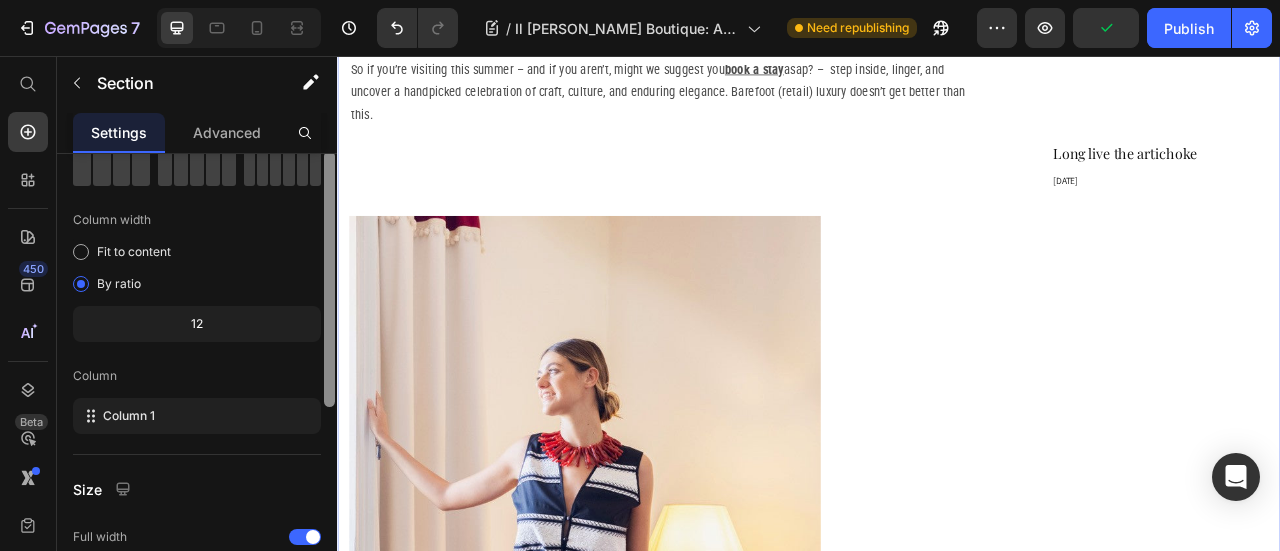 scroll, scrollTop: 36, scrollLeft: 0, axis: vertical 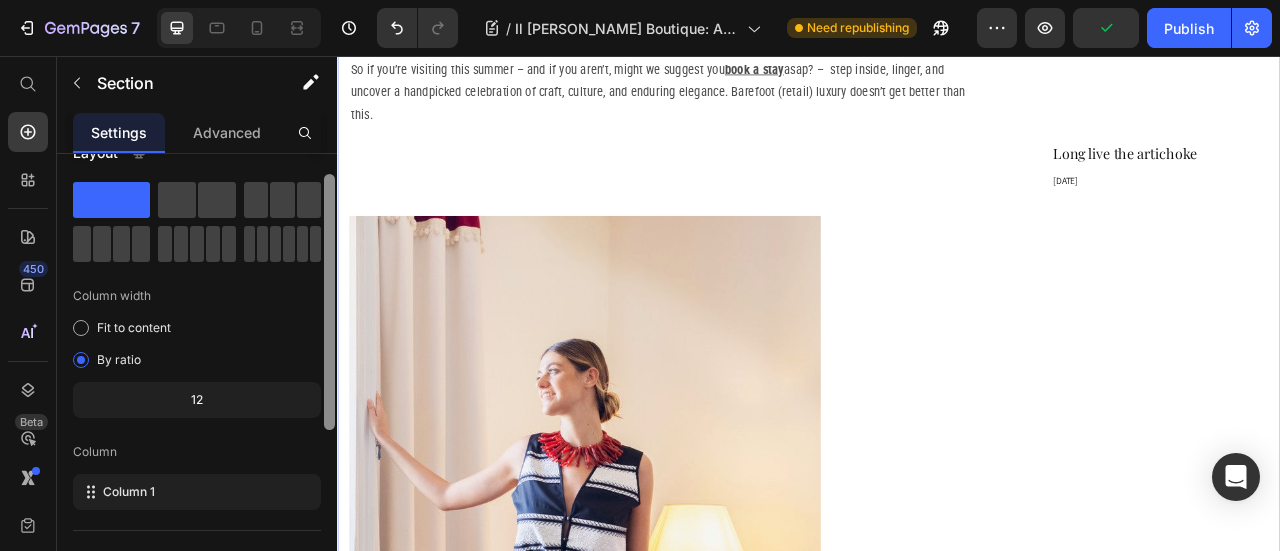 click at bounding box center (329, 302) 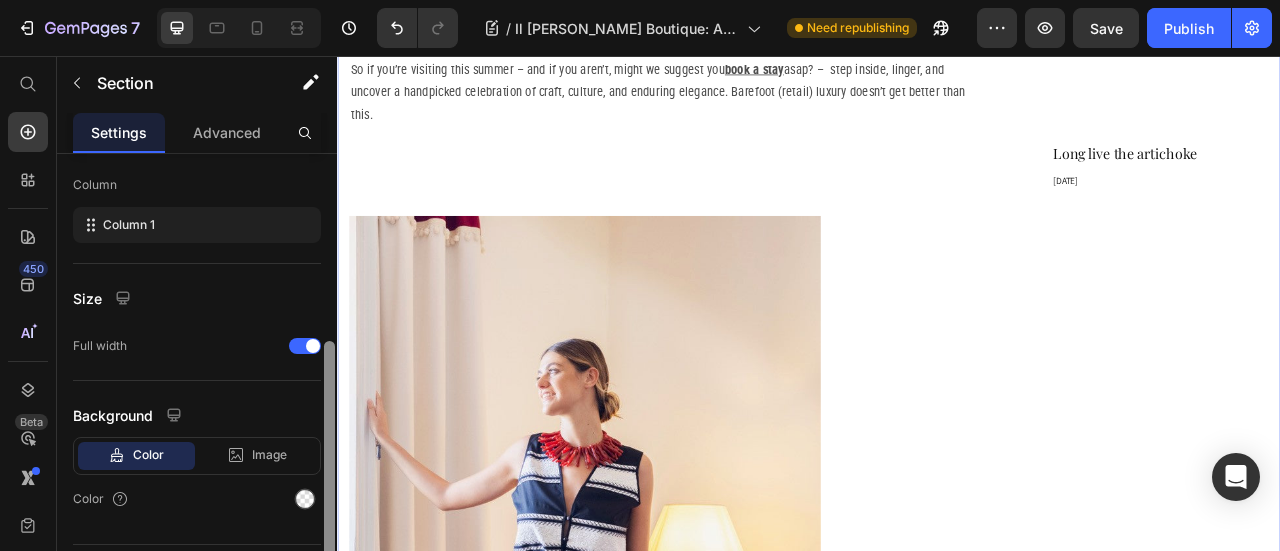 scroll, scrollTop: 313, scrollLeft: 0, axis: vertical 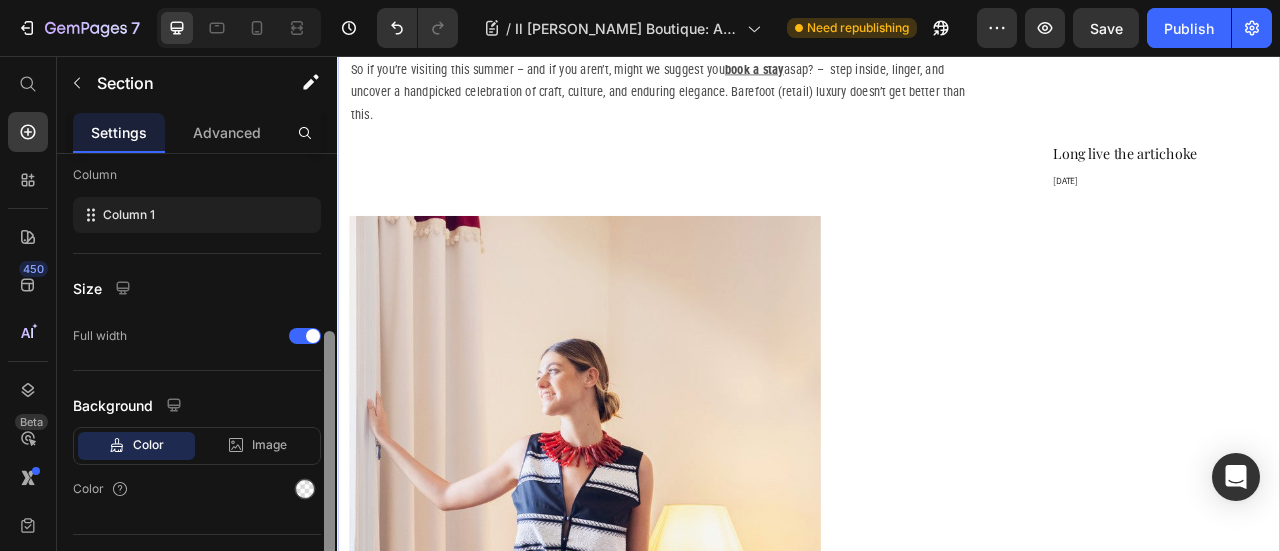 drag, startPoint x: 330, startPoint y: 250, endPoint x: 310, endPoint y: 407, distance: 158.26875 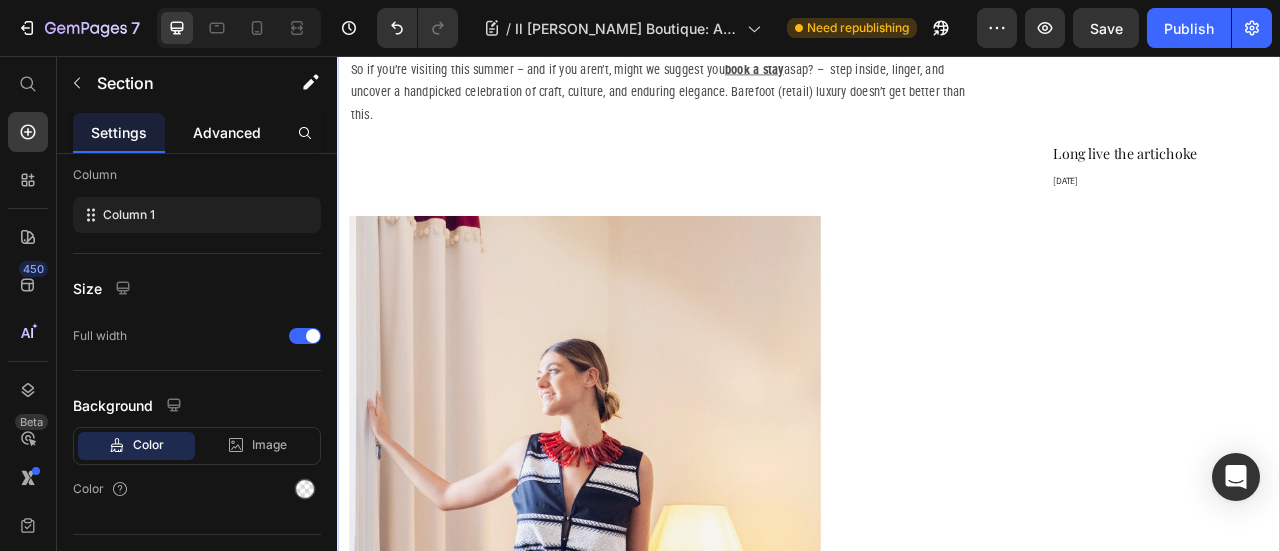 click on "Advanced" at bounding box center (227, 132) 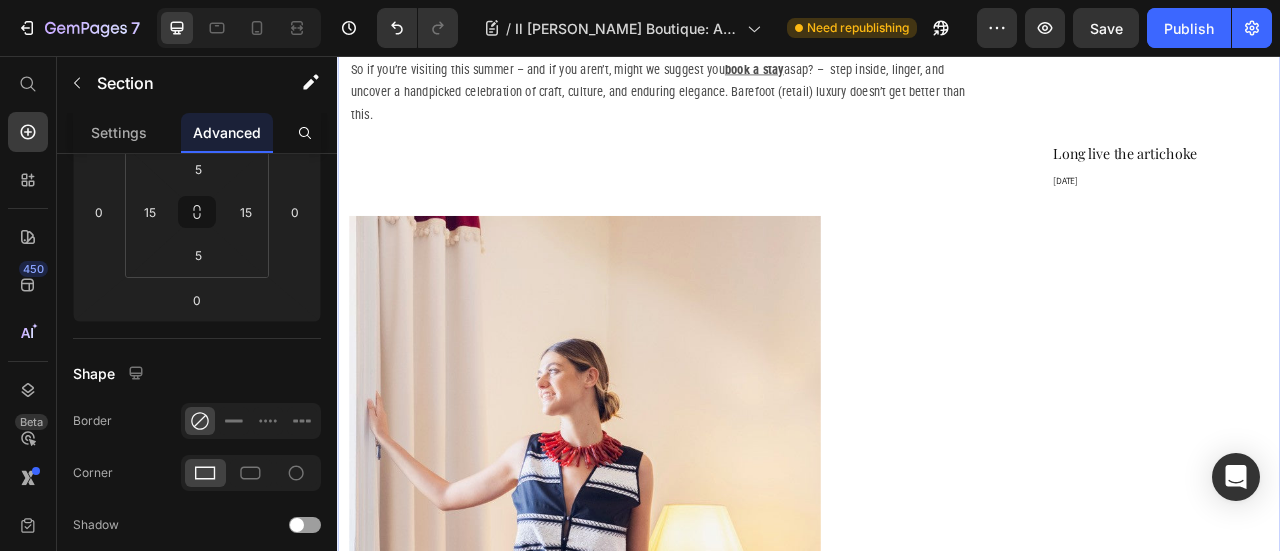 scroll, scrollTop: 0, scrollLeft: 0, axis: both 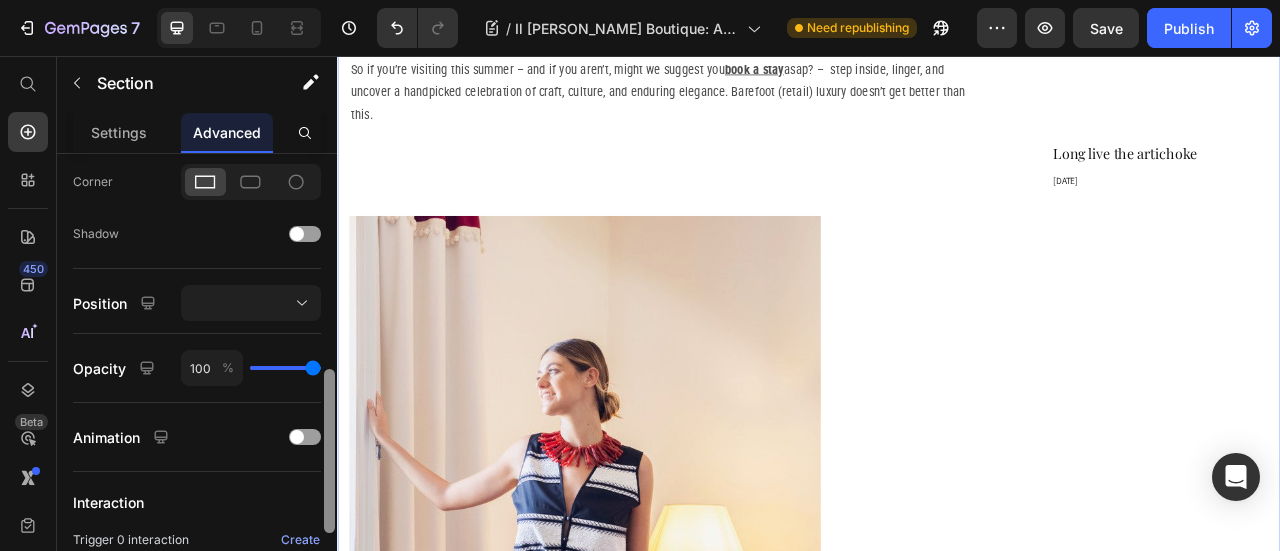 drag, startPoint x: 331, startPoint y: 227, endPoint x: 322, endPoint y: 444, distance: 217.18655 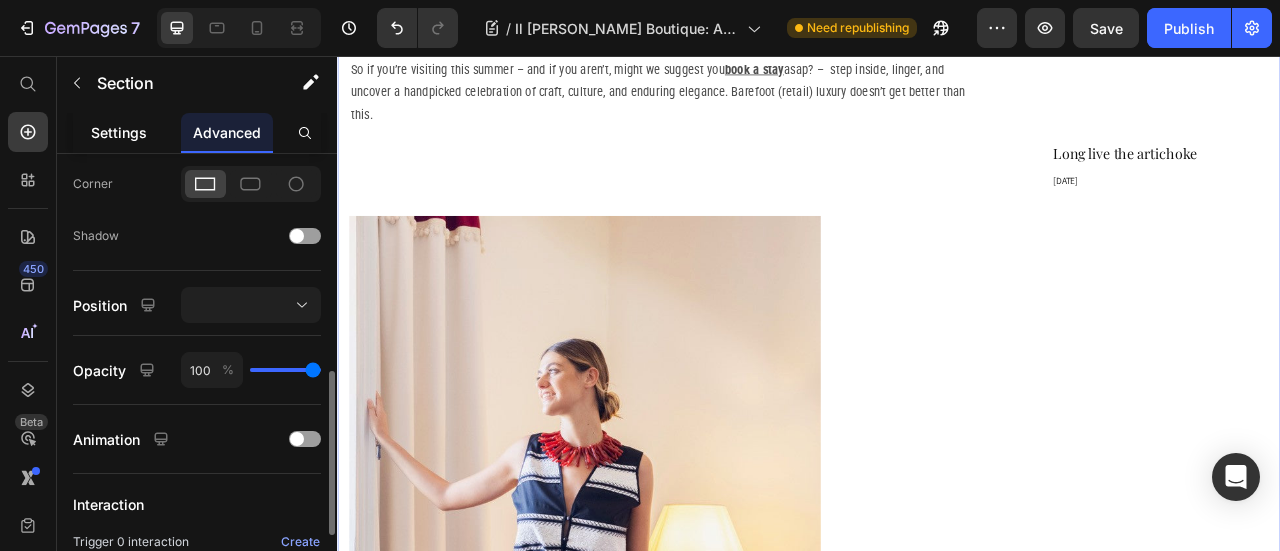 click on "Settings" at bounding box center [119, 132] 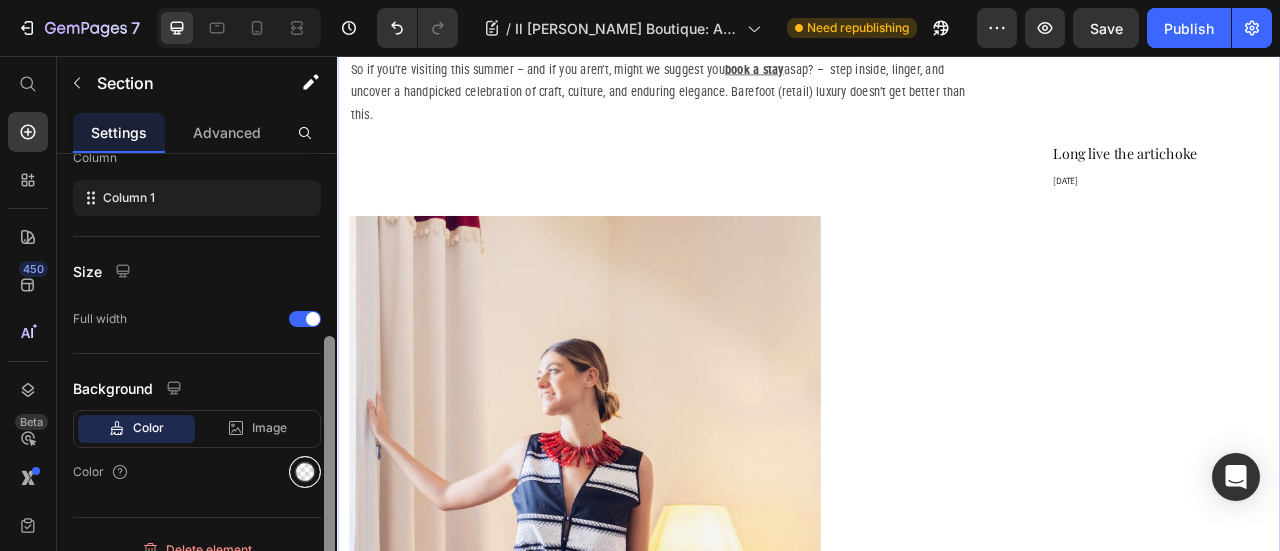 scroll, scrollTop: 352, scrollLeft: 0, axis: vertical 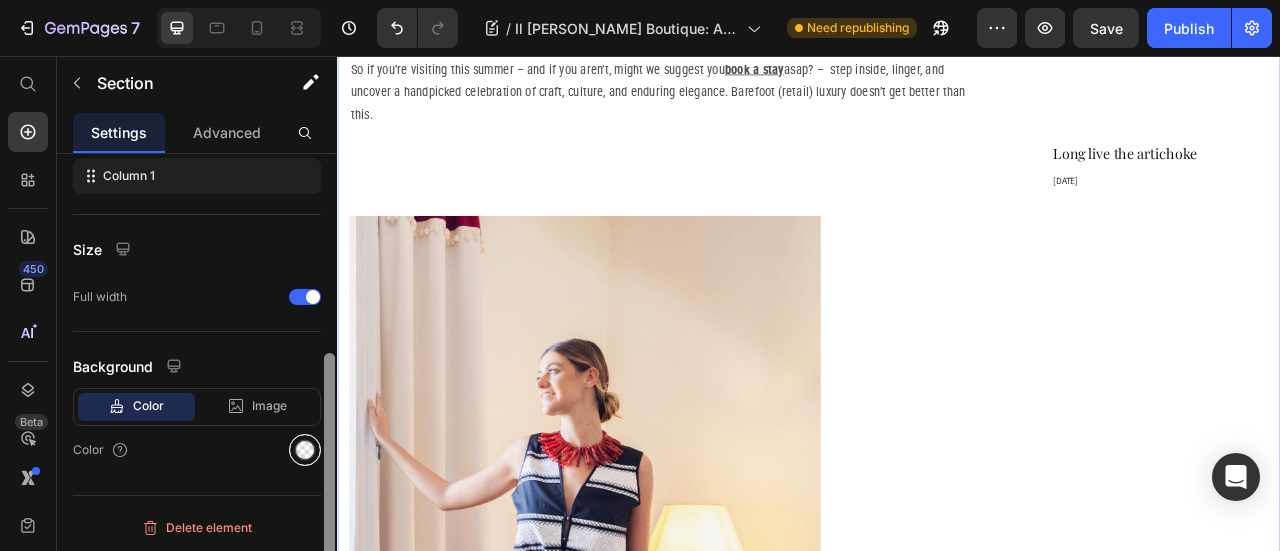 drag, startPoint x: 328, startPoint y: 220, endPoint x: 319, endPoint y: 446, distance: 226.17914 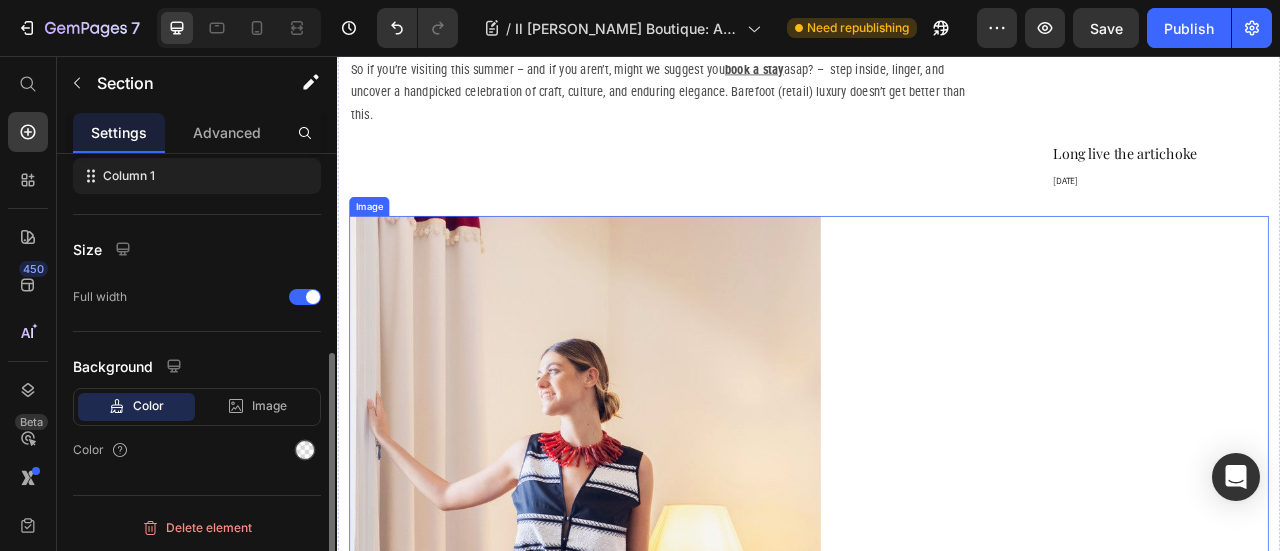 click at bounding box center (937, 759) 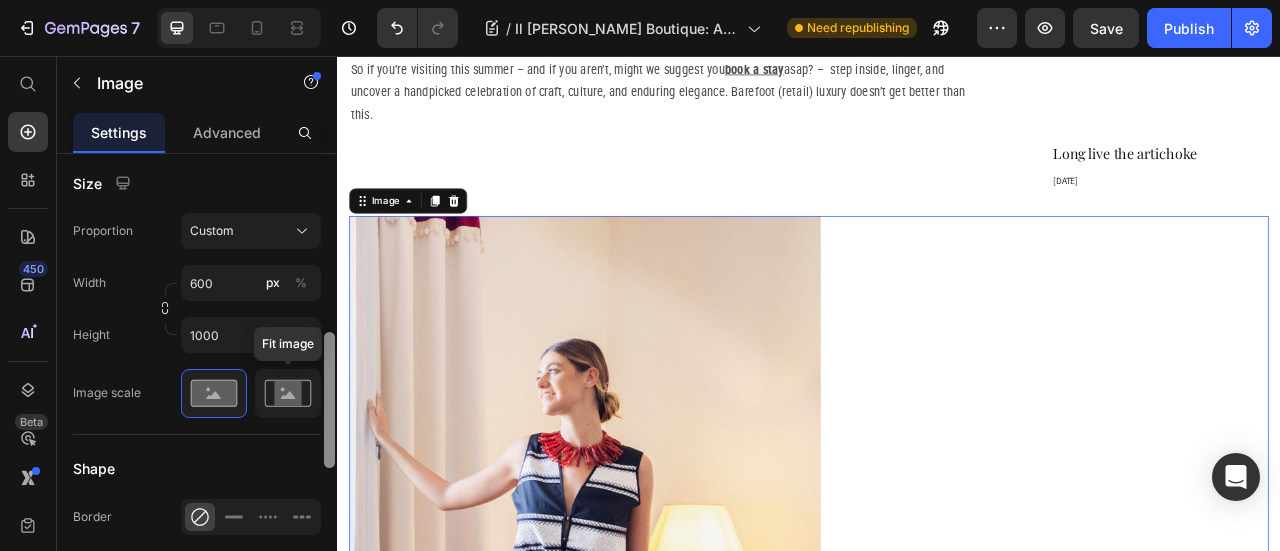 scroll, scrollTop: 556, scrollLeft: 0, axis: vertical 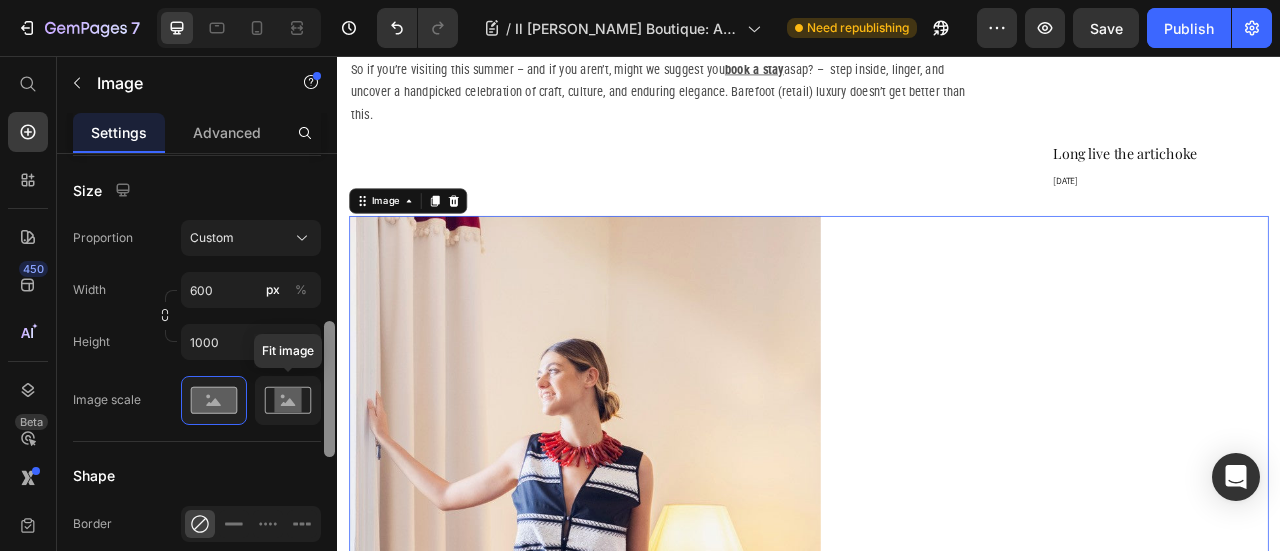 drag, startPoint x: 331, startPoint y: 226, endPoint x: 316, endPoint y: 394, distance: 168.66832 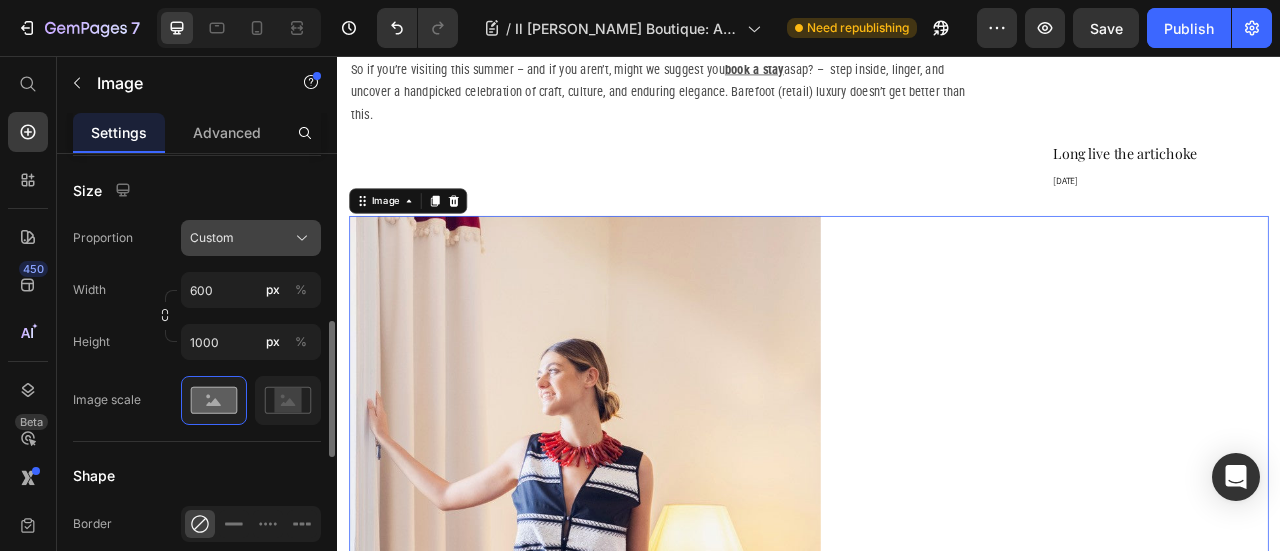 click on "Custom" 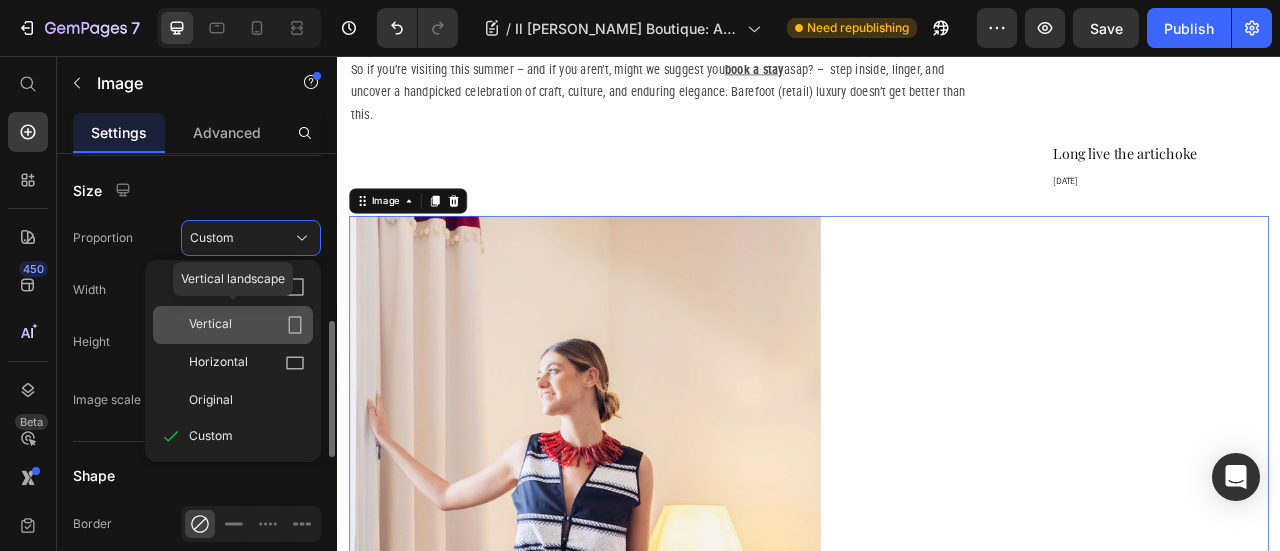 click on "Vertical" at bounding box center [247, 325] 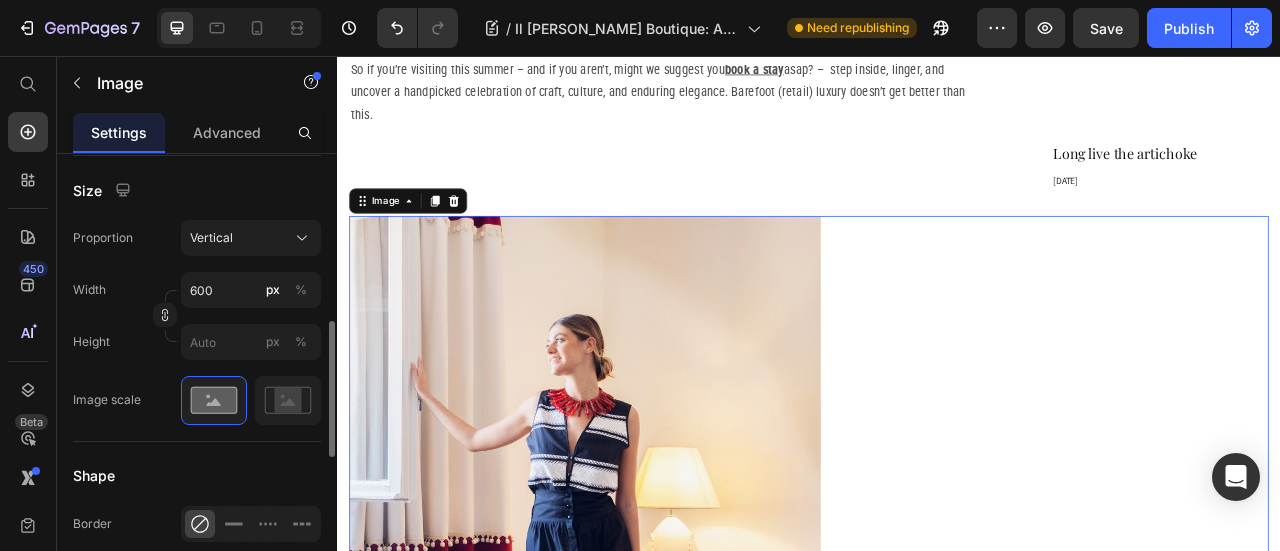 click at bounding box center [937, 659] 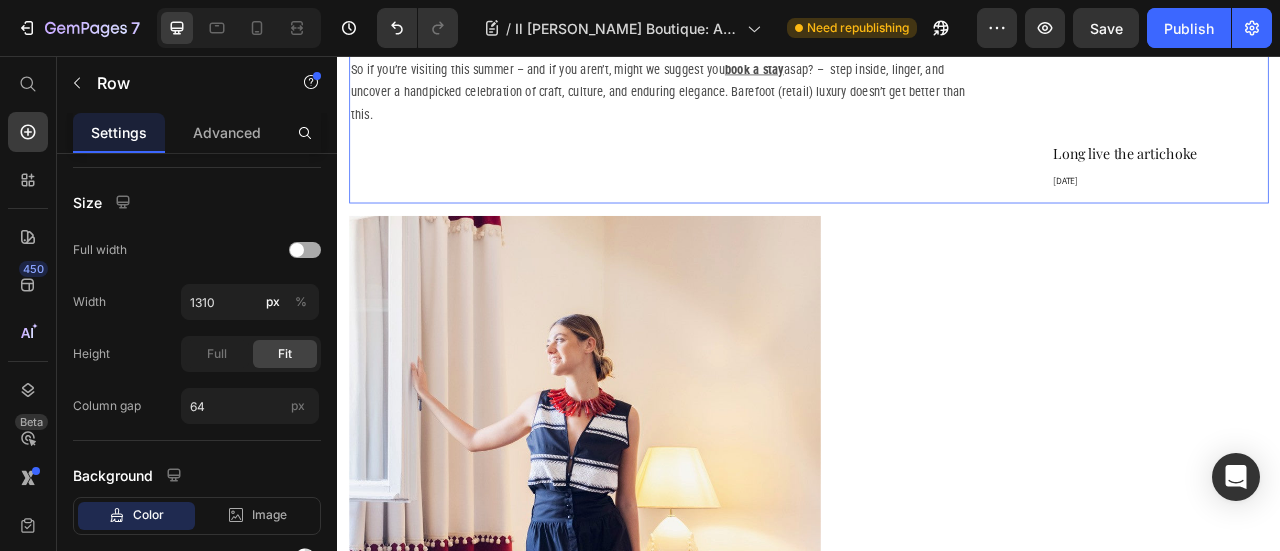 click on "Il [PERSON_NAME] Boutique: A Curated Alchemy of Craft and Elegance Heading Step inside our wanderlusty shop Heading Image Shopping in the summer, for the summer, can sometimes feel like a feat . The weather is sweltering, the jumble of new arrivals and markdowns too chaotic to navigate, the lighting inside the fitting rooms all wrong when you are yet not tanned but desperately need a new swimsuit. Text Block But every now and then, an exception slips in . A place where summer shopping feels exactly as it should: slow, sensorial, and beautifully curated. Enter Il [PERSON_NAME] Boutique, one of our all-time favourite stores. Text Block Row Tucked just steps away from the shimmering pool of Il [PERSON_NAME], this  treasure trove of all-things (life)style  is a testament to CEO and Creative Director’s [PERSON_NAME]‑[PERSON_NAME] Sciò’s vision for our Tuscan retreat: a place within the iconic [GEOGRAPHIC_DATA] hideaway where  contemporary aesthetics meet the excellence of Italian craftsmanship , and  niche but oh-so covetable labels . Row" at bounding box center (767, -848) 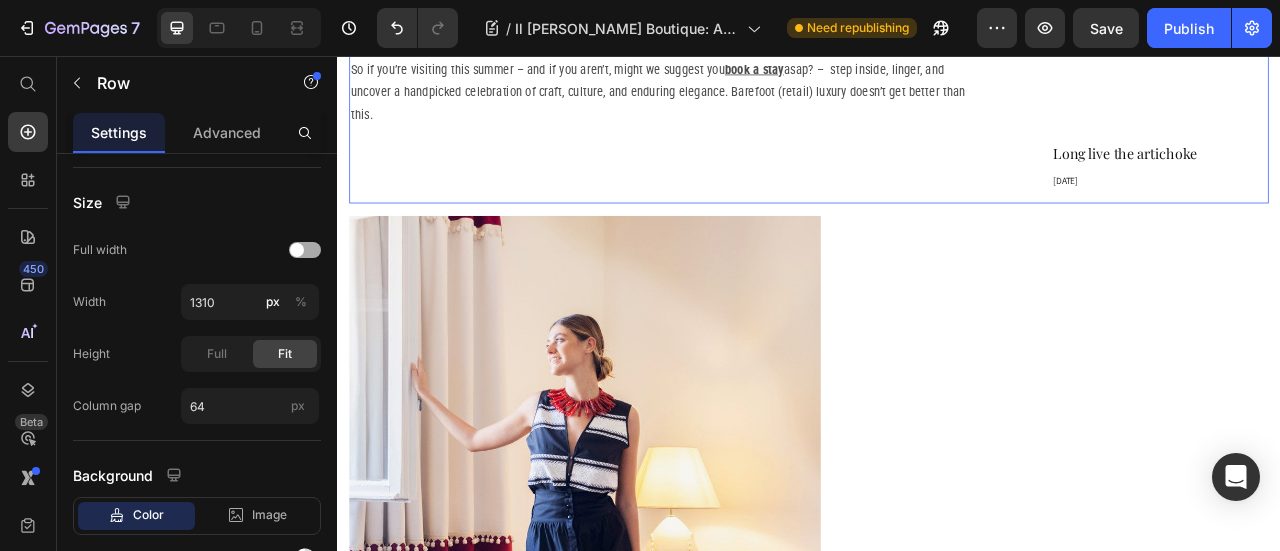 scroll, scrollTop: 0, scrollLeft: 0, axis: both 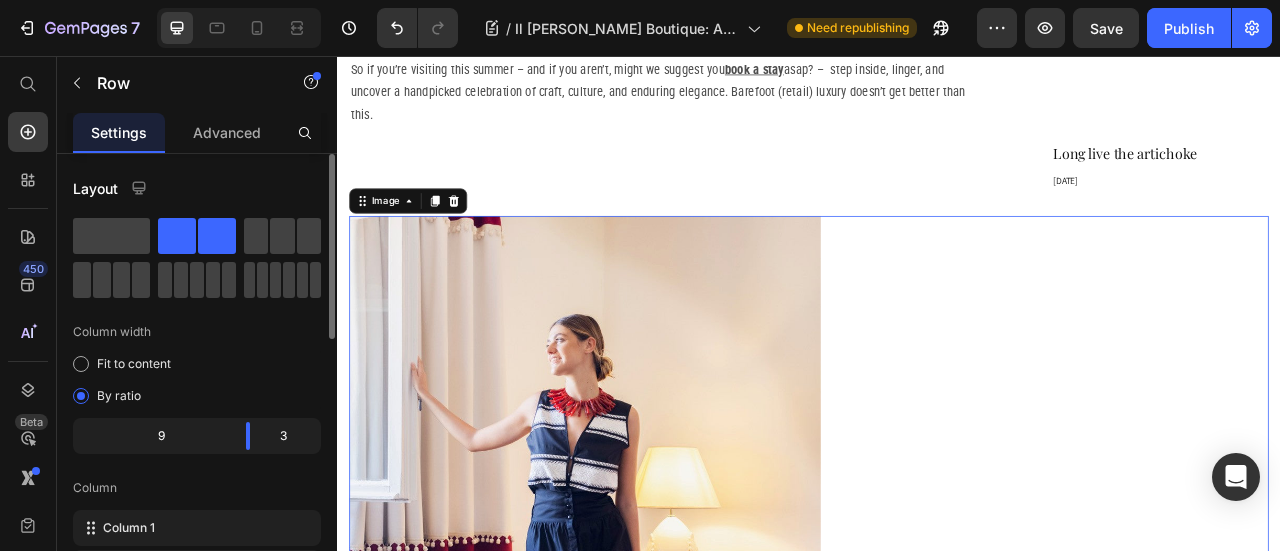 click at bounding box center [937, 659] 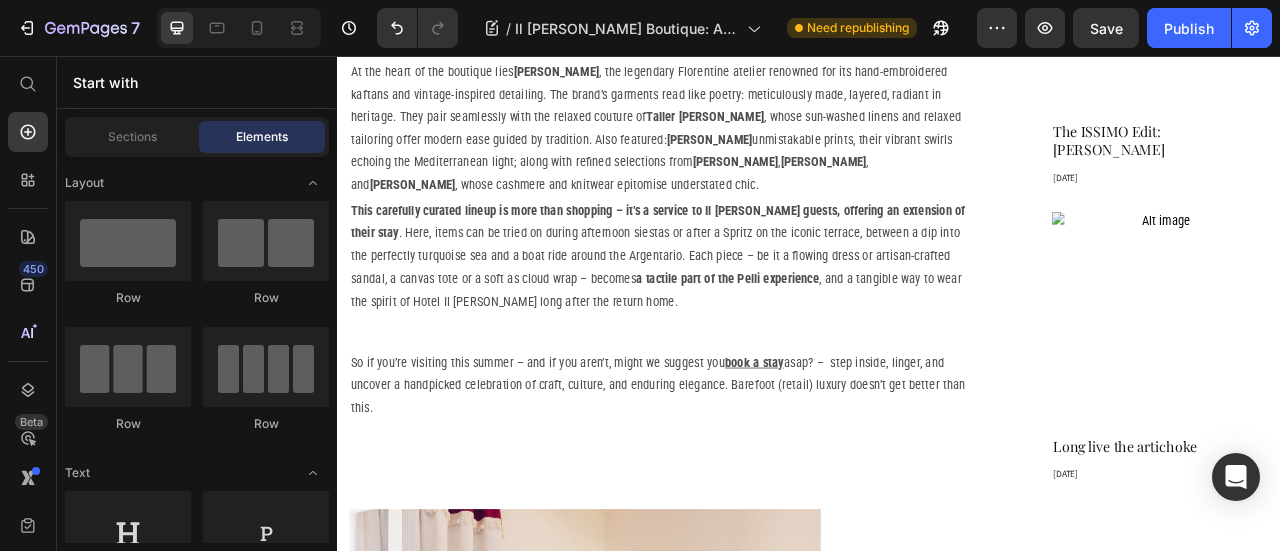 scroll, scrollTop: 1917, scrollLeft: 0, axis: vertical 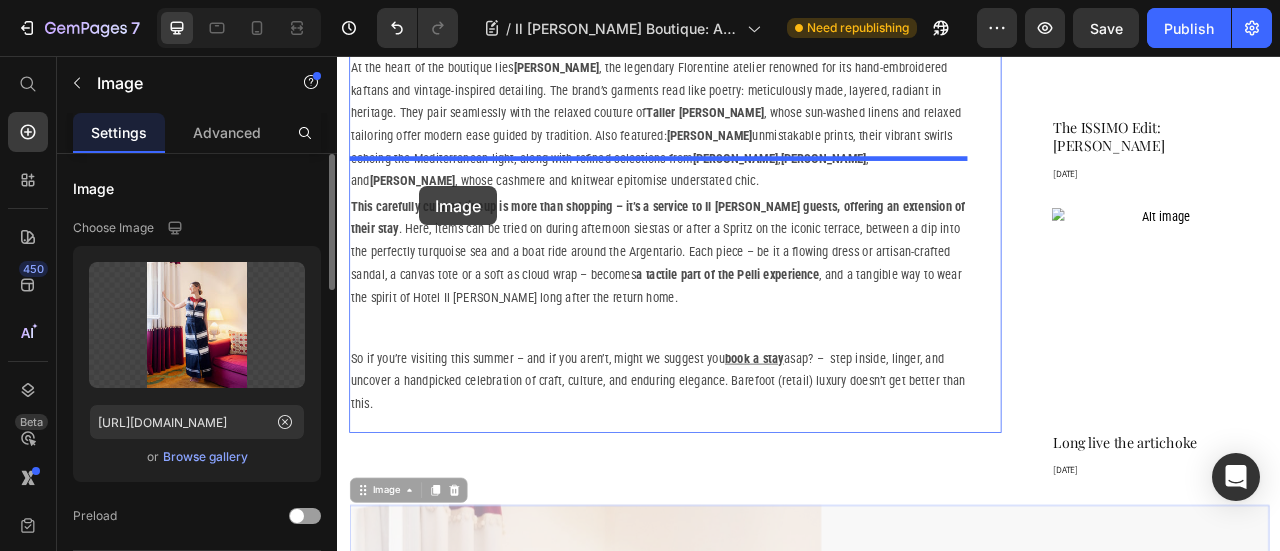 drag, startPoint x: 820, startPoint y: 553, endPoint x: 441, endPoint y: 222, distance: 503.1918 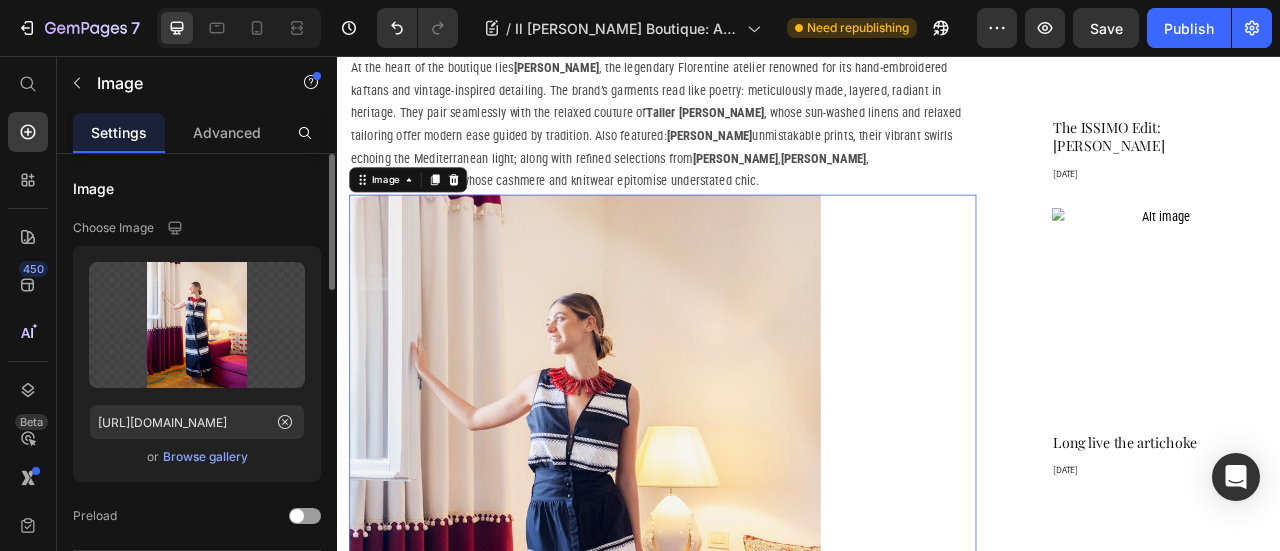 click at bounding box center [751, 632] 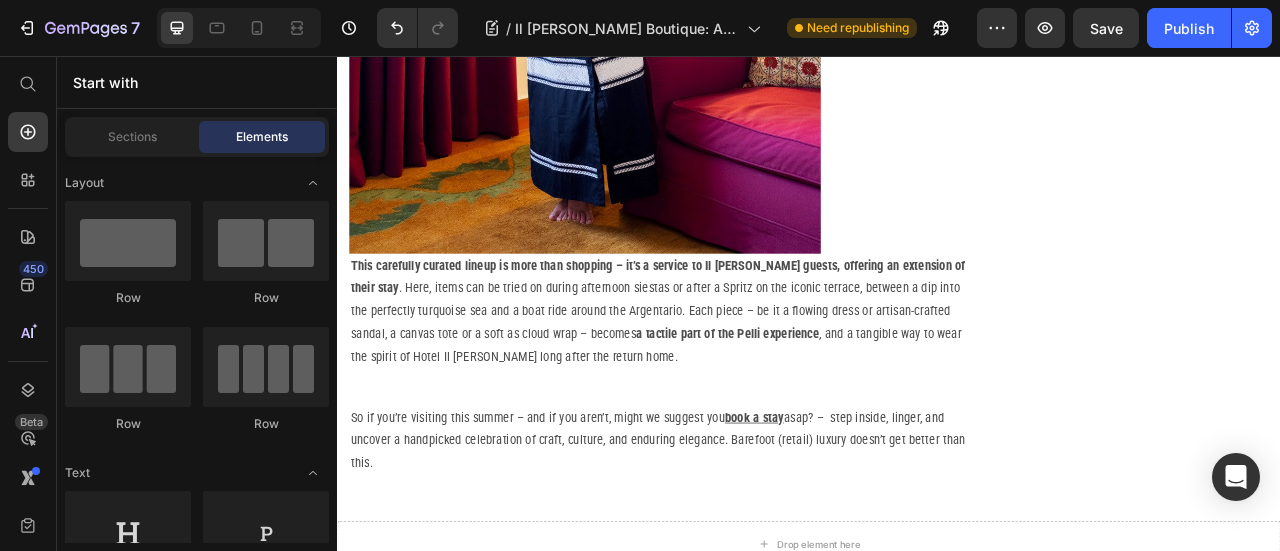 scroll, scrollTop: 2204, scrollLeft: 0, axis: vertical 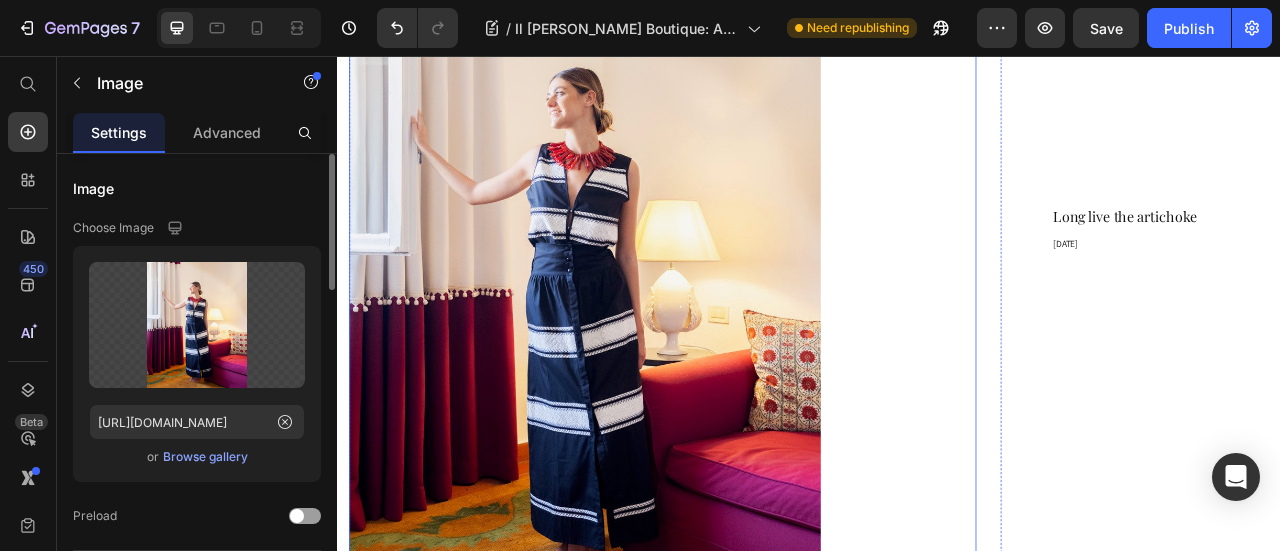 click at bounding box center [751, 345] 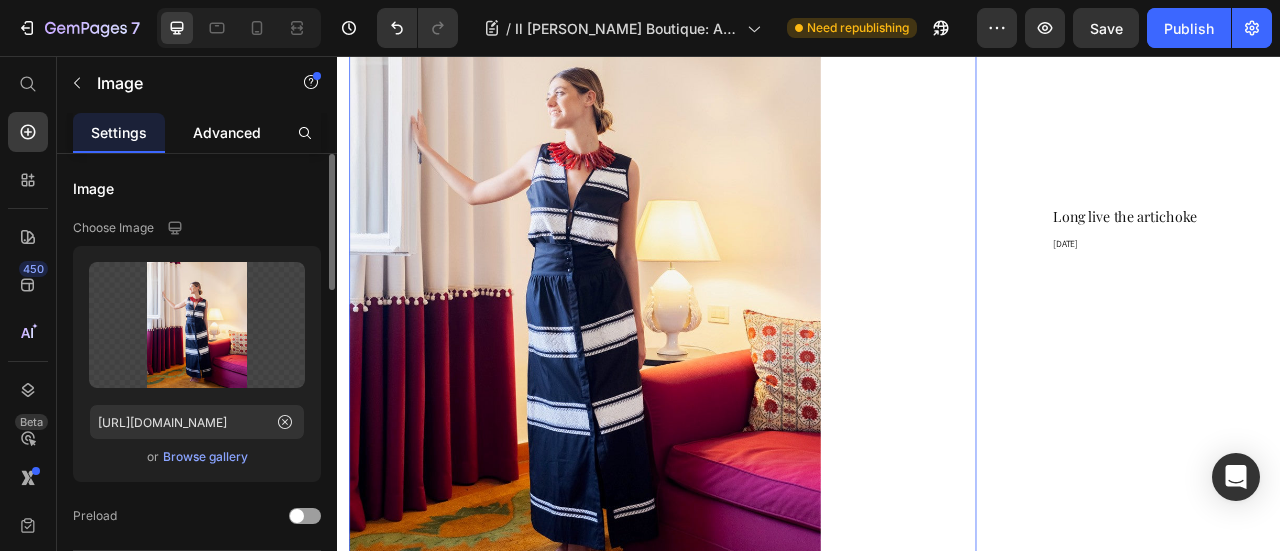 click on "Advanced" 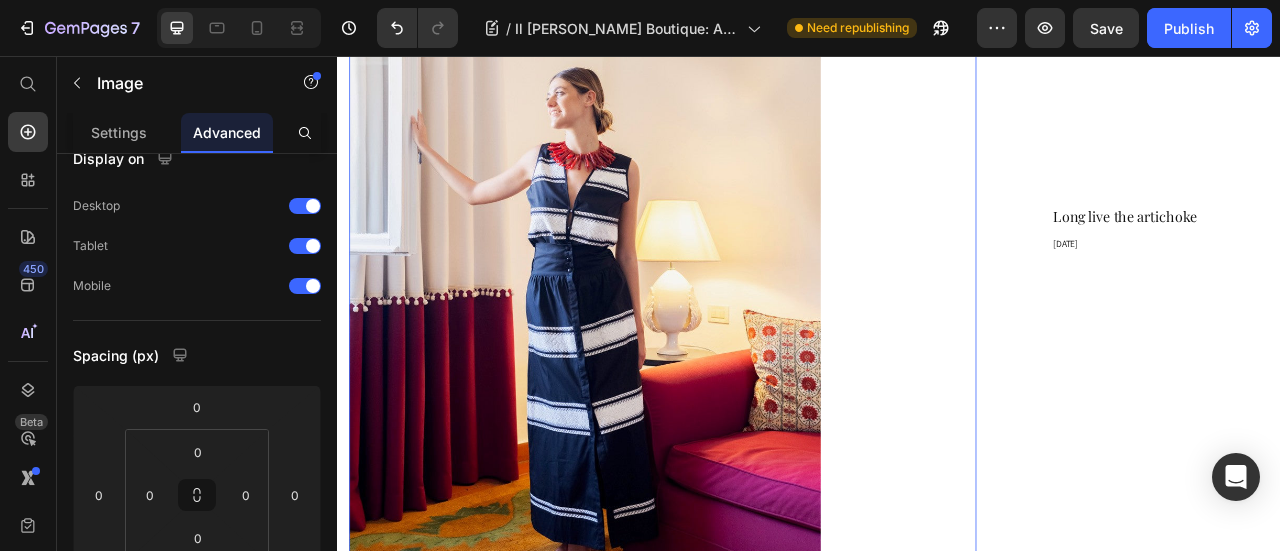 scroll, scrollTop: 8, scrollLeft: 0, axis: vertical 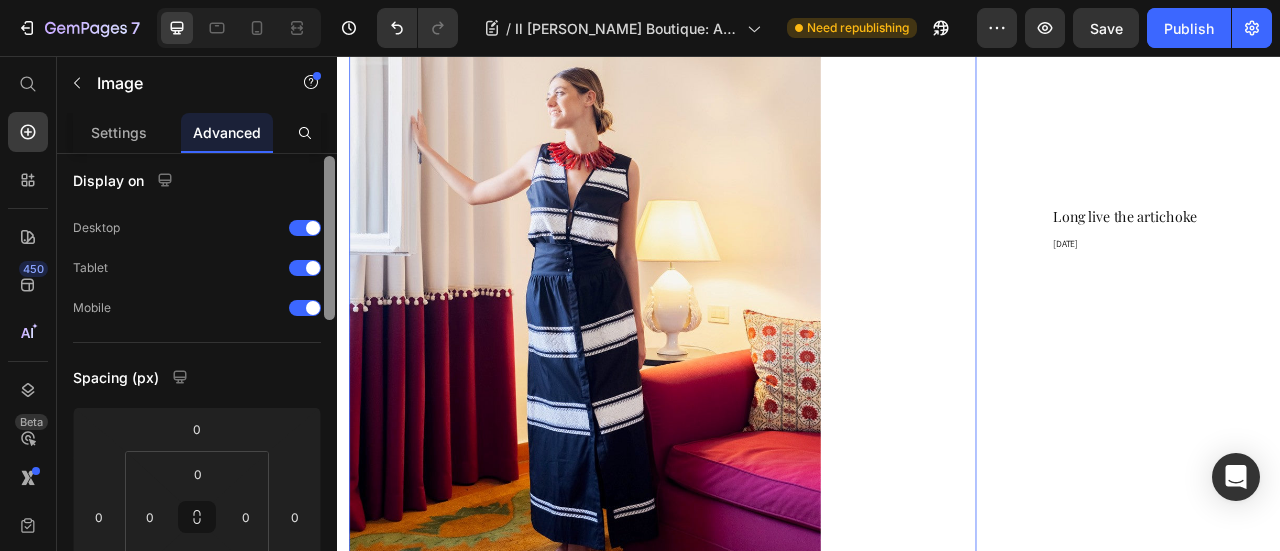 click at bounding box center [329, 238] 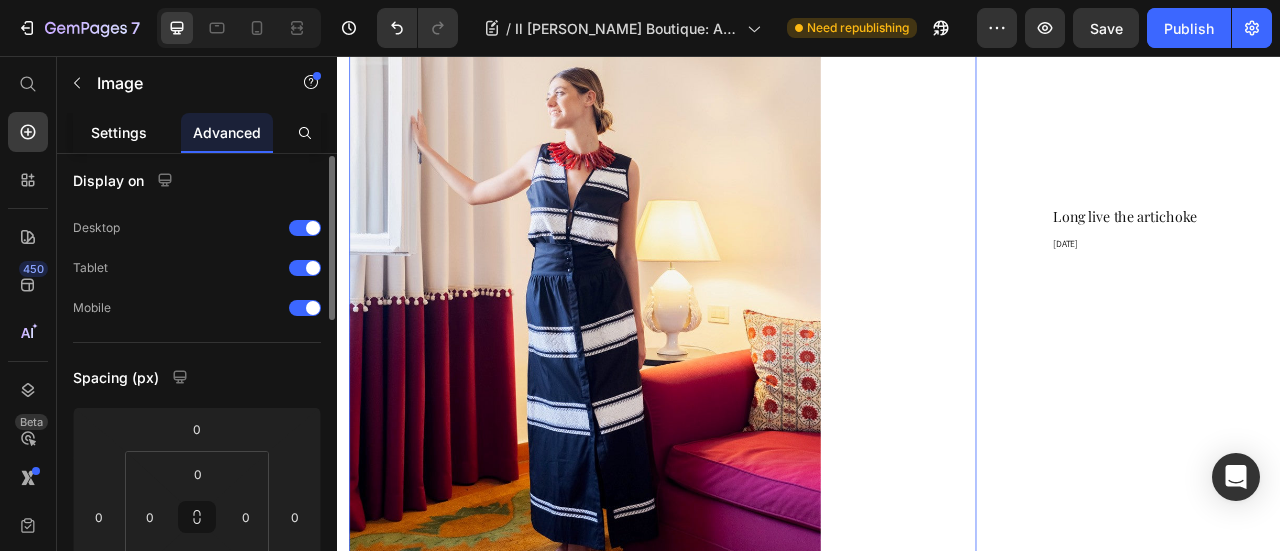 click on "Settings" at bounding box center [119, 132] 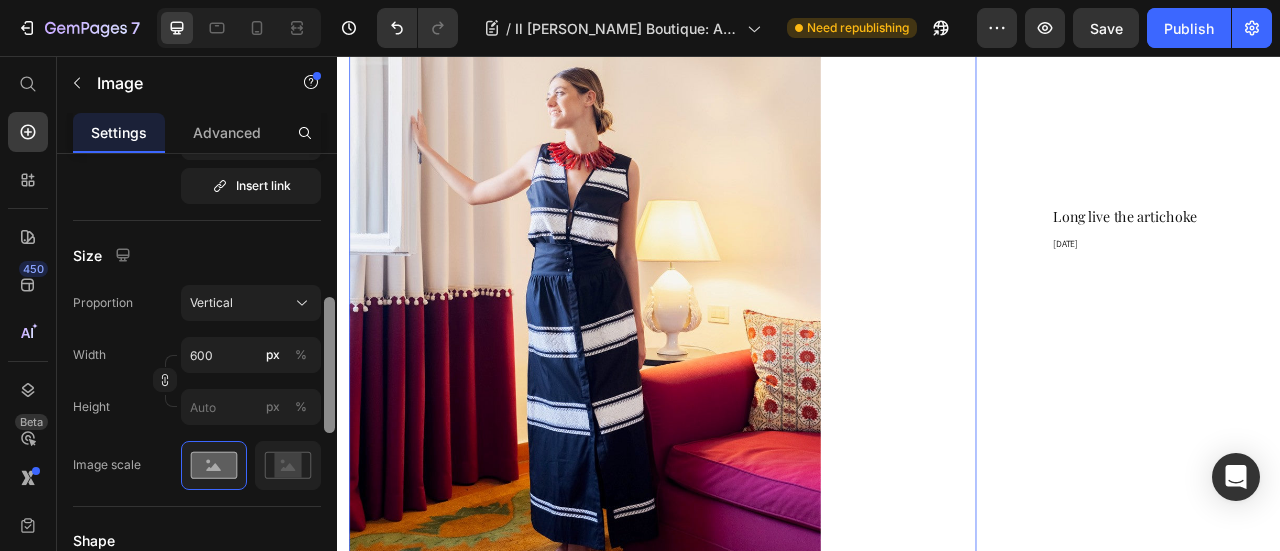 scroll, scrollTop: 498, scrollLeft: 0, axis: vertical 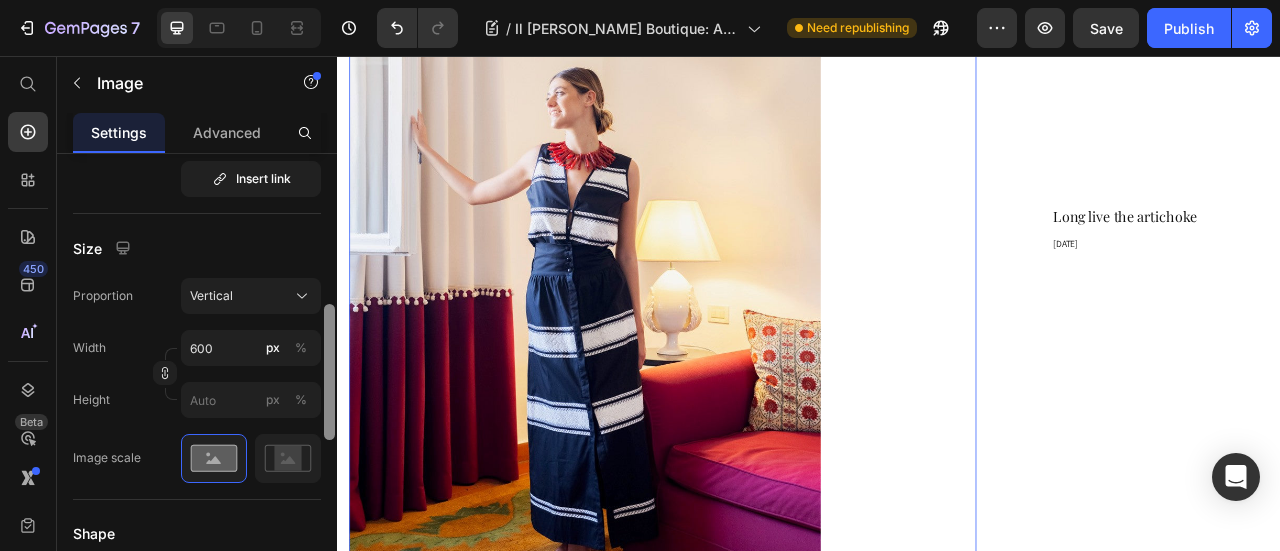 drag, startPoint x: 330, startPoint y: 211, endPoint x: 328, endPoint y: 361, distance: 150.01334 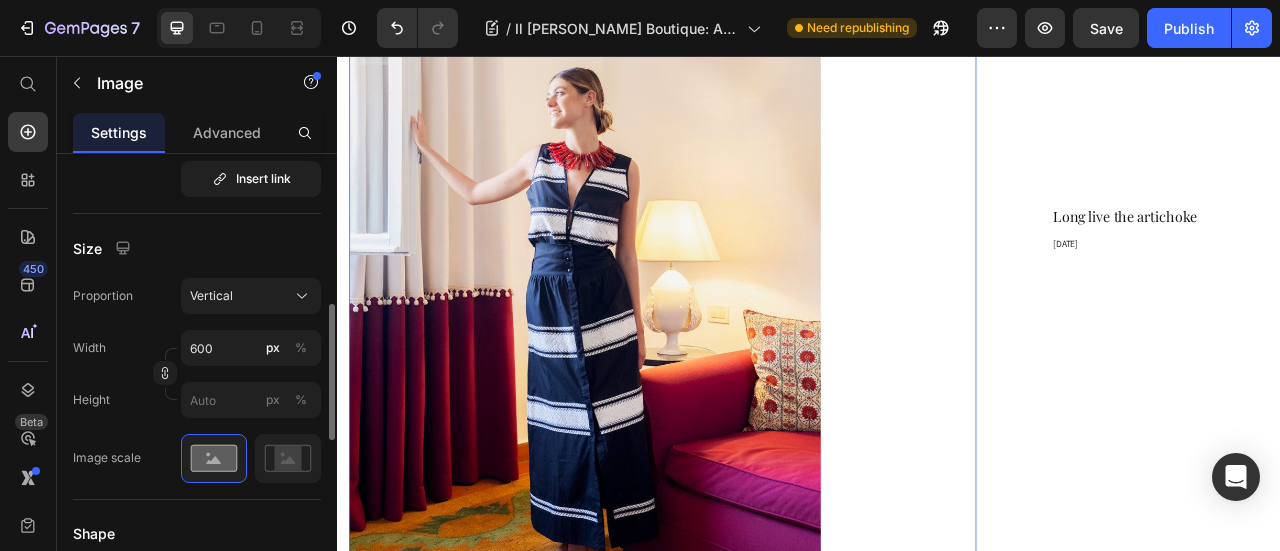 click at bounding box center (751, 345) 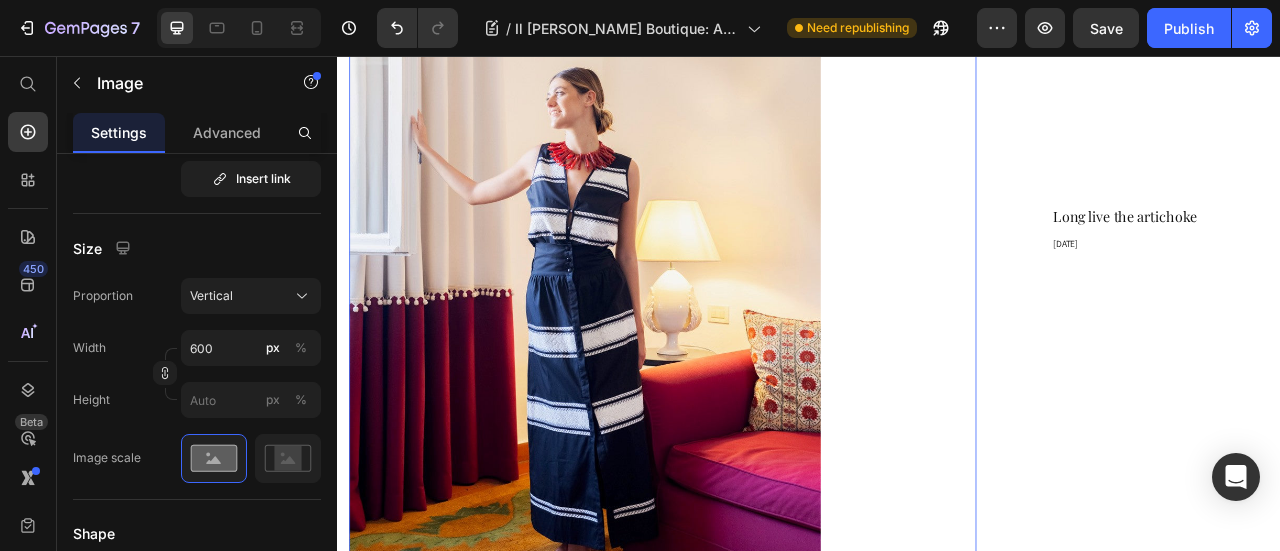 click at bounding box center (751, 345) 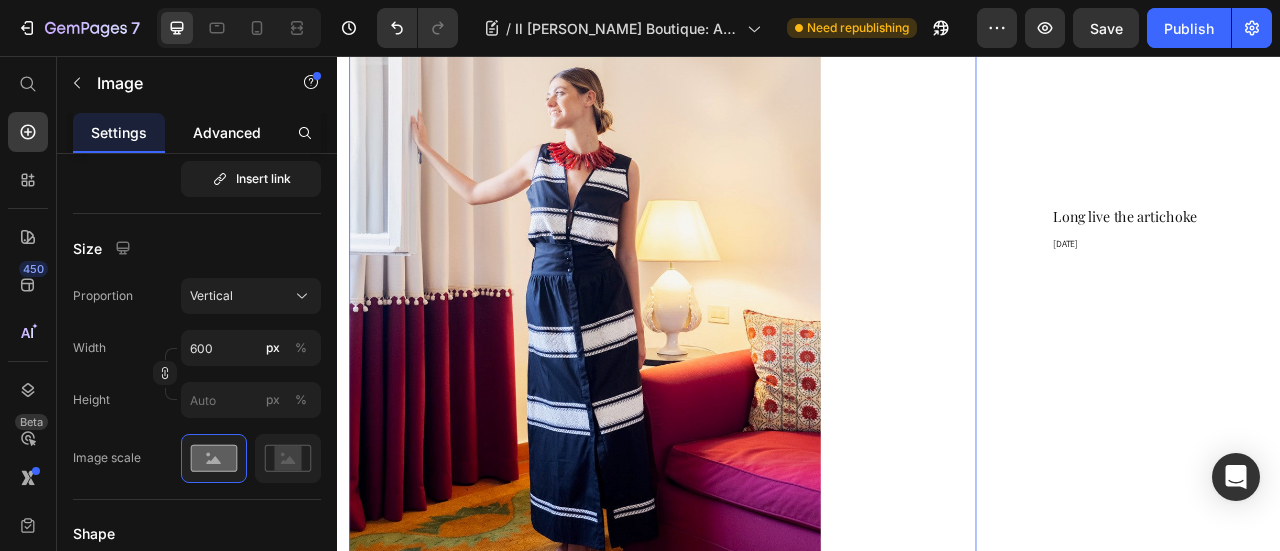 click on "Advanced" at bounding box center [227, 132] 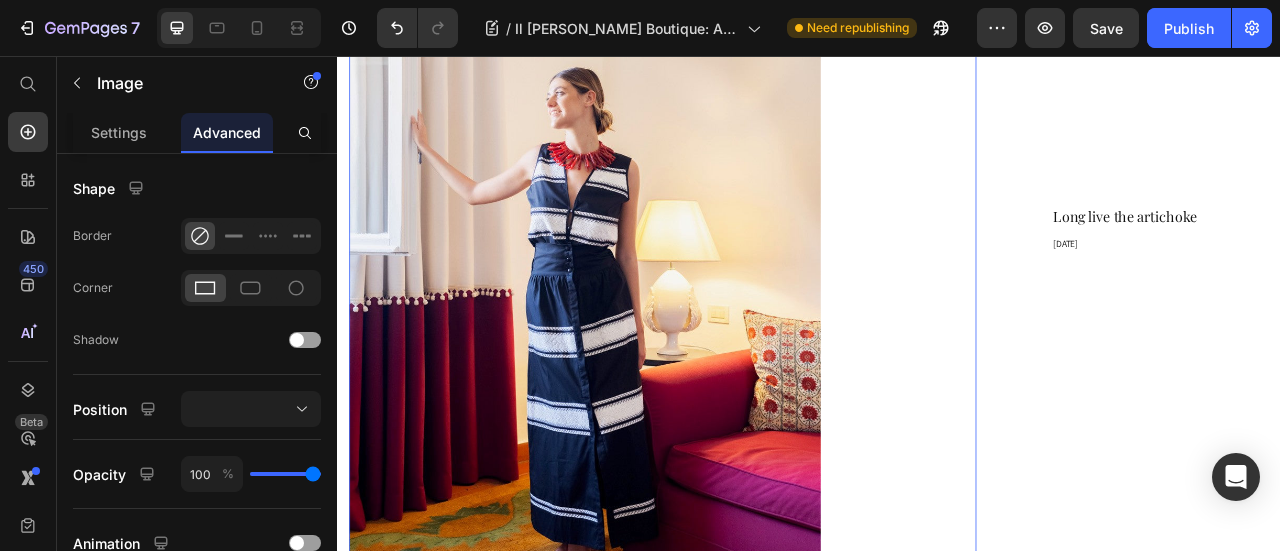 scroll, scrollTop: 0, scrollLeft: 0, axis: both 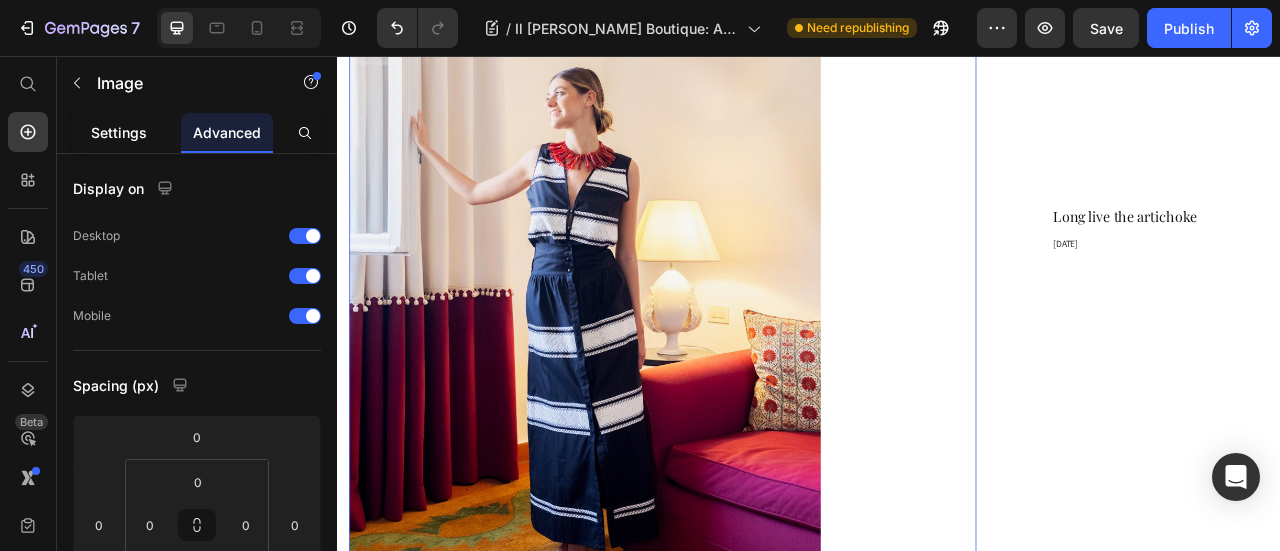 click on "Settings" 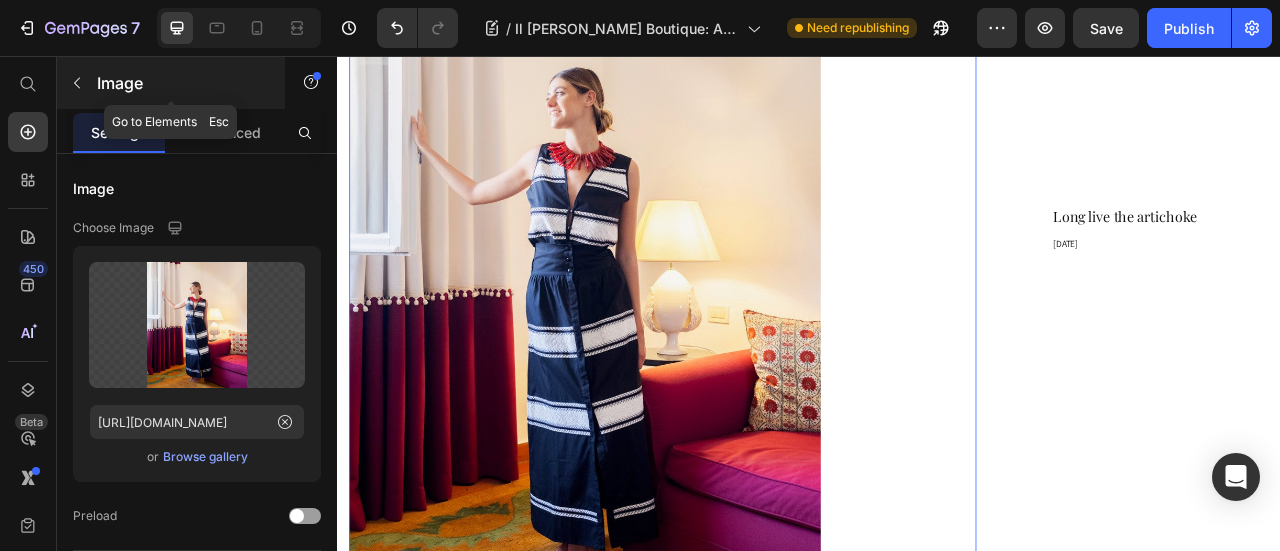 click 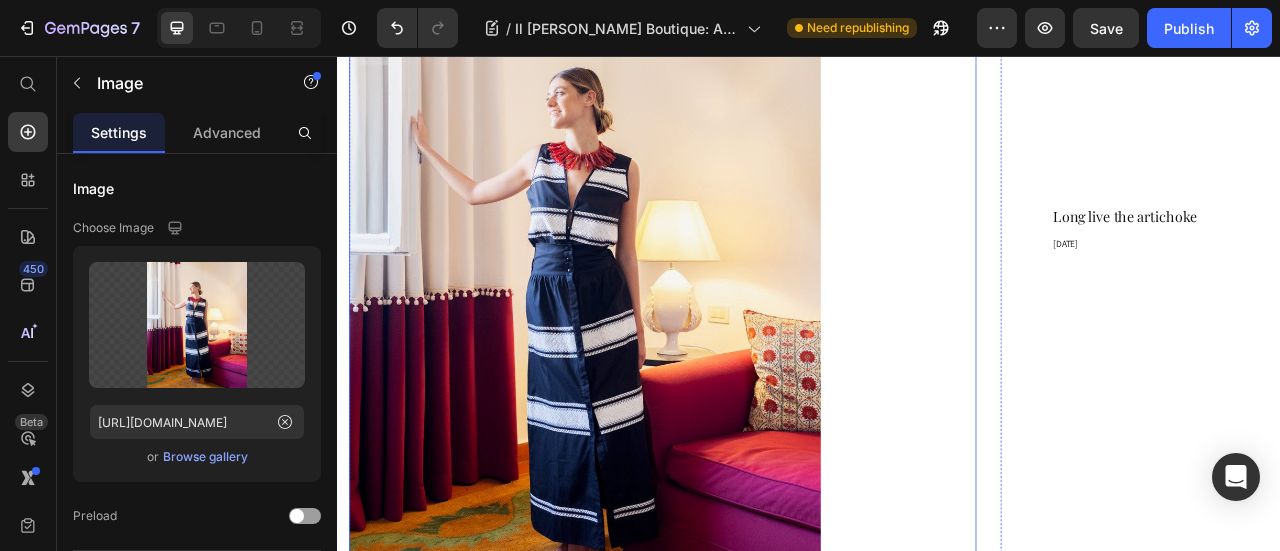 click at bounding box center (751, 345) 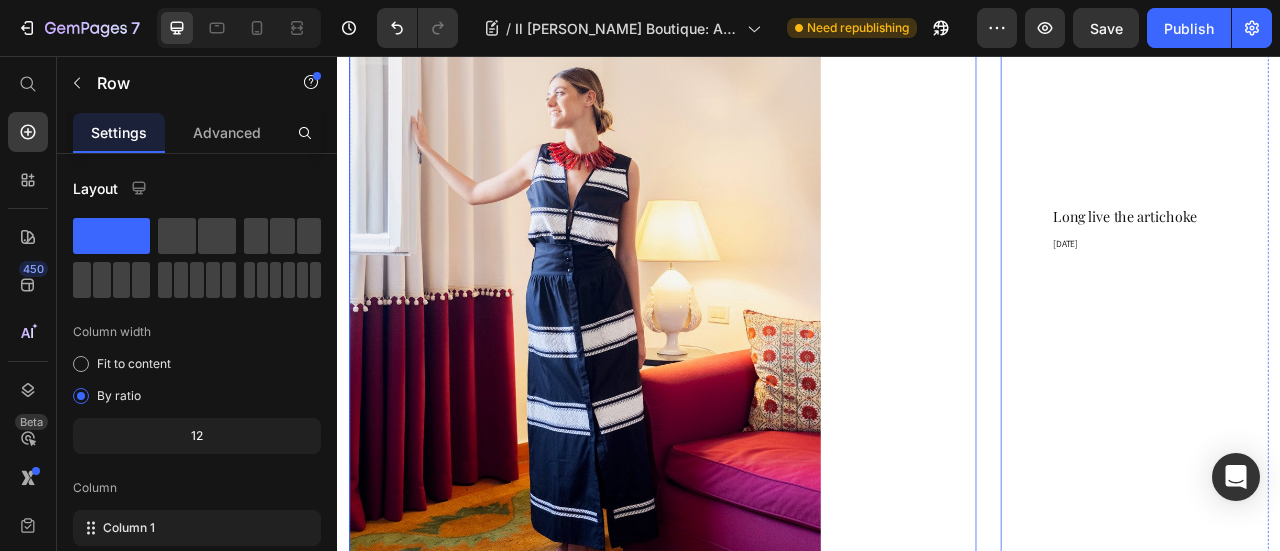 click on "Il [PERSON_NAME] Boutique: A Curated Alchemy of Craft and Elegance Heading Step inside our wanderlusty shop Heading Image Shopping in the summer, for the summer, can sometimes feel like a feat . The weather is sweltering, the jumble of new arrivals and markdowns too chaotic to navigate, the lighting inside the fitting rooms all wrong when you are yet not tanned but desperately need a new swimsuit. Text Block But every now and then, an exception slips in . A place where summer shopping feels exactly as it should: slow, sensorial, and beautifully curated. Enter Il [PERSON_NAME] Boutique, one of our all-time favourite stores. Text Block Row Tucked just steps away from the shimmering pool of Il [PERSON_NAME], this  treasure trove of all-things (life)style  is a testament to CEO and Creative Director’s [PERSON_NAME]‑[PERSON_NAME] Sciò’s vision for our Tuscan retreat: a place within the iconic [GEOGRAPHIC_DATA] hideaway where  contemporary aesthetics meet the excellence of Italian craftsmanship , and  niche but oh-so covetable labels . Row" at bounding box center (767, -405) 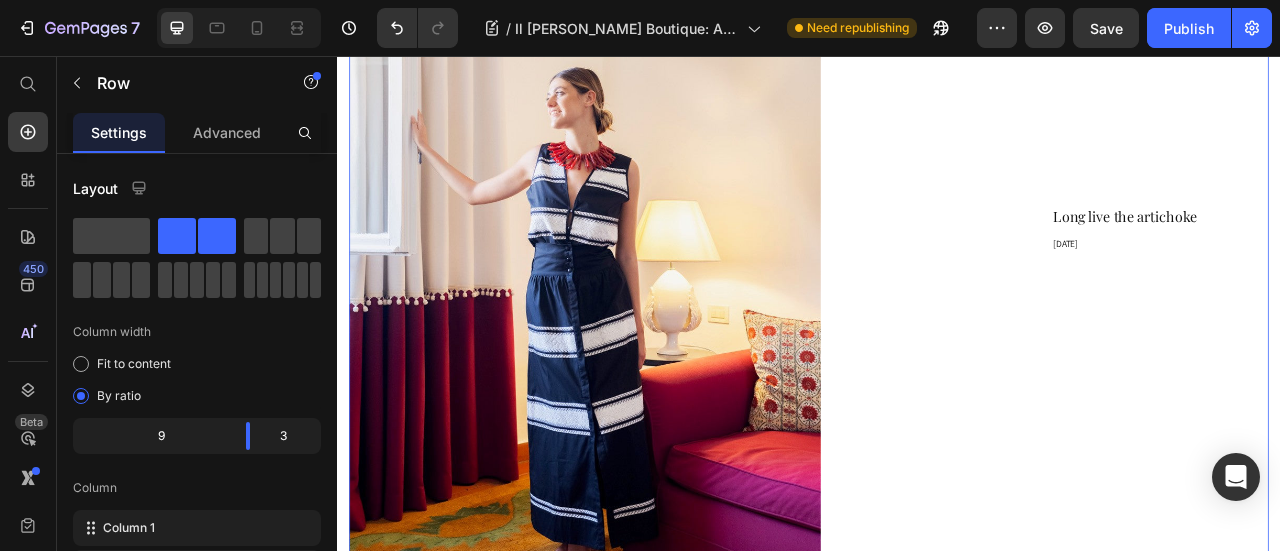 click on "Il [PERSON_NAME] Boutique: A Curated Alchemy of Craft and Elegance Heading Step inside our wanderlusty shop Heading Image Shopping in the summer, for the summer, can sometimes feel like a feat . The weather is sweltering, the jumble of new arrivals and markdowns too chaotic to navigate, the lighting inside the fitting rooms all wrong when you are yet not tanned but desperately need a new swimsuit. Text Block But every now and then, an exception slips in . A place where summer shopping feels exactly as it should: slow, sensorial, and beautifully curated. Enter Il [PERSON_NAME] Boutique, one of our all-time favourite stores. Text Block Row Tucked just steps away from the shimmering pool of Il [PERSON_NAME], this  treasure trove of all-things (life)style  is a testament to CEO and Creative Director’s [PERSON_NAME]‑[PERSON_NAME] Sciò’s vision for our Tuscan retreat: a place within the iconic [GEOGRAPHIC_DATA] hideaway where  contemporary aesthetics meet the excellence of Italian craftsmanship , and  niche but oh-so covetable labels . Row" at bounding box center (937, -405) 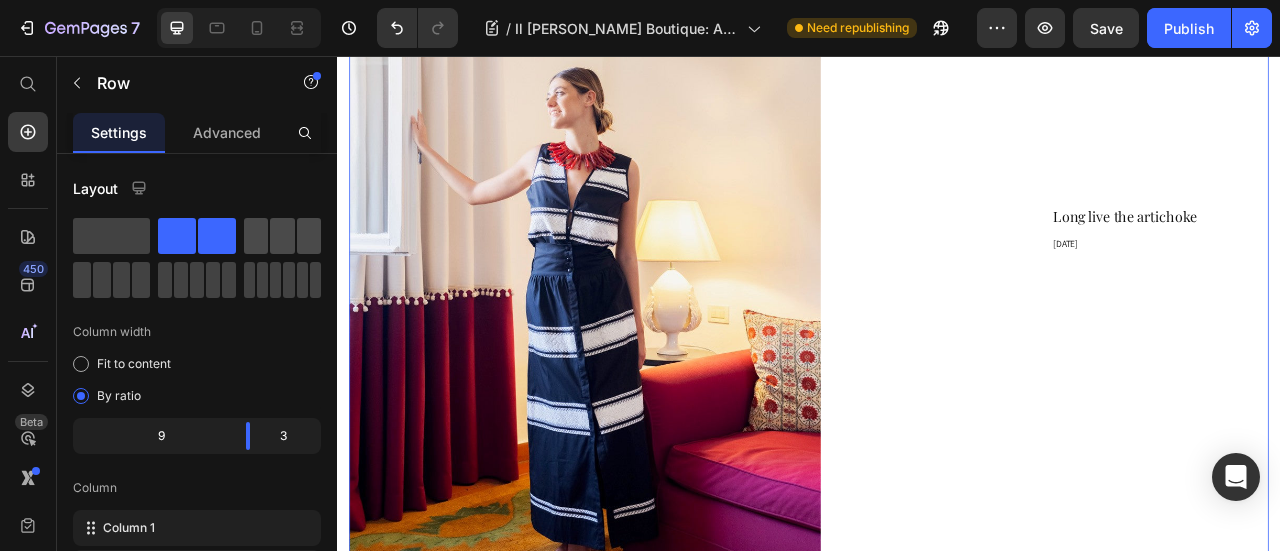 click 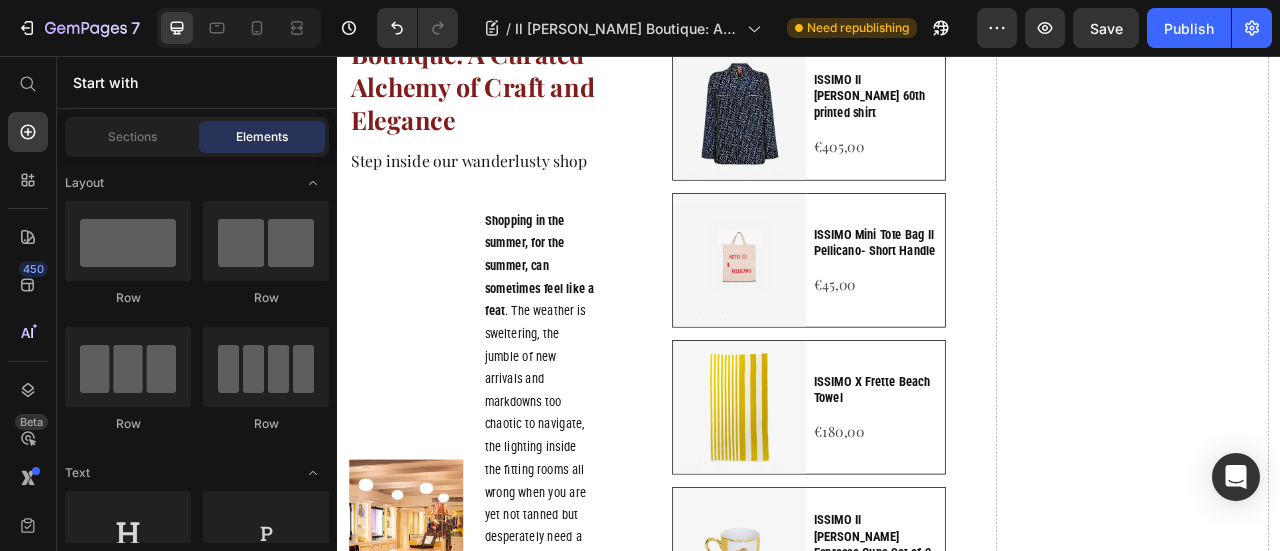 scroll, scrollTop: 0, scrollLeft: 0, axis: both 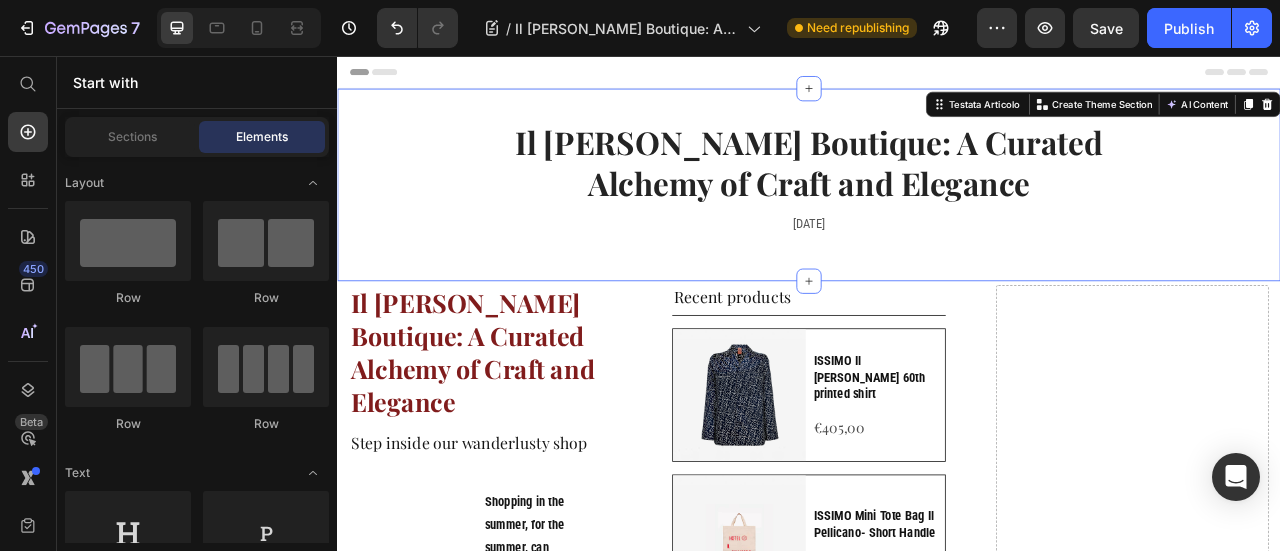 click on "Il [PERSON_NAME] Boutique: A Curated Alchemy of Craft and Elegance Heading [DATE] Text block Row Testata Articolo   Create Theme Section AI Content Write with GemAI What would you like to describe here? Tone and Voice Persuasive Product ISSIMO Il [PERSON_NAME] Key Ring Show more Generate" at bounding box center [937, 219] 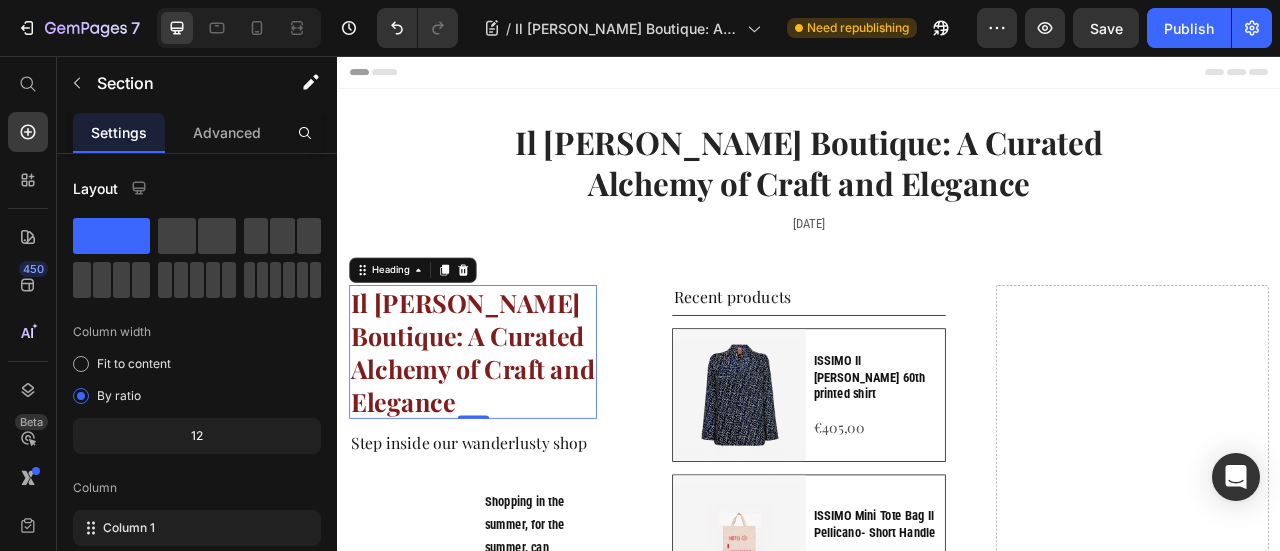 click on "Il [PERSON_NAME] Boutique: A Curated Alchemy of Craft and Elegance" at bounding box center (509, 432) 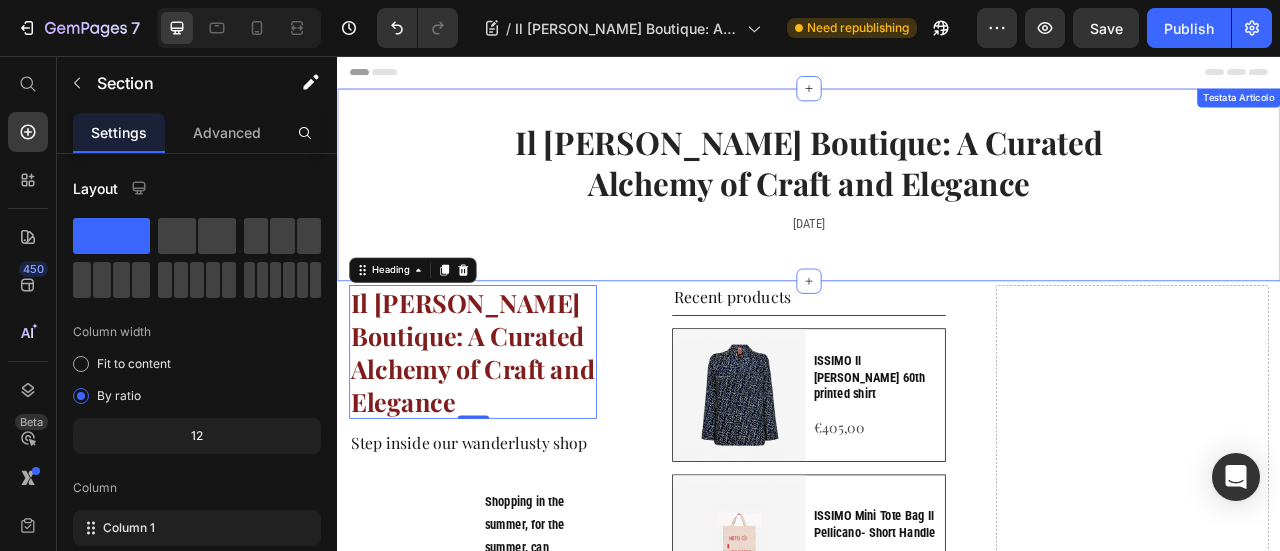click on "Il [PERSON_NAME] Boutique: A Curated Alchemy of Craft and Elegance Heading [DATE] Text block Row Testata Articolo" at bounding box center [937, 219] 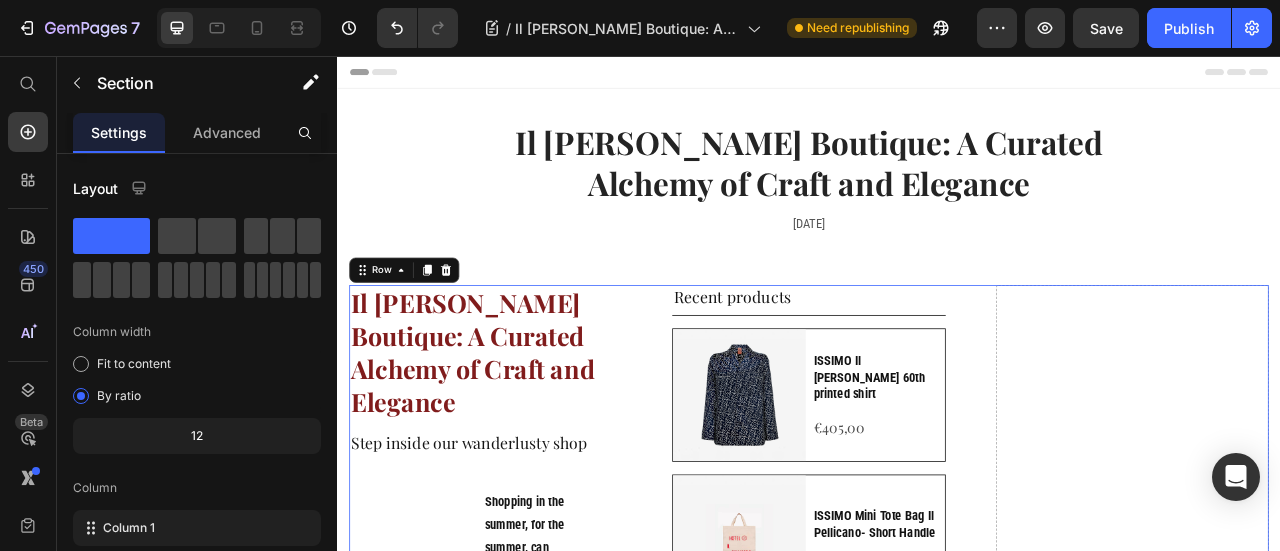 click on "Il [PERSON_NAME] Boutique: A Curated Alchemy of Craft and Elegance Heading Step inside our wanderlusty shop Heading Image Shopping in the summer, for the summer, can sometimes feel like a feat . The weather is sweltering, the jumble of new arrivals and markdowns too chaotic to navigate, the lighting inside the fitting rooms all wrong when you are yet not tanned but desperately need a new swimsuit. Text Block But every now and then, an exception slips in . A place where summer shopping feels exactly as it should: slow, sensorial, and beautifully curated. Enter Il [PERSON_NAME] Boutique, one of our all-time favourite stores. Text Block Row Tucked just steps away from the shimmering pool of Il [PERSON_NAME], this  treasure trove of all-things (life)style  is a testament to CEO and Creative Director’s [PERSON_NAME]‑[PERSON_NAME] Sciò’s vision for our Tuscan retreat: a place within the iconic [GEOGRAPHIC_DATA] hideaway where  contemporary aesthetics meet the excellence of Italian craftsmanship , and  niche but oh-so covetable labels . Row" at bounding box center (937, 2079) 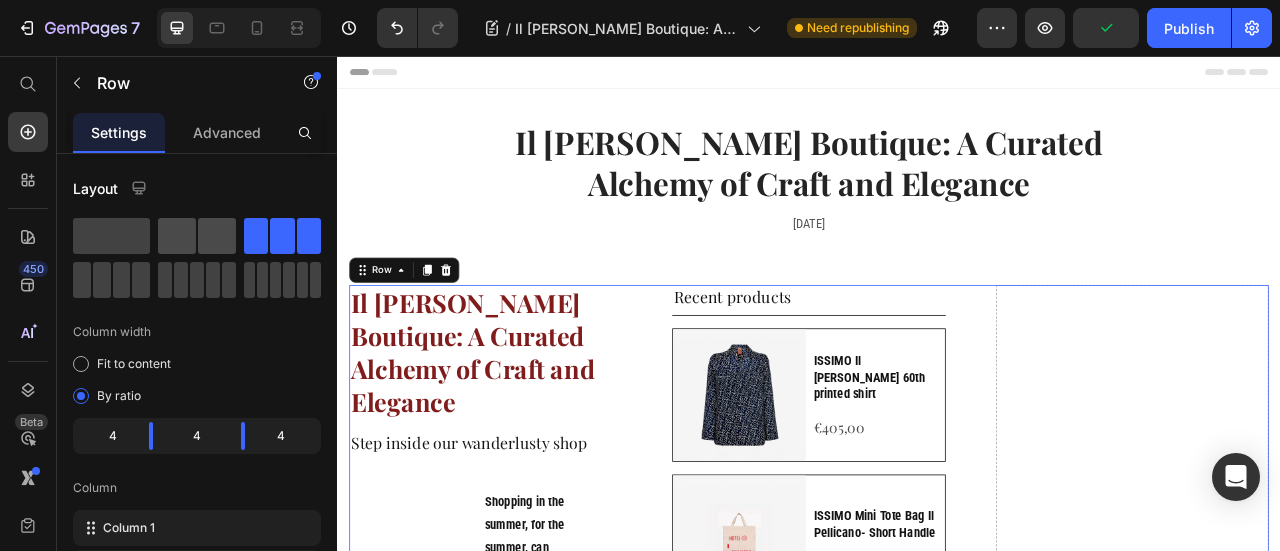 click 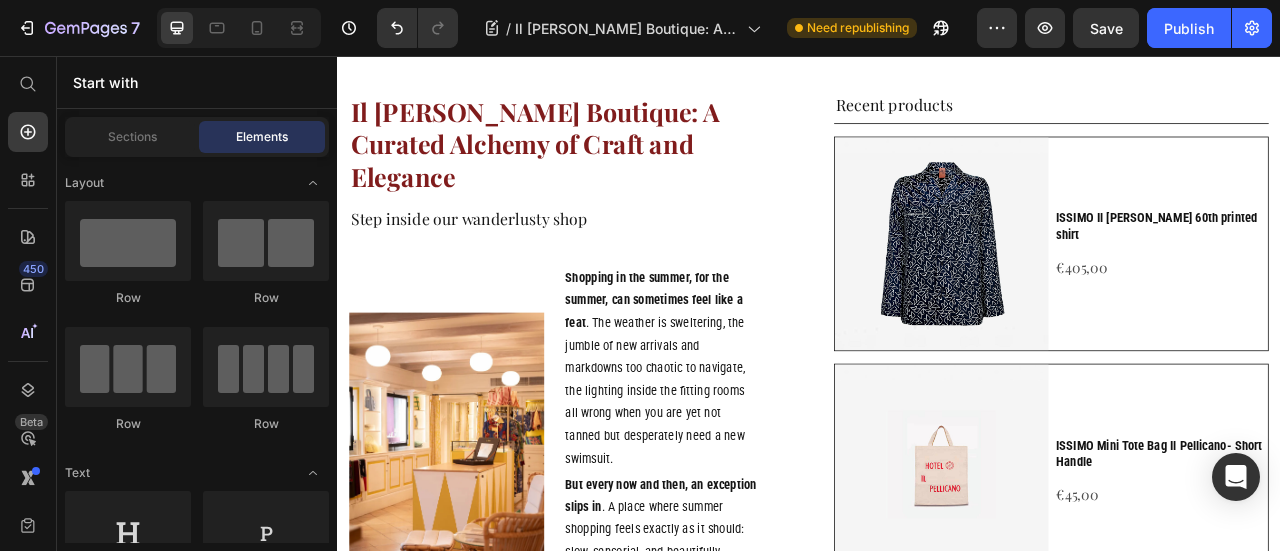 scroll, scrollTop: 0, scrollLeft: 0, axis: both 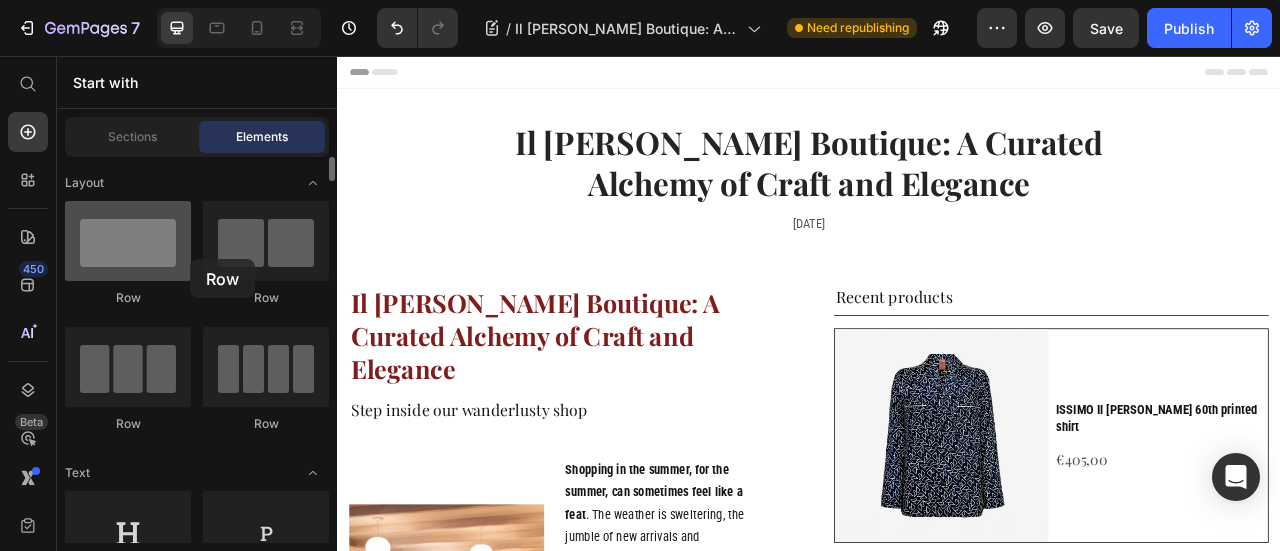 click at bounding box center (128, 241) 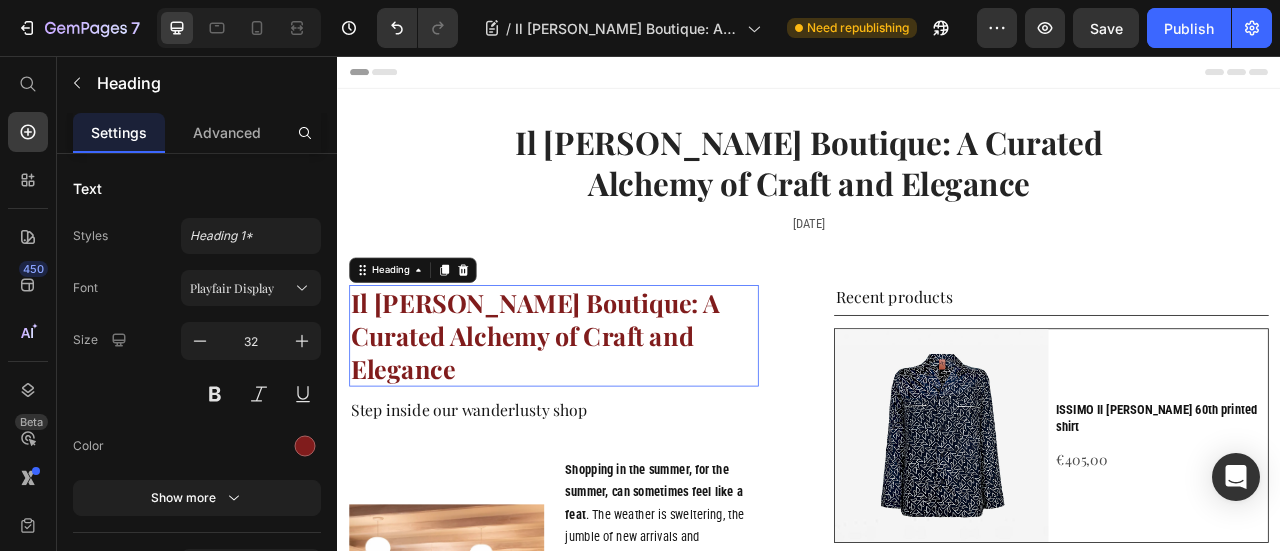 click on "Il [PERSON_NAME] Boutique: A Curated Alchemy of Craft and Elegance" at bounding box center (588, 411) 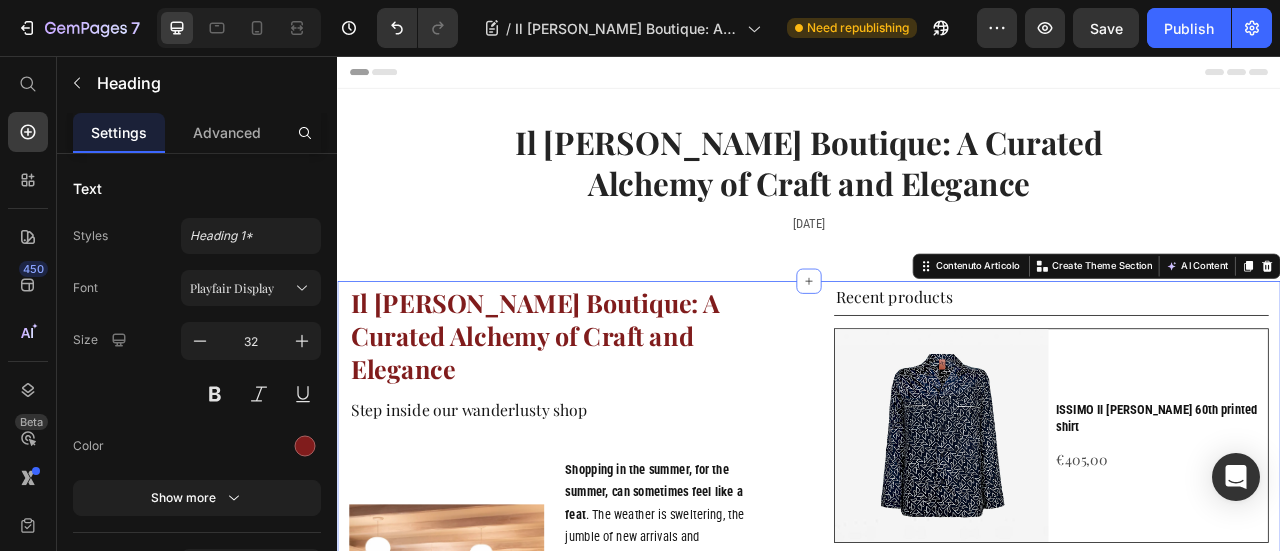 click on "Il [PERSON_NAME] Boutique: A Curated Alchemy of Craft and Elegance Heading Step inside our wanderlusty shop Heading Image Shopping in the summer, for the summer, can sometimes feel like a feat . The weather is sweltering, the jumble of new arrivals and markdowns too chaotic to navigate, the lighting inside the fitting rooms all wrong when you are yet not tanned but desperately need a new swimsuit. Text Block But every now and then, an exception slips in . A place where summer shopping feels exactly as it should: slow, sensorial, and beautifully curated. Enter Il [PERSON_NAME] Boutique, one of our all-time favourite stores. Text Block Row Tucked just steps away from the shimmering pool of Il [PERSON_NAME], this  treasure trove of all-things (life)style  is a testament to CEO and Creative Director’s [PERSON_NAME]‑[PERSON_NAME] Sciò’s vision for our Tuscan retreat: a place within the iconic [GEOGRAPHIC_DATA] hideaway where  contemporary aesthetics meet the excellence of Italian craftsmanship , and  niche but oh-so covetable labels . Row" at bounding box center [937, 2243] 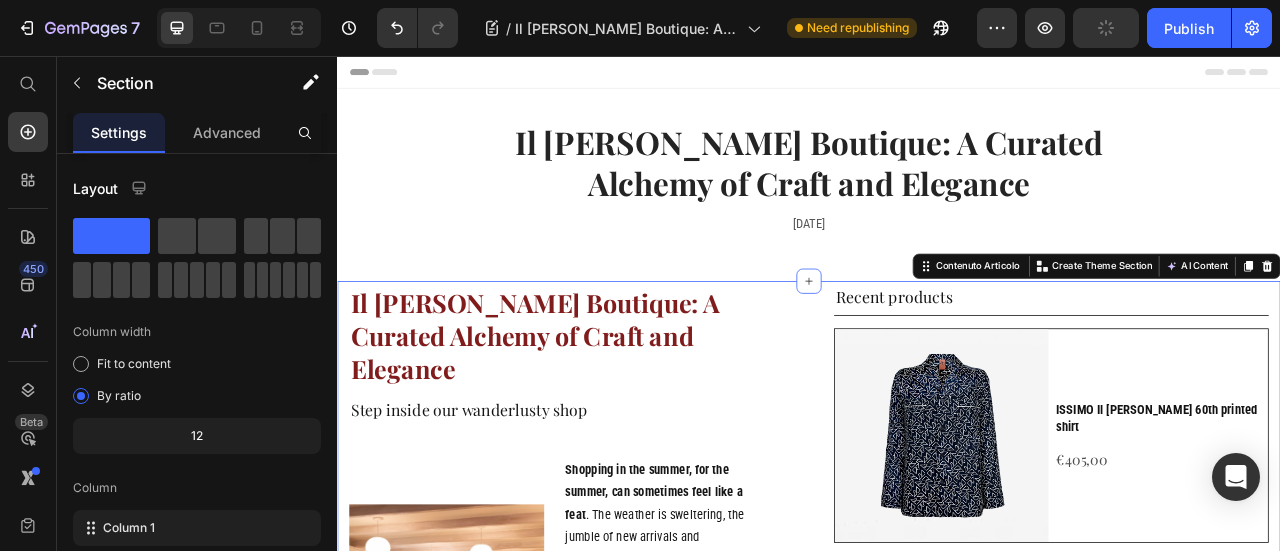 click 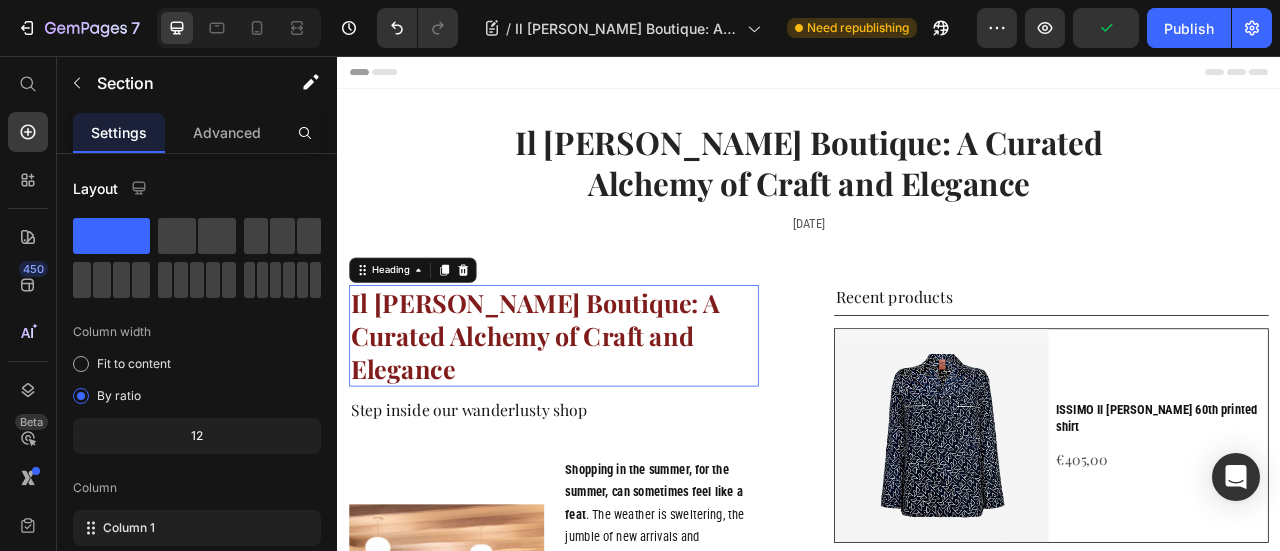click on "Il [PERSON_NAME] Boutique: A Curated Alchemy of Craft and Elegance" at bounding box center [588, 411] 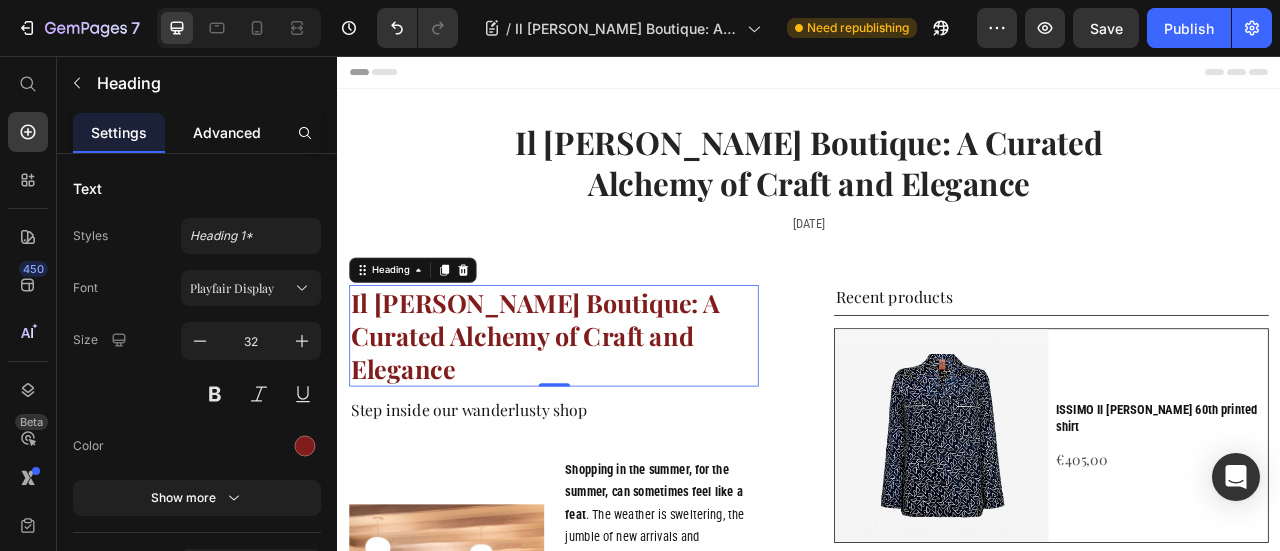 click on "Advanced" 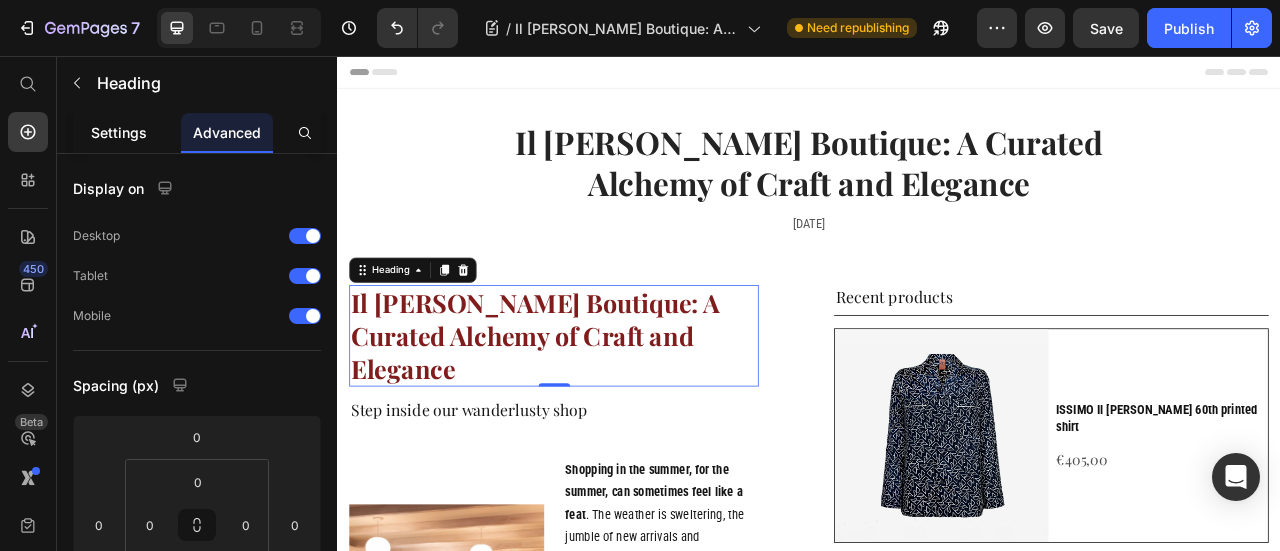click on "Settings" 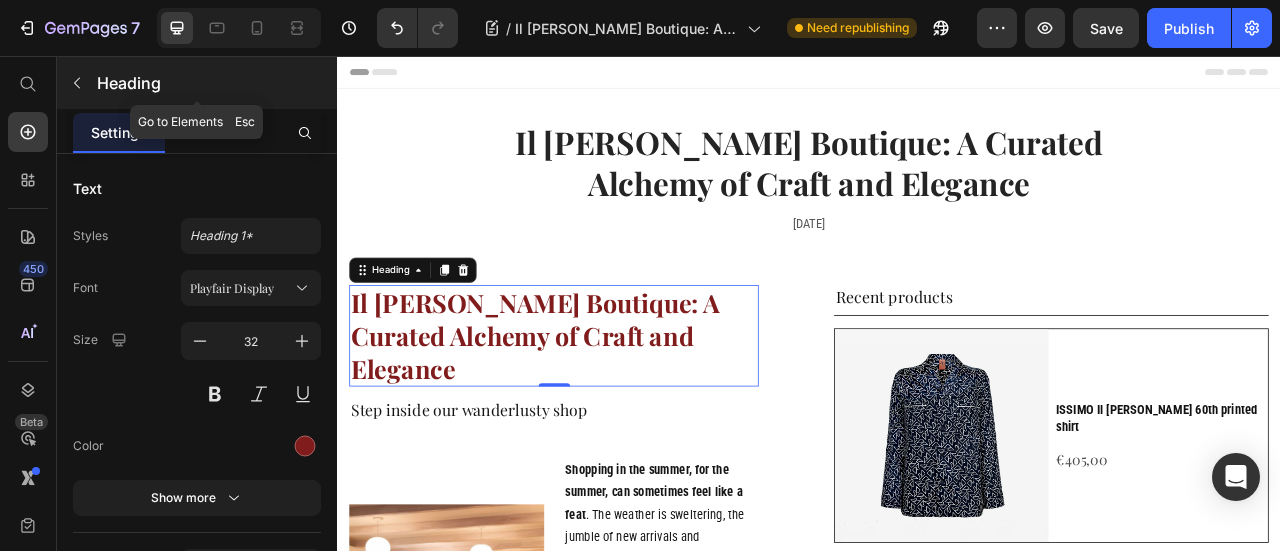 click at bounding box center (77, 83) 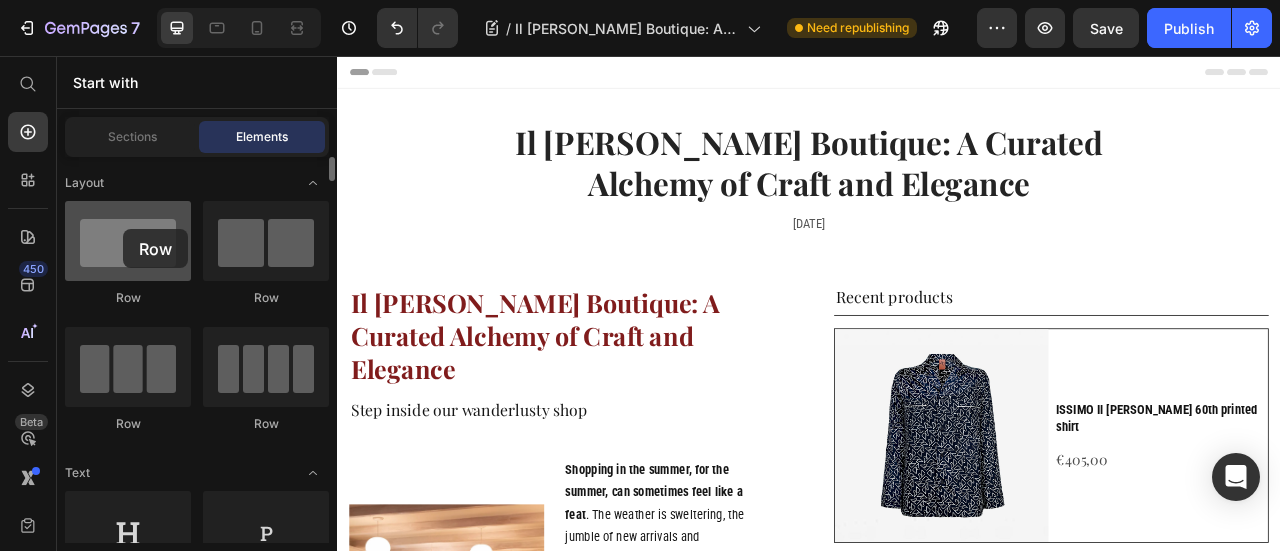 click at bounding box center [128, 241] 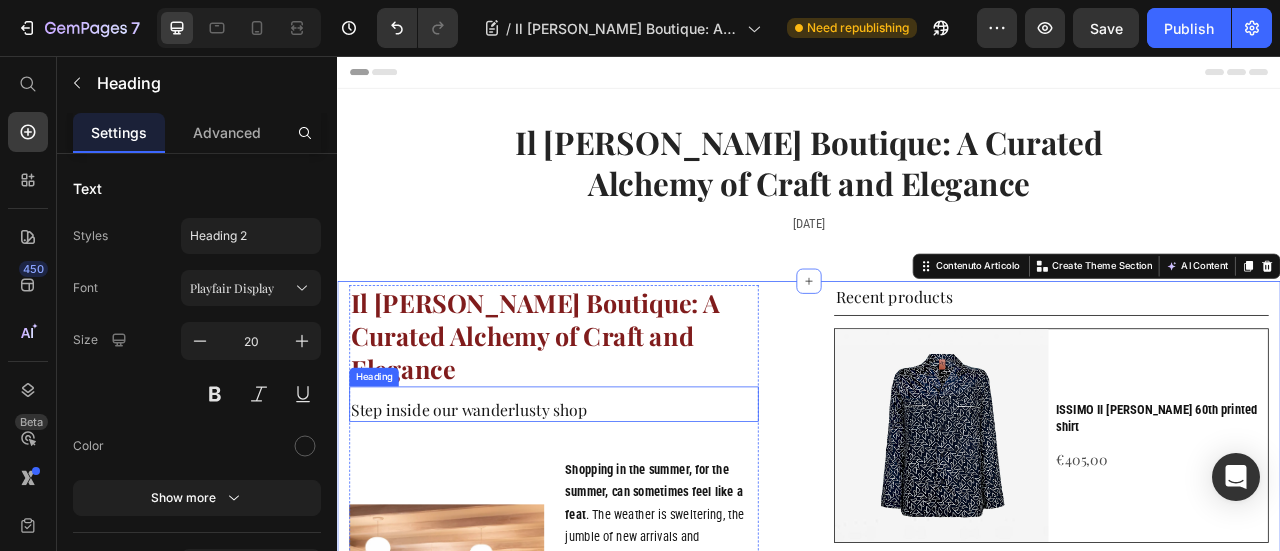 click on "Step inside our wanderlusty shop" at bounding box center [612, 506] 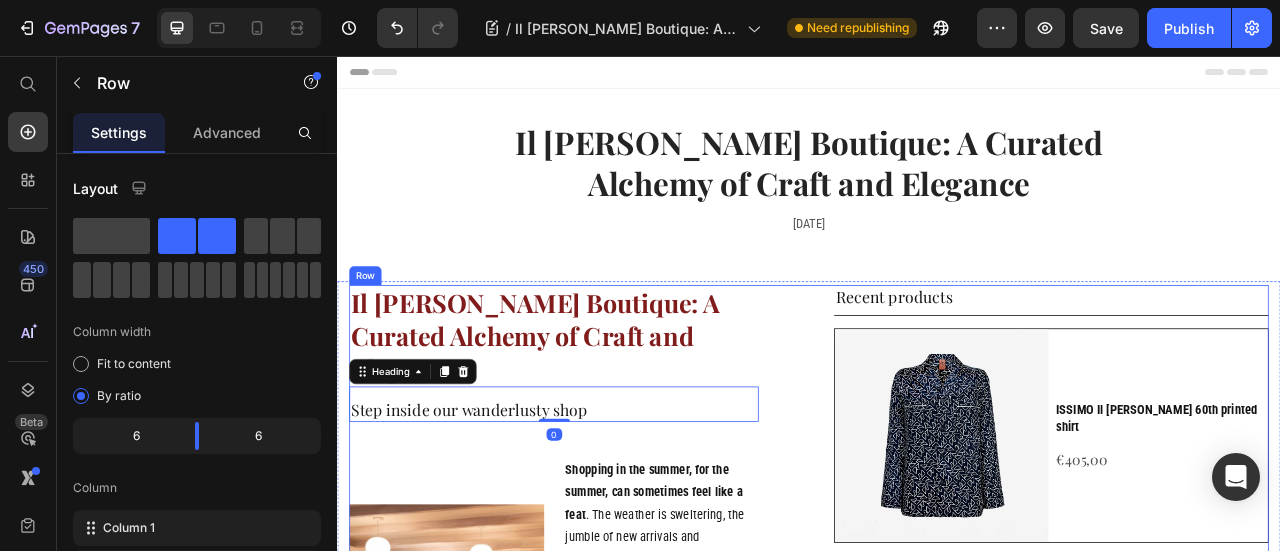 click on "Il [PERSON_NAME] Boutique: A Curated Alchemy of Craft and Elegance Heading Step inside our wanderlusty shop Heading   0 Image Shopping in the summer, for the summer, can sometimes feel like a feat . The weather is sweltering, the jumble of new arrivals and markdowns too chaotic to navigate, the lighting inside the fitting rooms all wrong when you are yet not tanned but desperately need a new swimsuit. Text Block But every now and then, an exception slips in . A place where summer shopping feels exactly as it should: slow, sensorial, and beautifully curated. Enter Il [PERSON_NAME] Boutique, one of our all-time favourite stores. Text Block Row Tucked just steps away from the shimmering pool of Il [PERSON_NAME], this  treasure trove of all-things (life)style  is a testament to CEO and Creative Director’s [PERSON_NAME]‑[PERSON_NAME] Sciò’s vision for our Tuscan retreat: a place within the iconic [GEOGRAPHIC_DATA] hideaway where  contemporary aesthetics meet the excellence of Italian craftsmanship , and  niche but oh-so covetable labels ." at bounding box center (937, 2243) 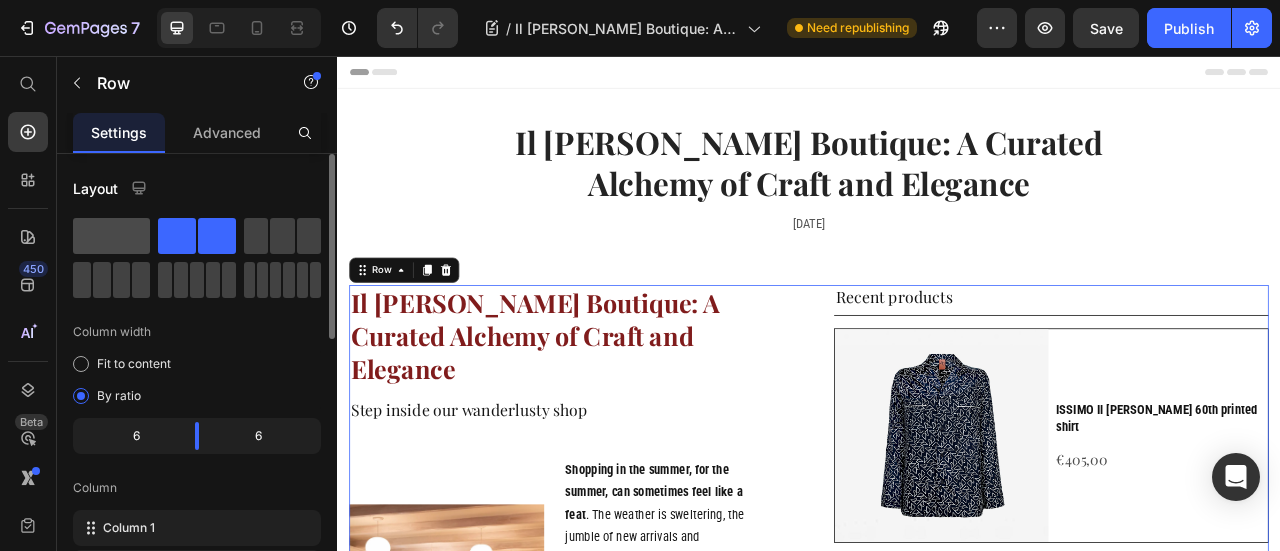 click 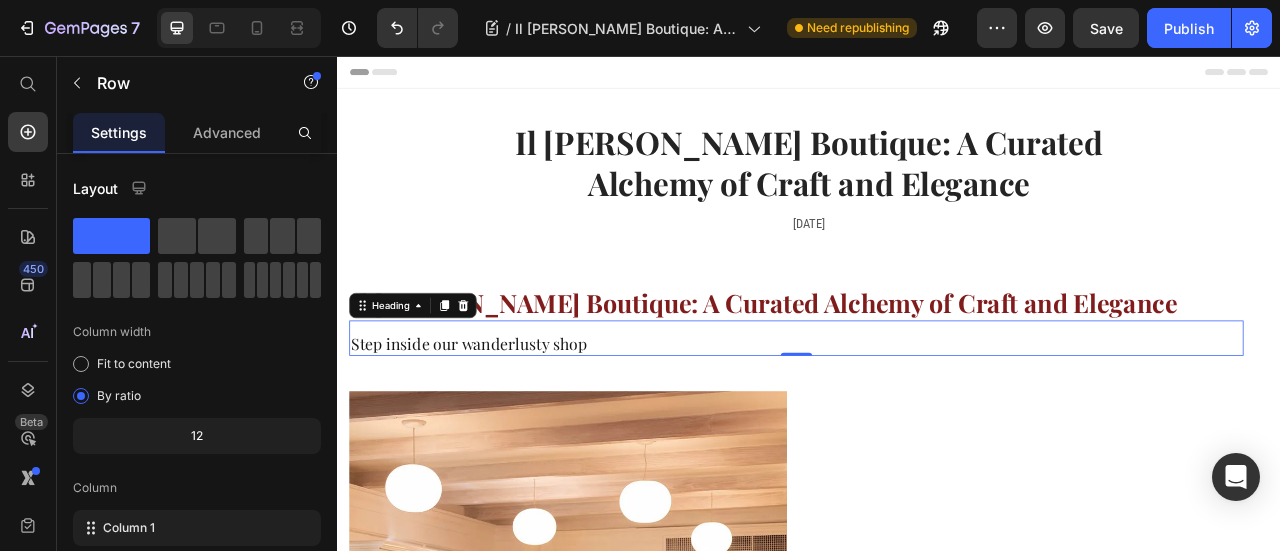 click on "Step inside our wanderlusty shop Heading   0" at bounding box center [921, 414] 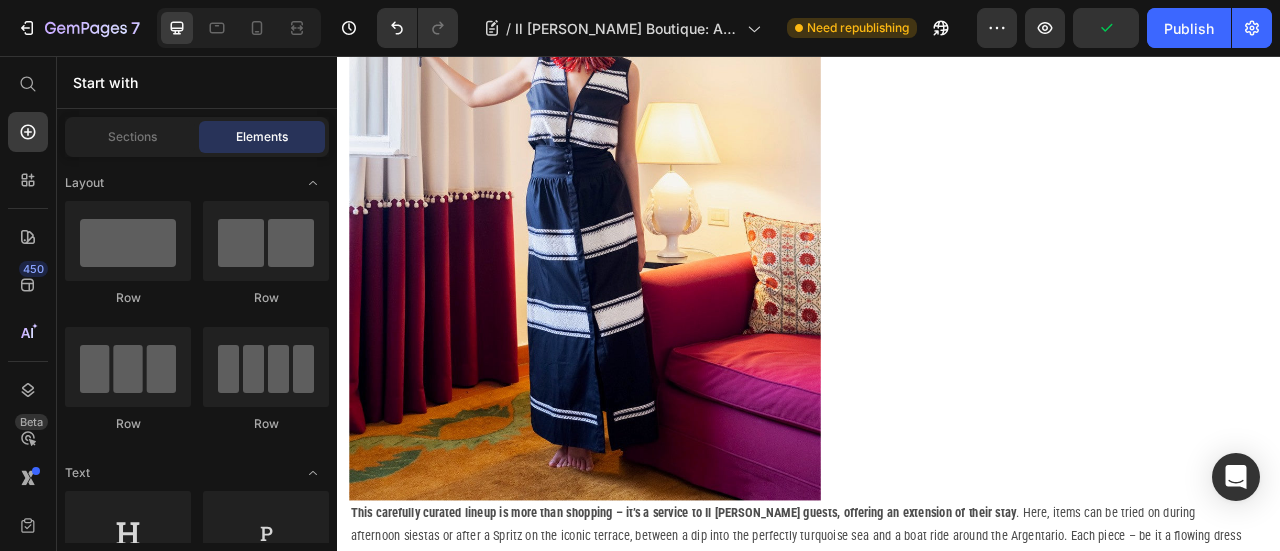 scroll, scrollTop: 2793, scrollLeft: 0, axis: vertical 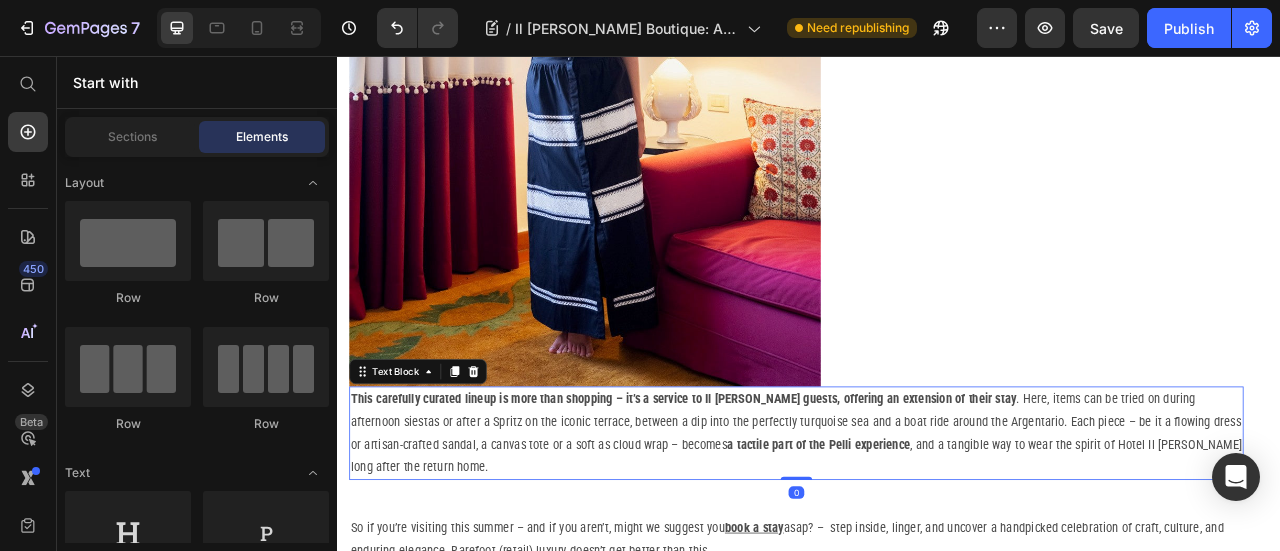 click on "This carefully curated lineup is more than shopping – it’s a service to Il [PERSON_NAME] guests, offering an extension of their stay . Here, items can be tried on during afternoon siestas or after a Spritz on the iconic terrace, between a dip into the perfectly turquoise sea and a boat ride around the Argentario. Each piece – be it a flowing dress or artisan-crafted sandal, a canvas tote or a soft as cloud wrap – becomes  a tactile part of the Pelli experience , and a tangible way to wear the spirit of Hotel Il [PERSON_NAME] long after the return home." at bounding box center [921, 535] 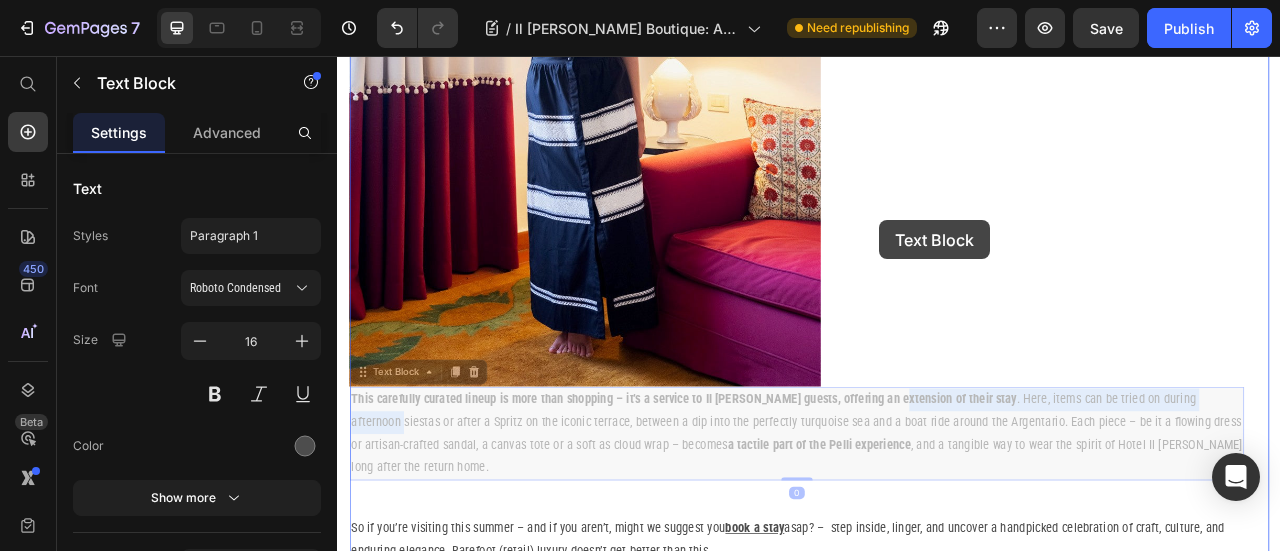 drag, startPoint x: 352, startPoint y: 475, endPoint x: 1027, endPoint y: 266, distance: 706.6159 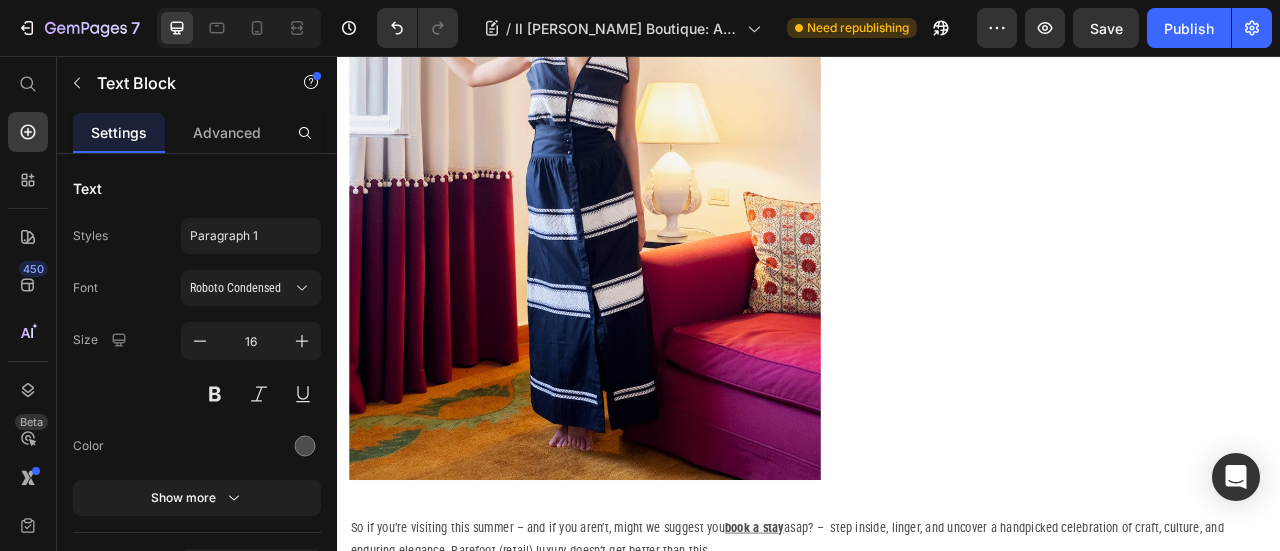 scroll, scrollTop: 1993, scrollLeft: 0, axis: vertical 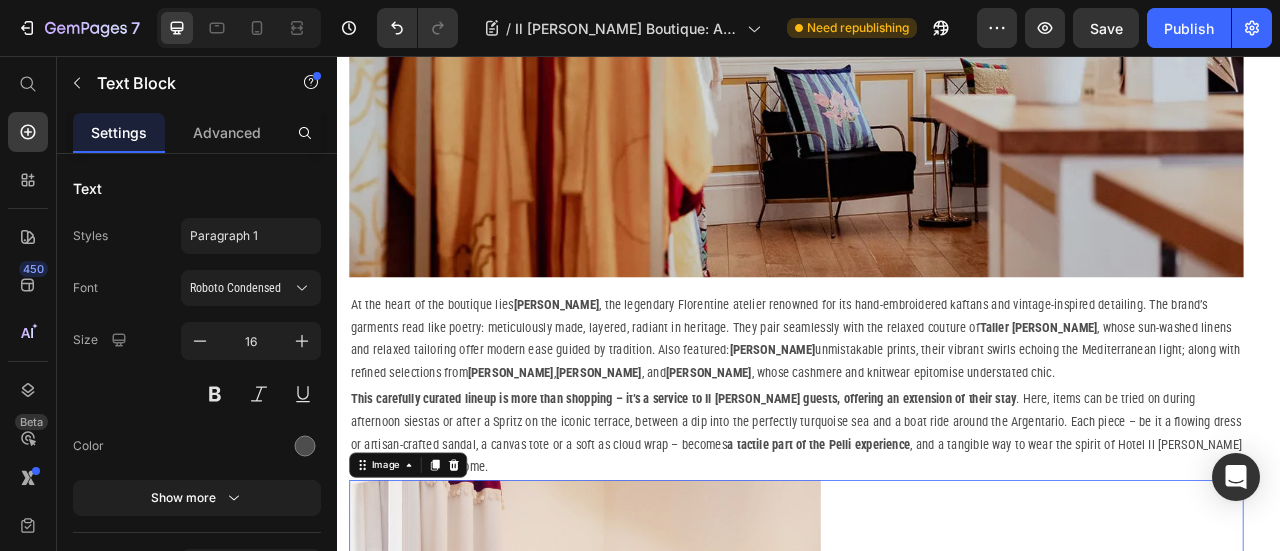 click at bounding box center [921, 995] 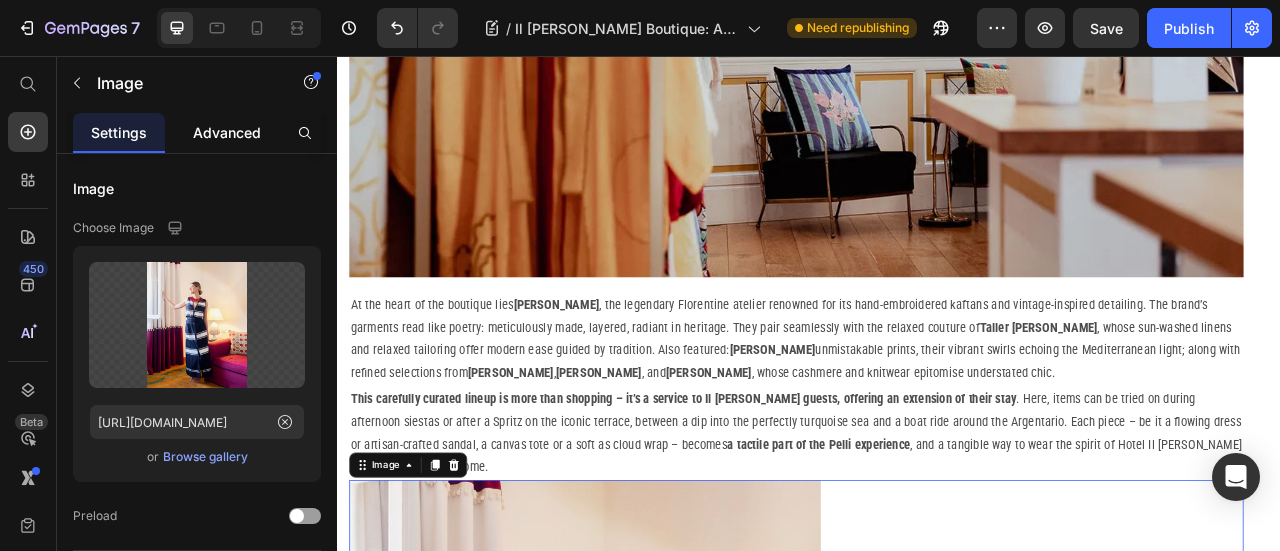 click on "Advanced" at bounding box center (227, 132) 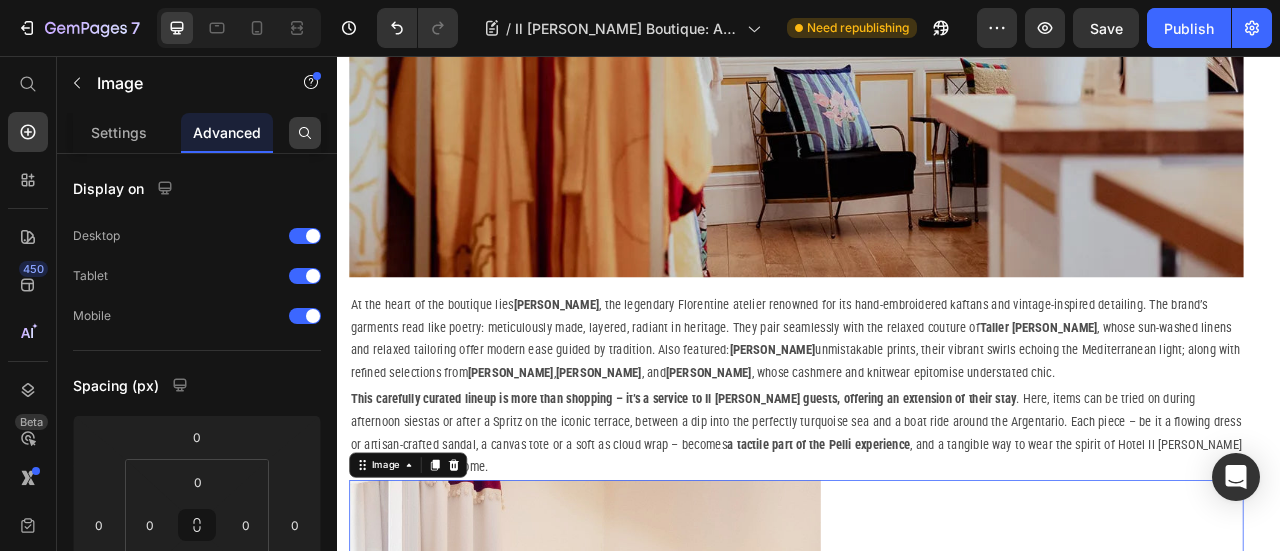 click 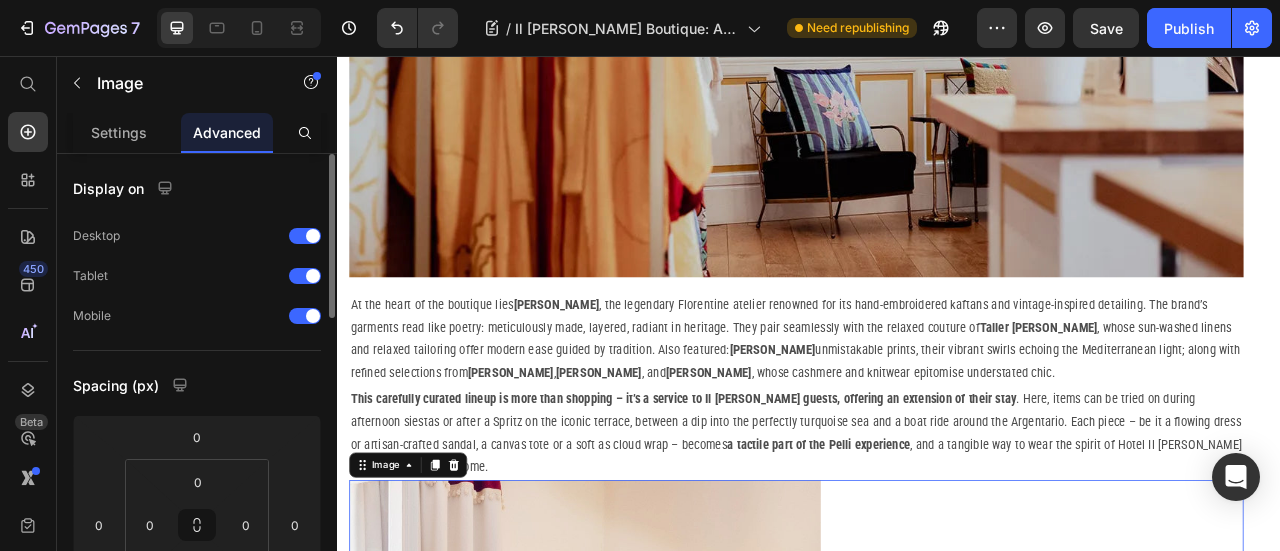 click on "Display on" at bounding box center (197, 188) 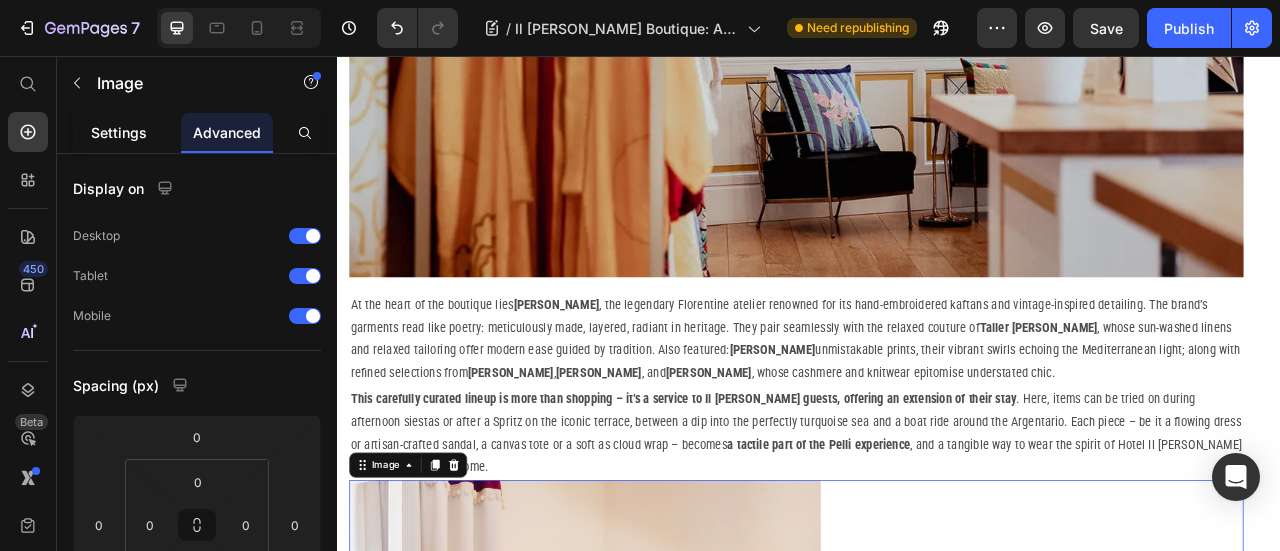 click on "Settings" at bounding box center (119, 132) 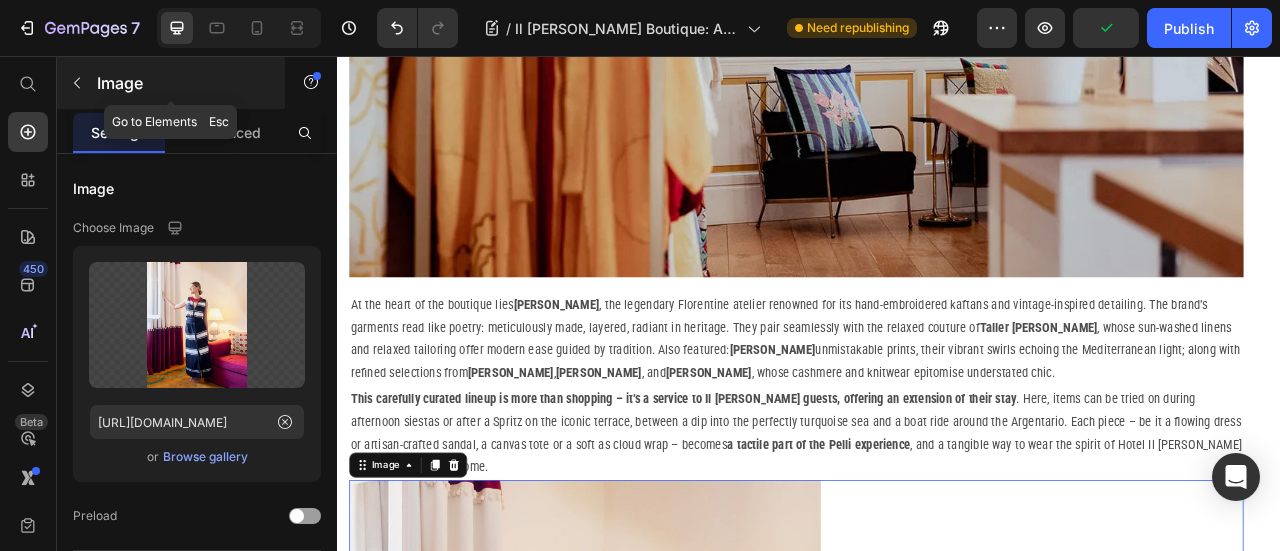 click at bounding box center (77, 83) 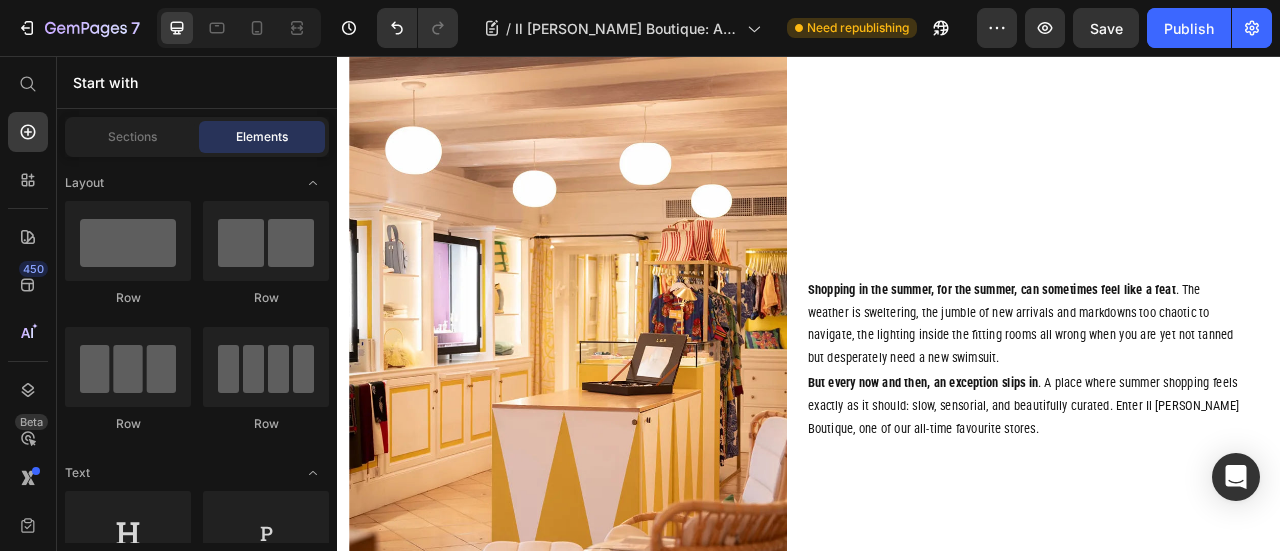 scroll, scrollTop: 0, scrollLeft: 0, axis: both 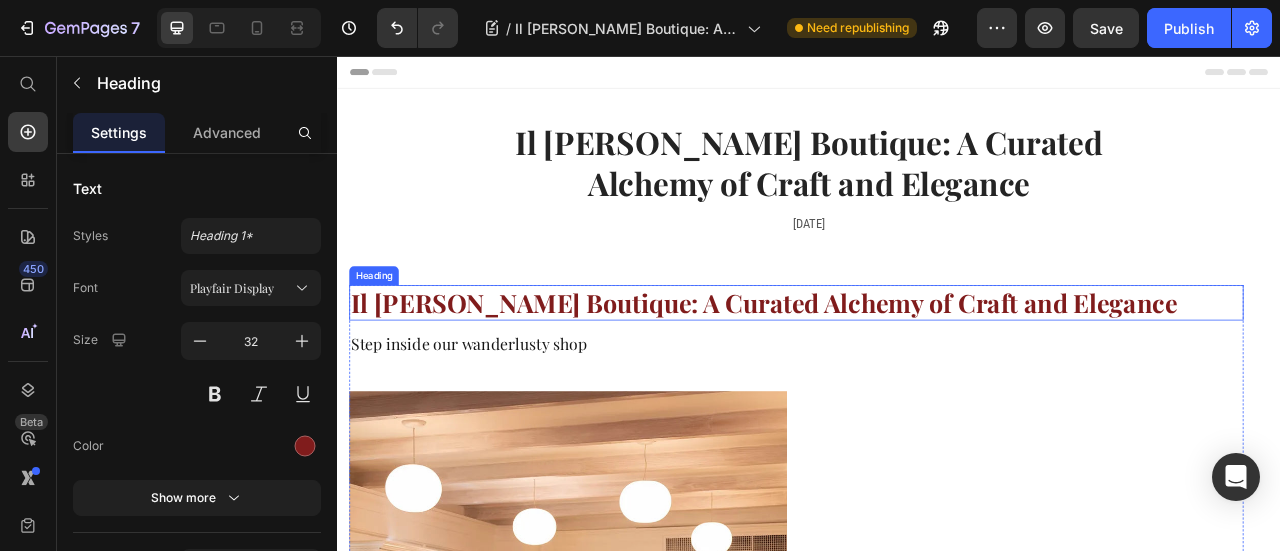 click on "Il [PERSON_NAME] Boutique: A Curated Alchemy of Craft and Elegance" at bounding box center [880, 369] 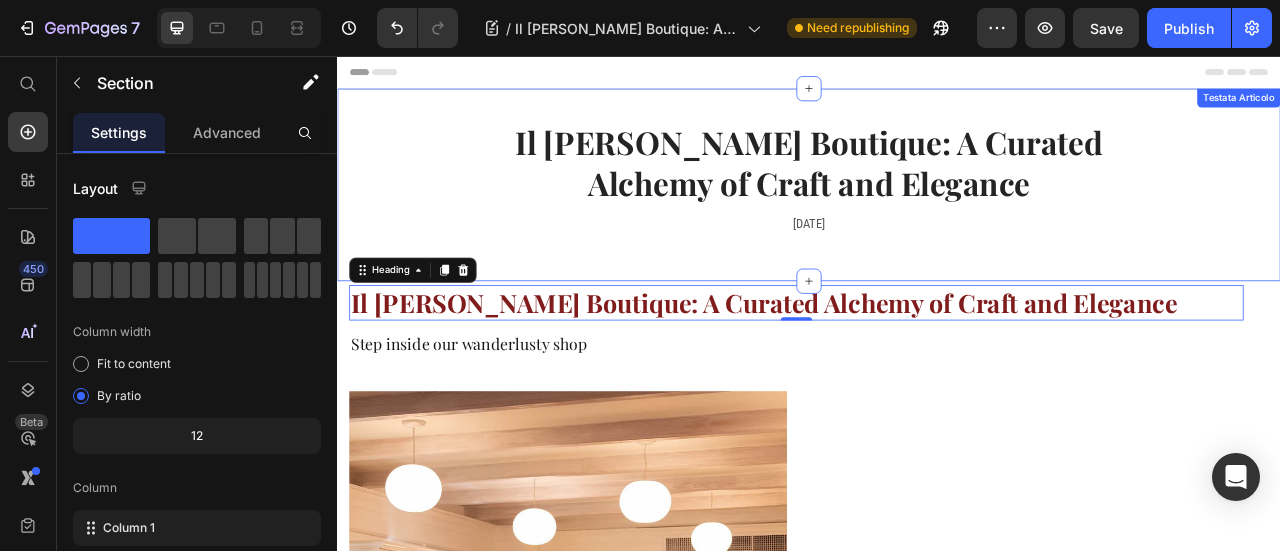 click on "Il [PERSON_NAME] Boutique: A Curated Alchemy of Craft and Elegance Heading [DATE] Text block Row" at bounding box center [937, 219] 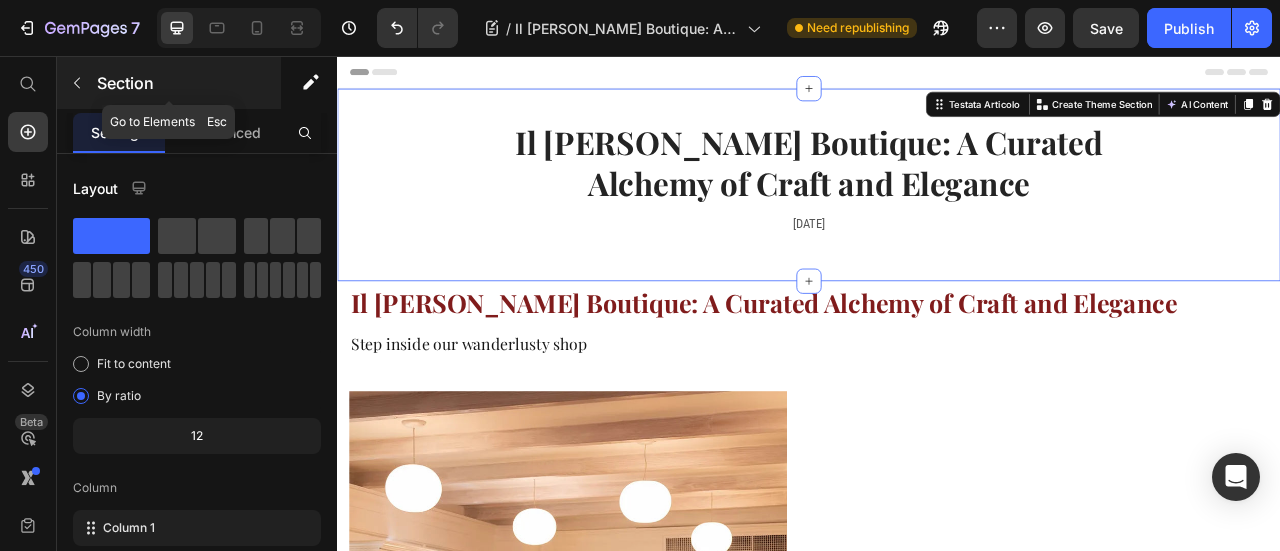 click on "Section" at bounding box center [187, 83] 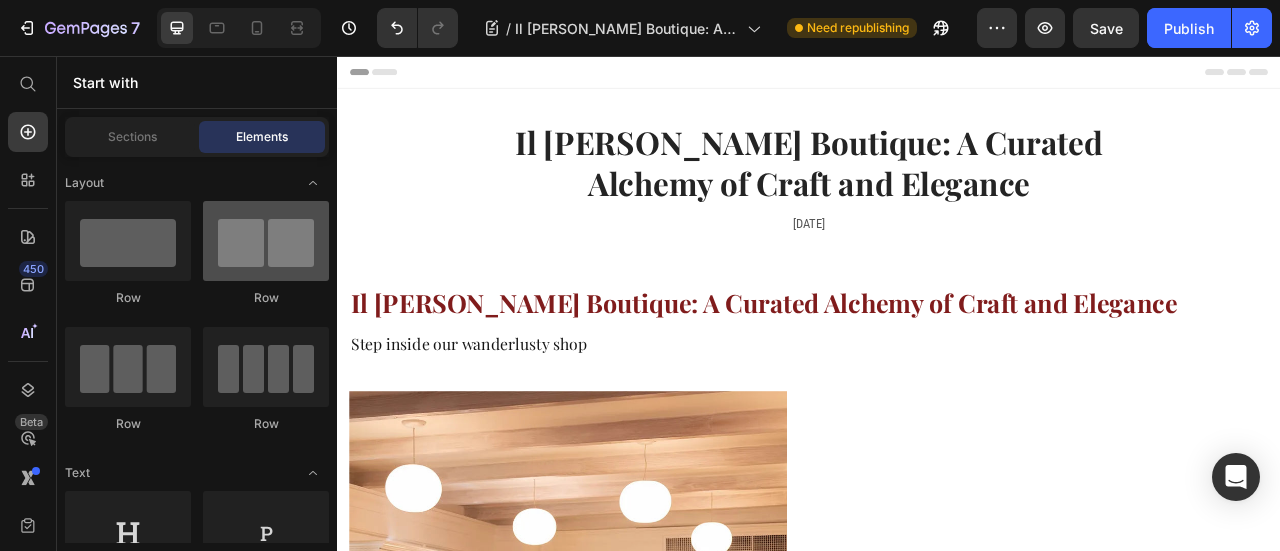 click at bounding box center (266, 241) 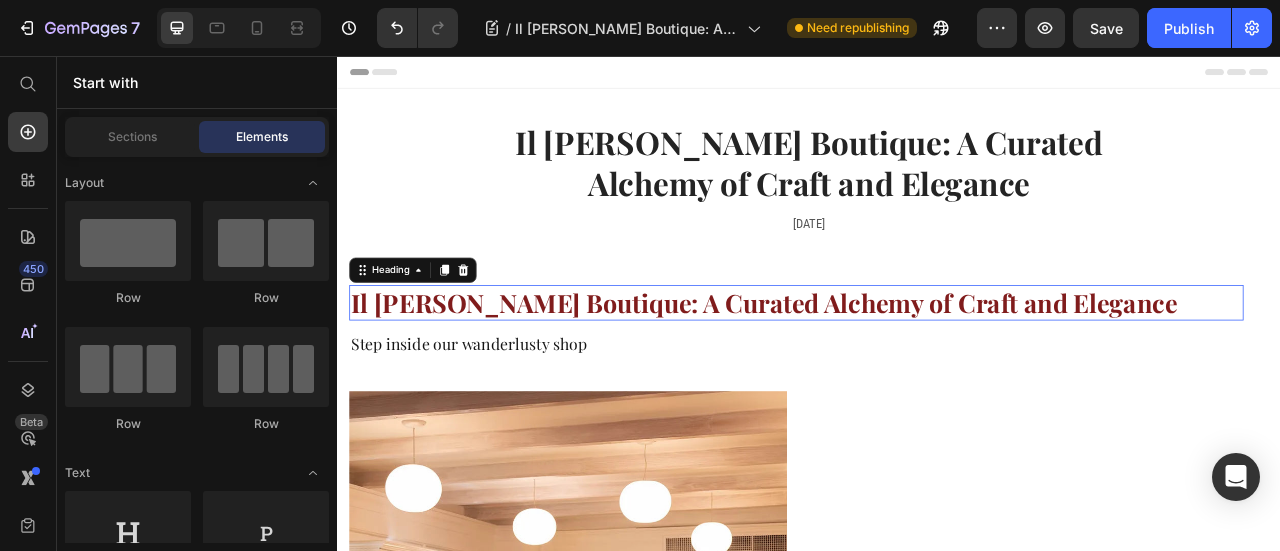 click on "Il [PERSON_NAME] Boutique: A Curated Alchemy of Craft and Elegance" at bounding box center (880, 369) 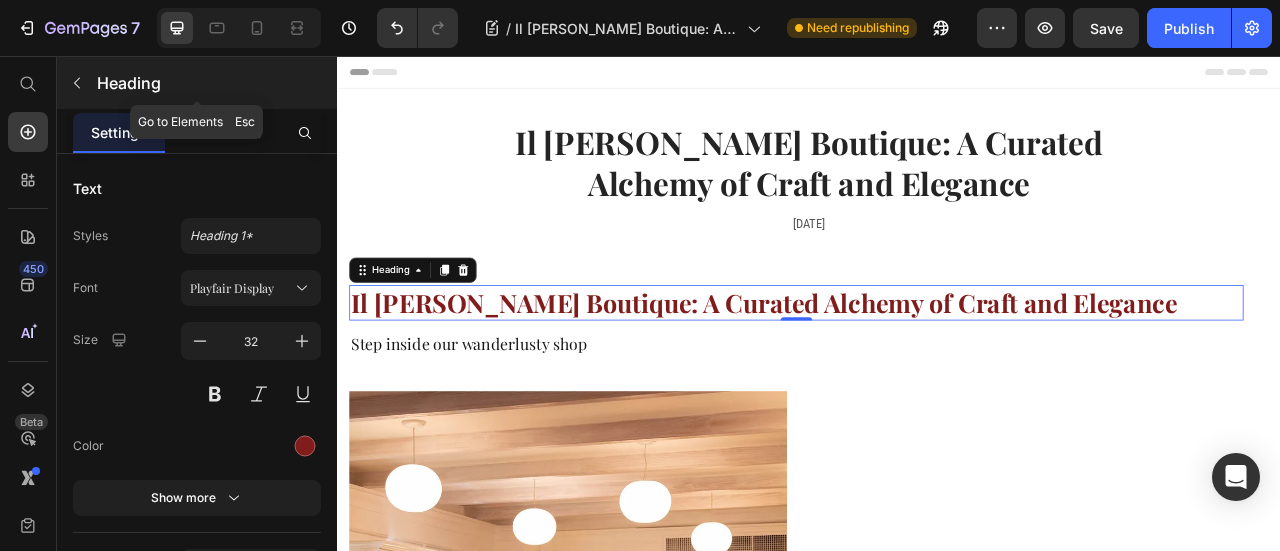 click on "Heading" at bounding box center (215, 83) 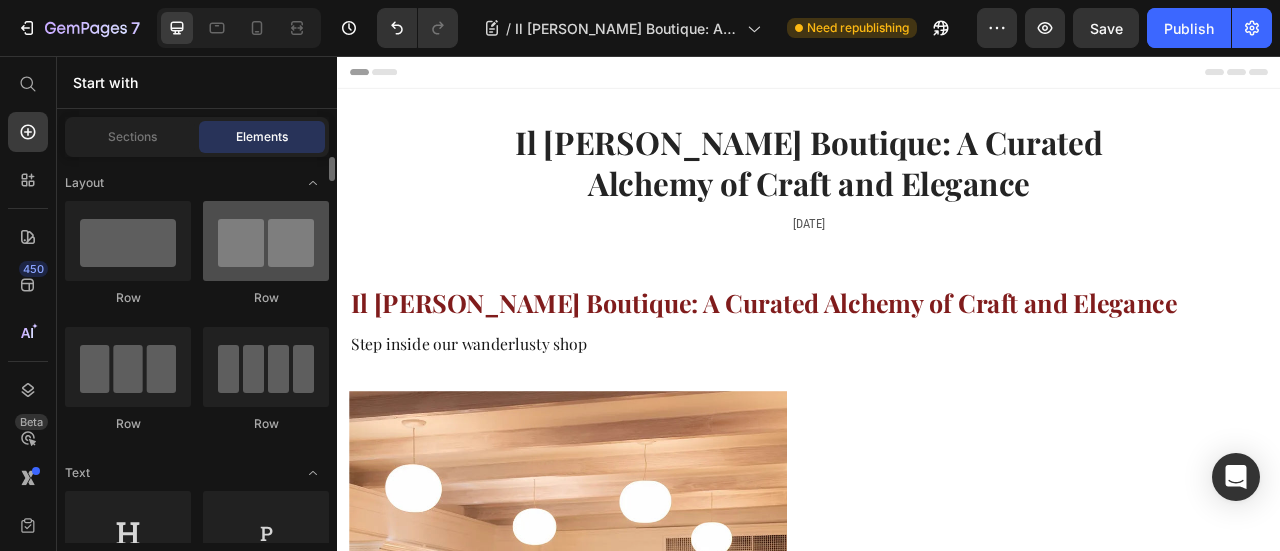 click at bounding box center [266, 241] 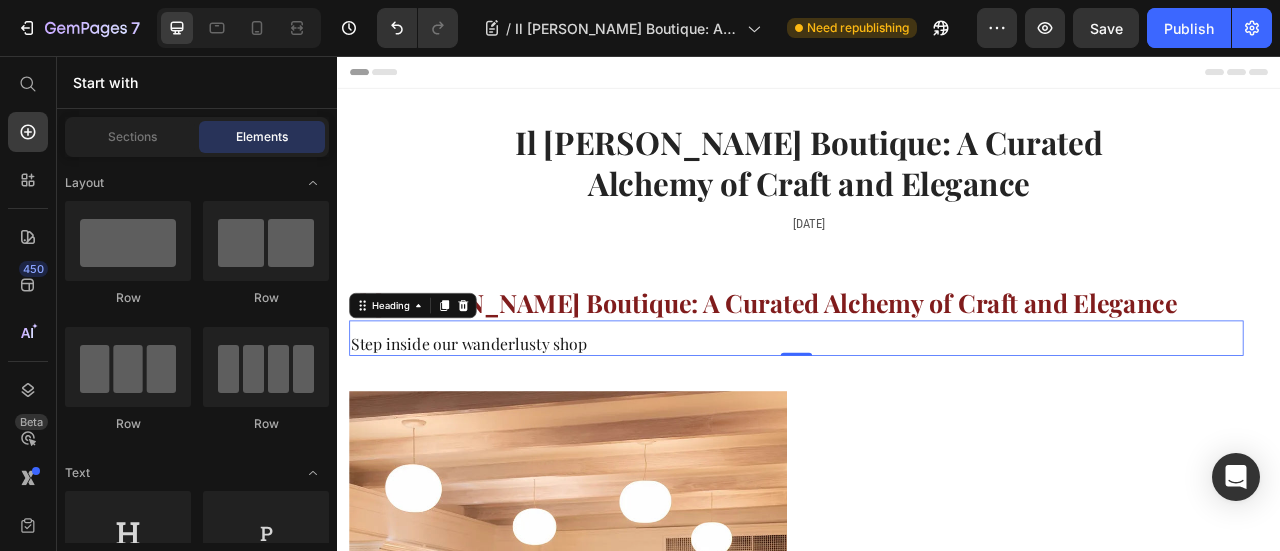 click on "Step inside our wanderlusty shop" at bounding box center [921, 422] 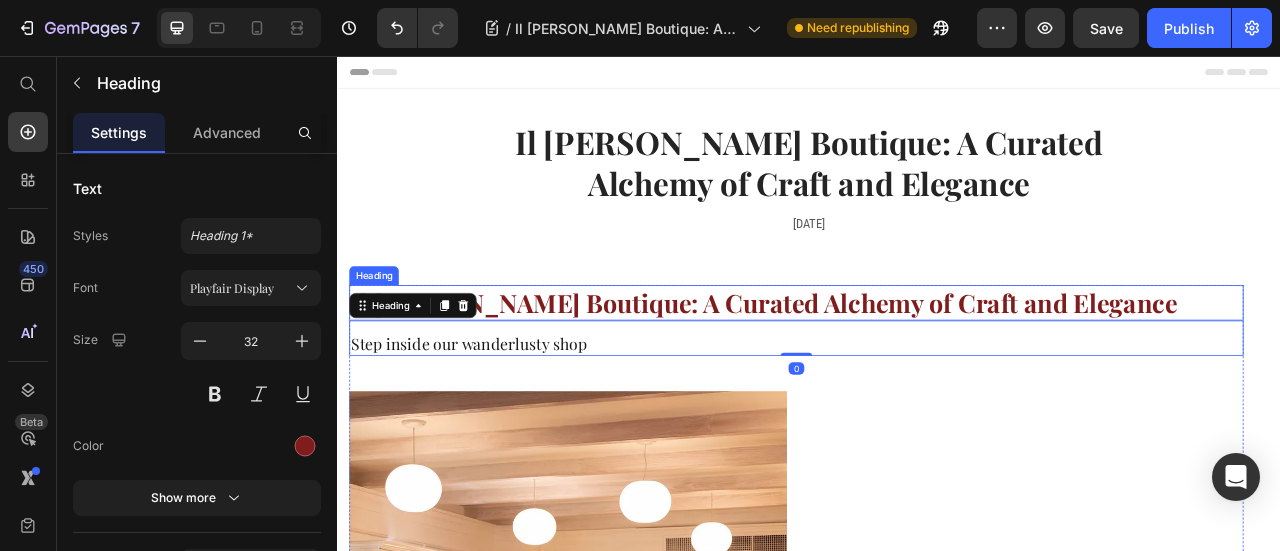 click on "Il [PERSON_NAME] Boutique: A Curated Alchemy of Craft and Elegance" at bounding box center [880, 369] 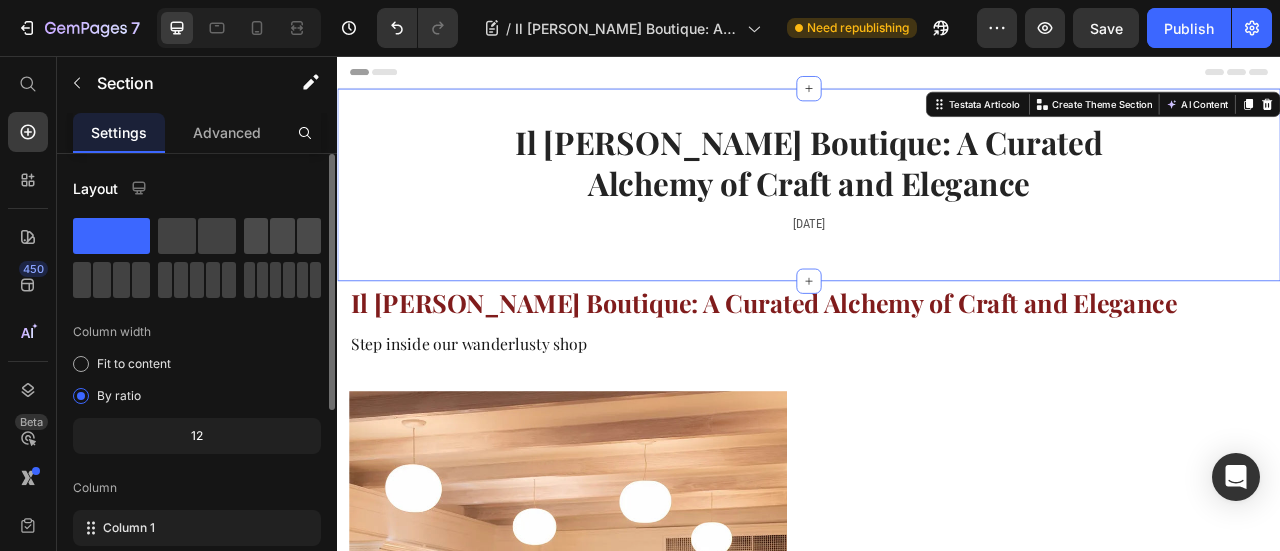 click 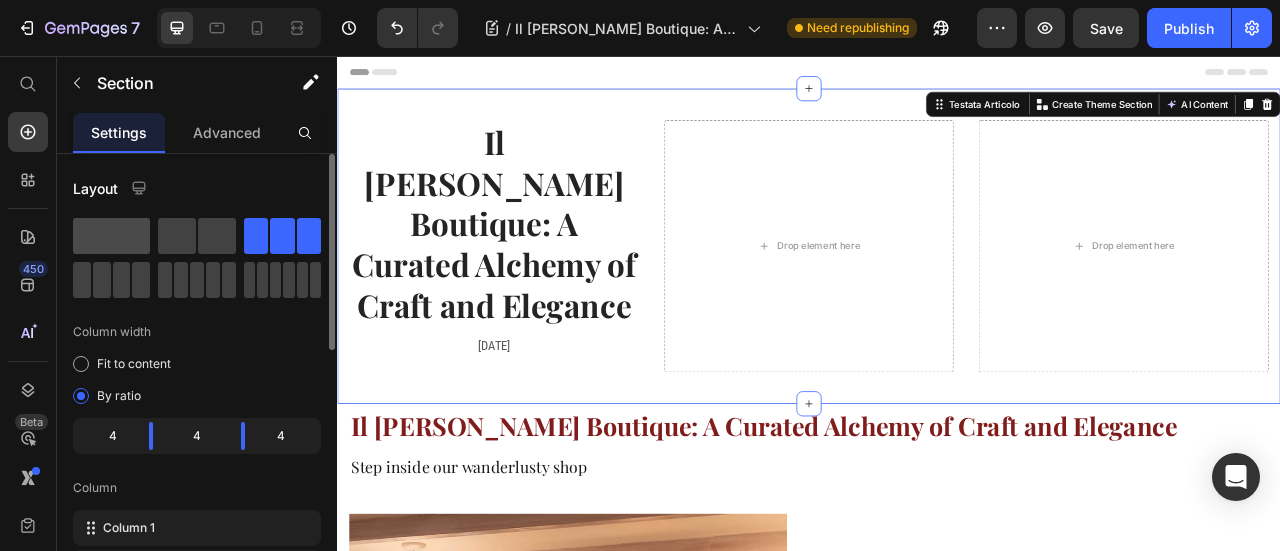 click 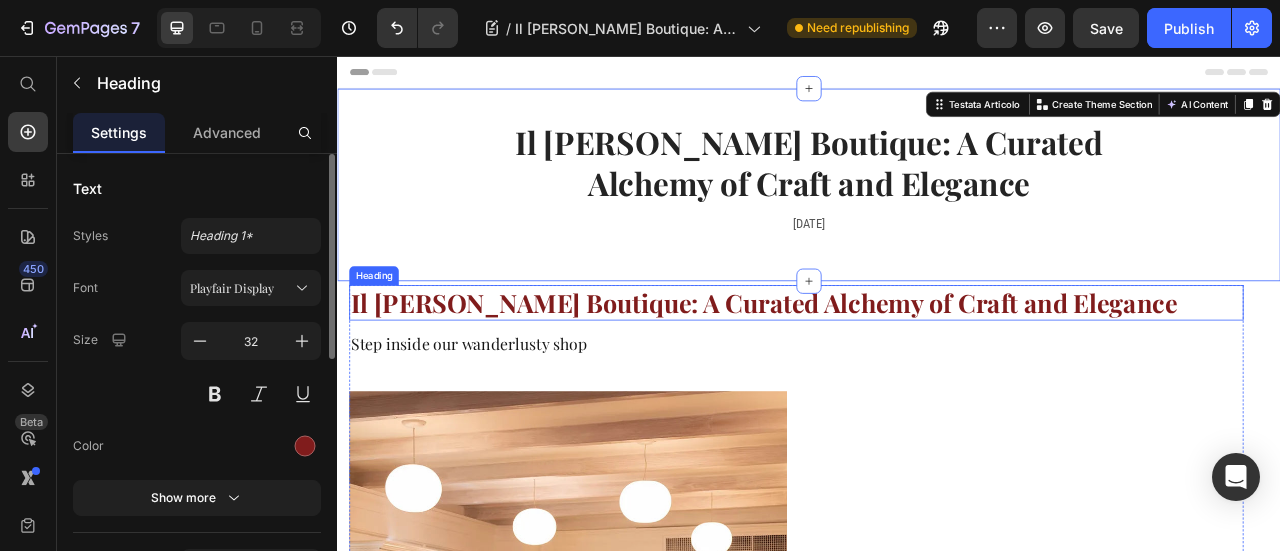 click on "Il [PERSON_NAME] Boutique: A Curated Alchemy of Craft and Elegance" at bounding box center (921, 370) 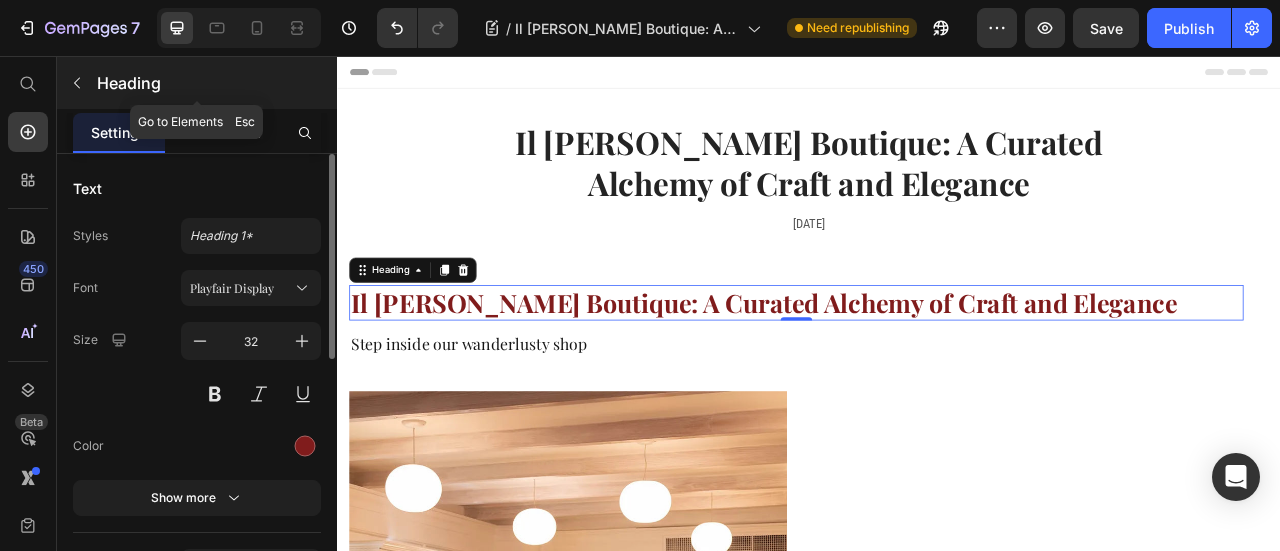 click at bounding box center [77, 83] 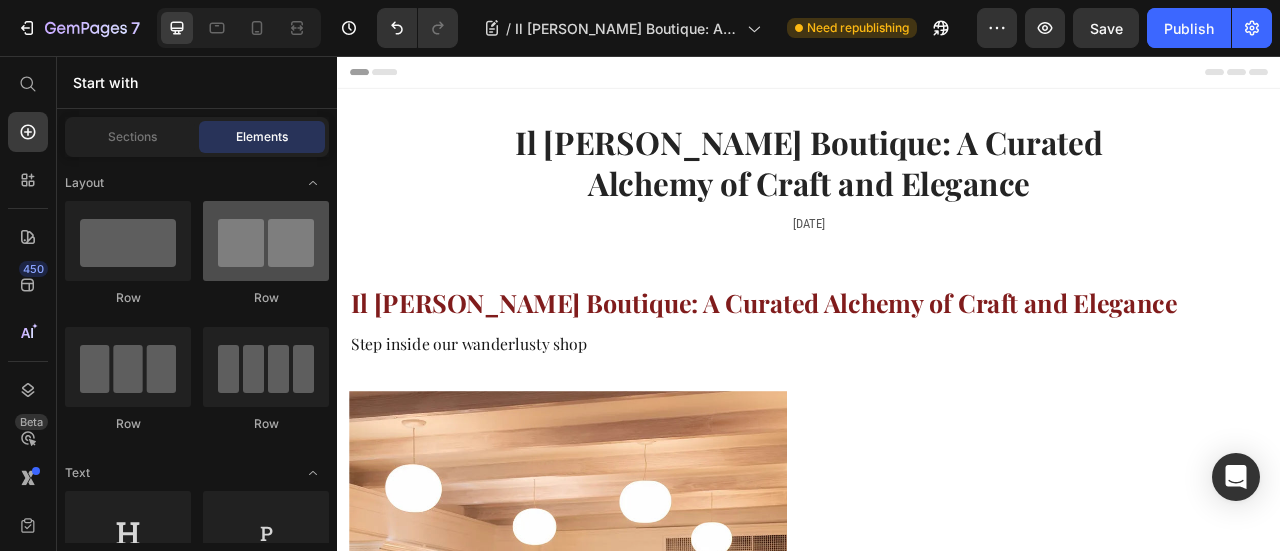 click at bounding box center (266, 241) 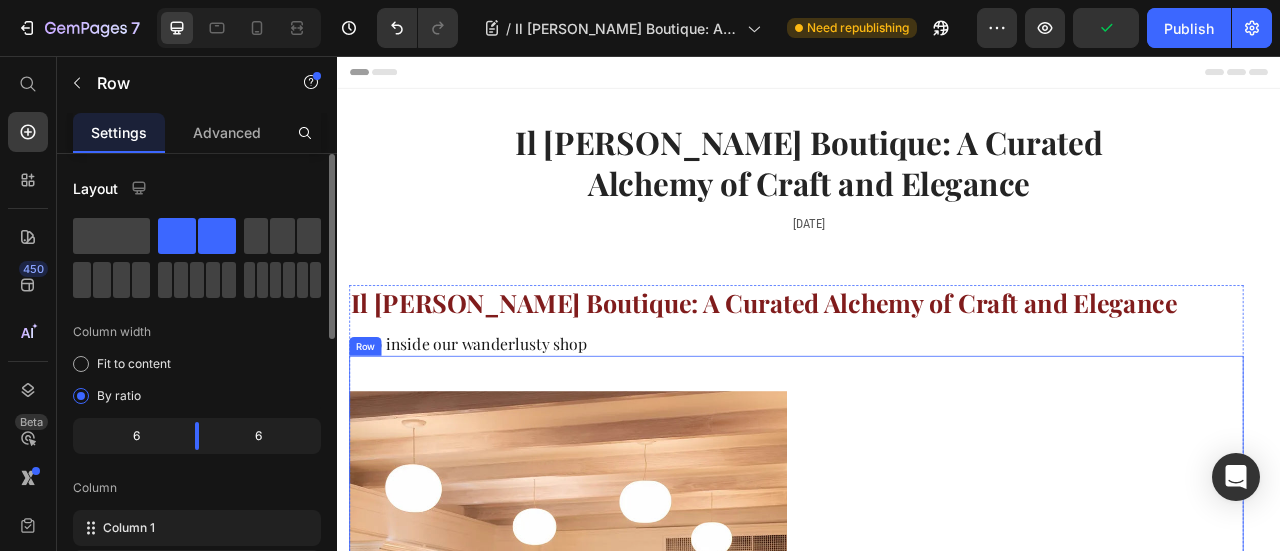 click on "Image Shopping in the summer, for the summer, can sometimes feel like a feat . The weather is sweltering, the jumble of new arrivals and markdowns too chaotic to navigate, the lighting inside the fitting rooms all wrong when you are yet not tanned but desperately need a new swimsuit. Text Block But every now and then, an exception slips in . A place where summer shopping feels exactly as it should: slow, sensorial, and beautifully curated. Enter Il [PERSON_NAME] Boutique, one of our all-time favourite stores. Text Block Row" at bounding box center [921, 871] 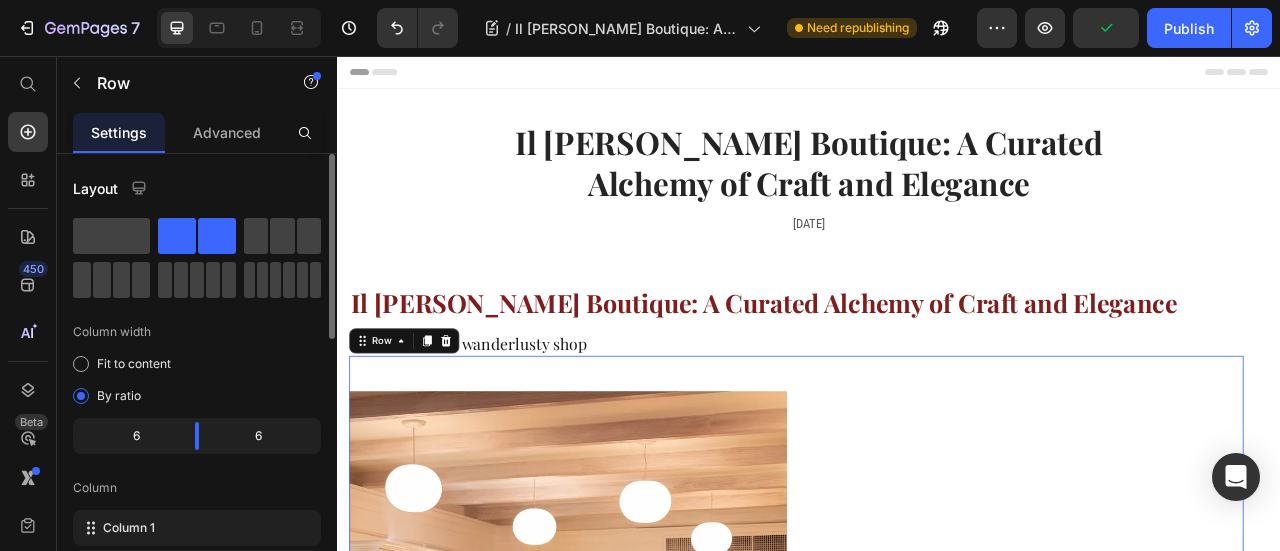 click 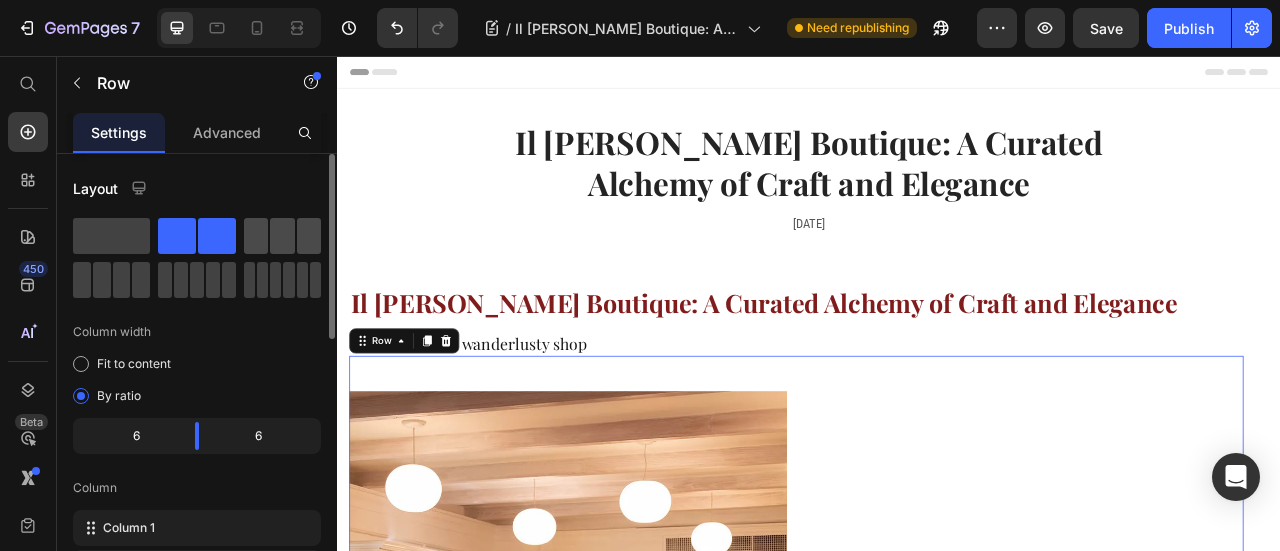 click 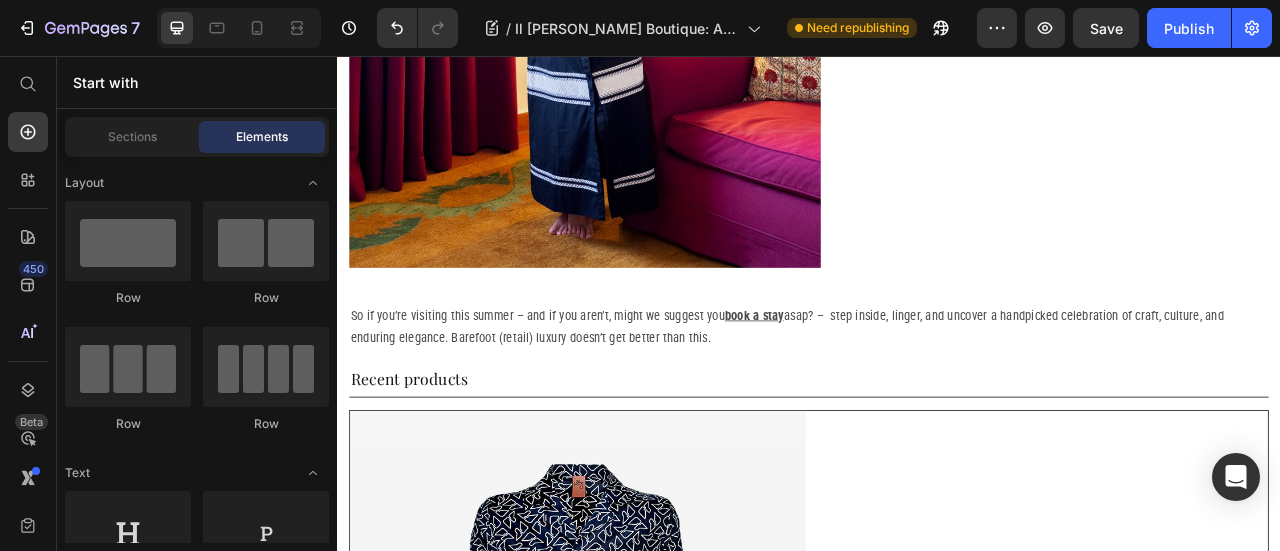 scroll, scrollTop: 2839, scrollLeft: 0, axis: vertical 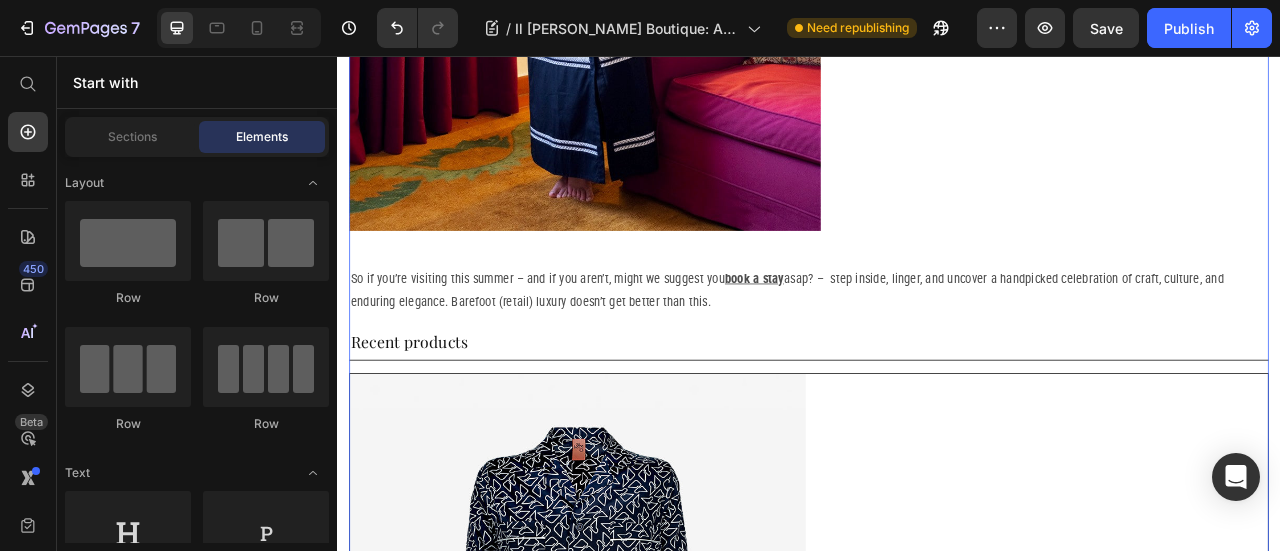 click on "Il [PERSON_NAME] Boutique: A Curated Alchemy of Craft and Elegance Heading Step inside our wanderlusty shop Heading Image Shopping in the summer, for the summer, can sometimes feel like a feat . The weather is sweltering, the jumble of new arrivals and markdowns too chaotic to navigate, the lighting inside the fitting rooms all wrong when you are yet not tanned but desperately need a new swimsuit. Text Block But every now and then, an exception slips in . A place where summer shopping feels exactly as it should: slow, sensorial, and beautifully curated. Enter Il [PERSON_NAME] Boutique, one of our all-time favourite stores. Text Block
Drop element here Row Tucked just steps away from the shimmering pool of Il [PERSON_NAME], this  treasure trove of all-things (life)style  is a testament to CEO and Creative Director’s [PERSON_NAME]‑[PERSON_NAME] Sciò’s vision for our Tuscan retreat: a place within the iconic [GEOGRAPHIC_DATA] hideaway where  contemporary aesthetics meet the excellence of [DEMOGRAPHIC_DATA] craftsmanship , and  ." at bounding box center [937, 2704] 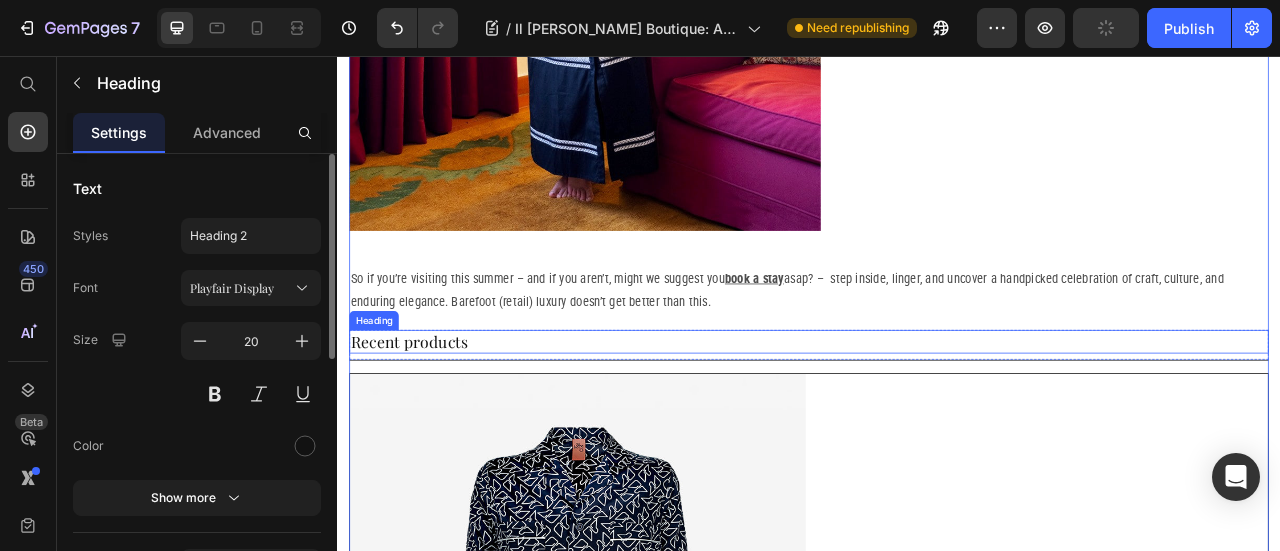 click on "Recent products" at bounding box center [937, 419] 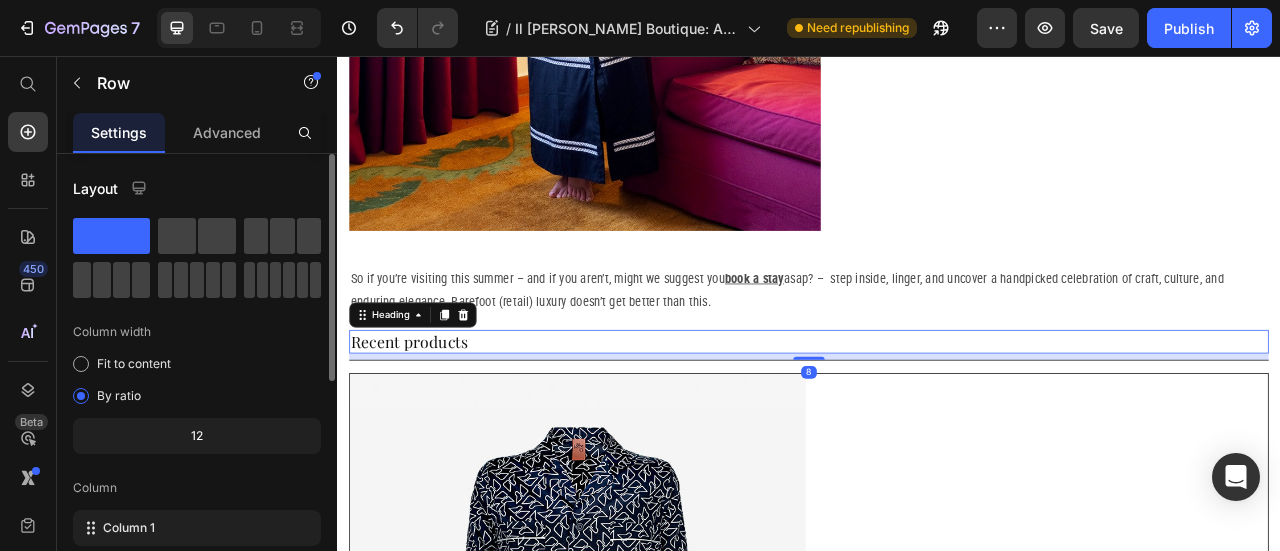 click on "Recent products" at bounding box center [937, 419] 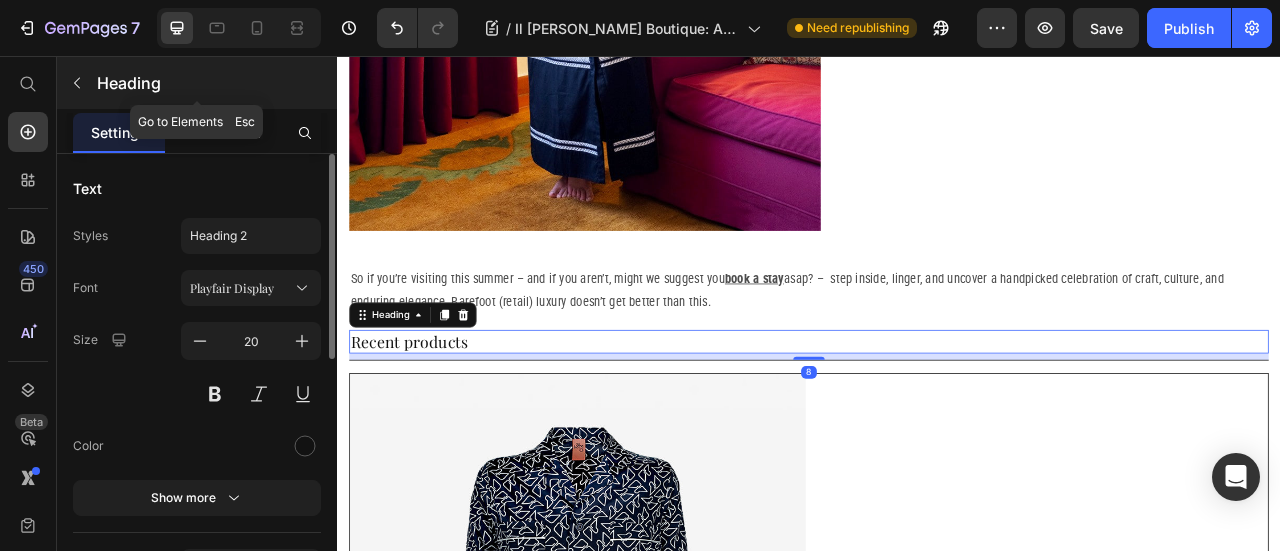 click on "Heading" at bounding box center [215, 83] 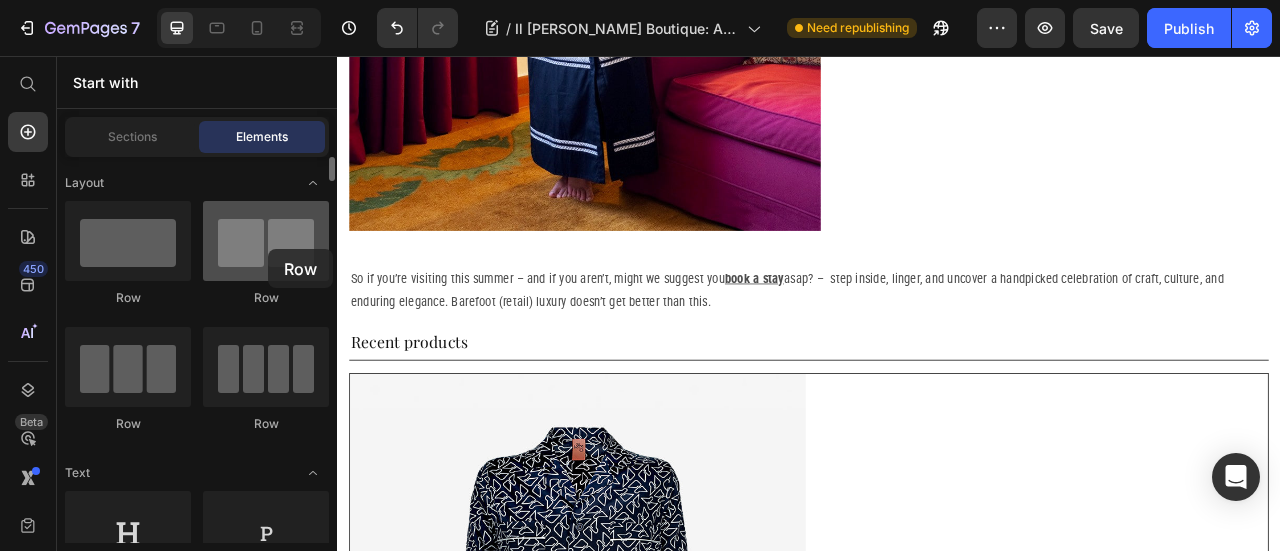 click at bounding box center [266, 241] 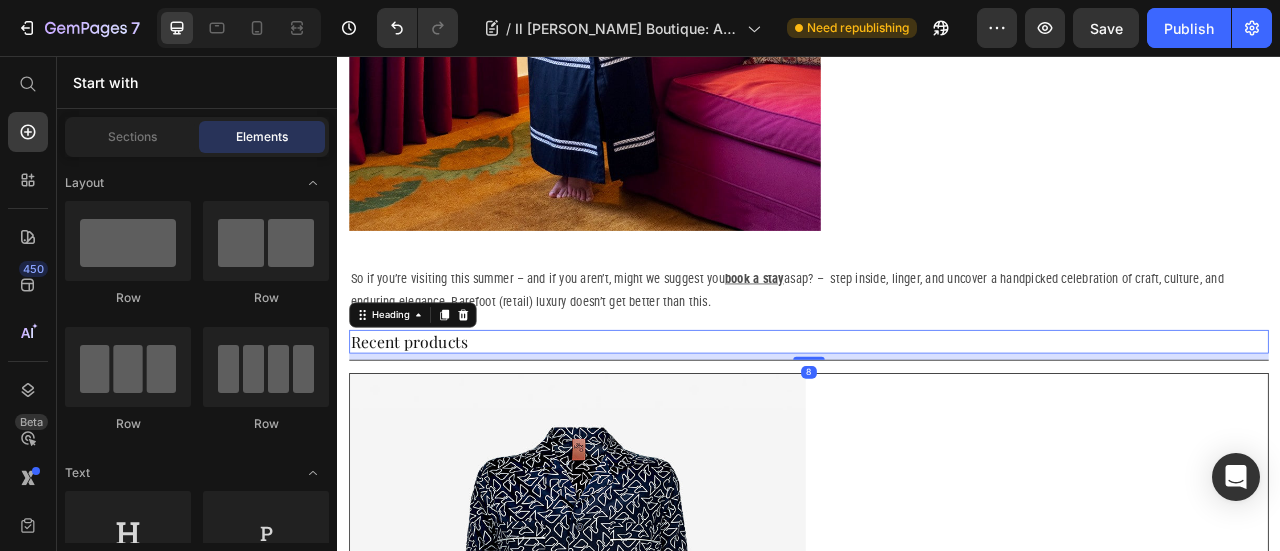 click on "Recent products" at bounding box center [937, 419] 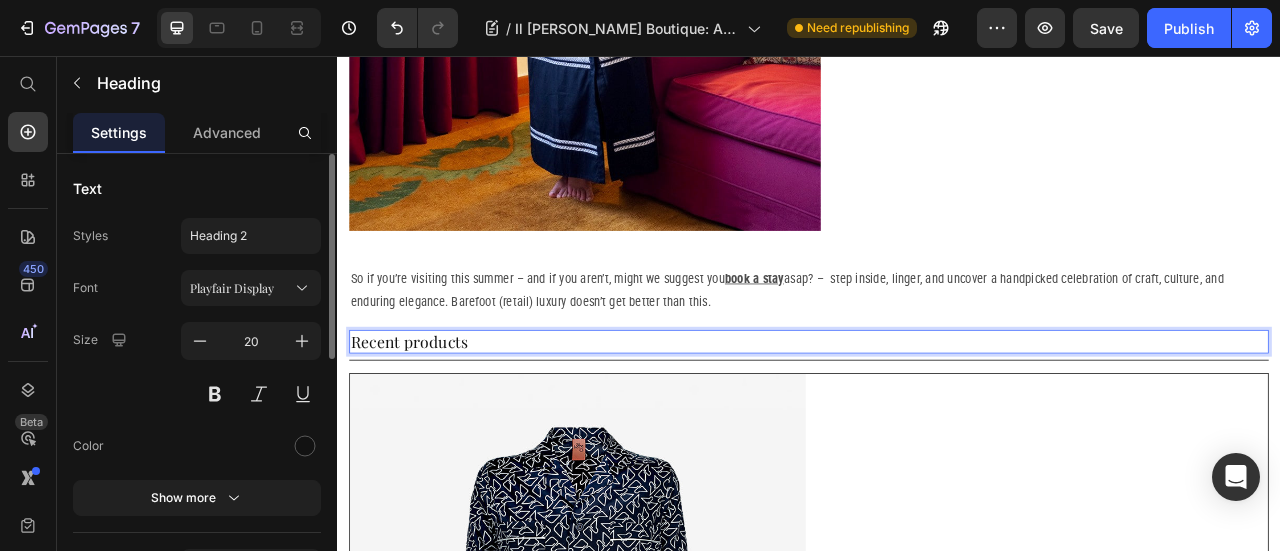 click on "Recent products" at bounding box center [937, 419] 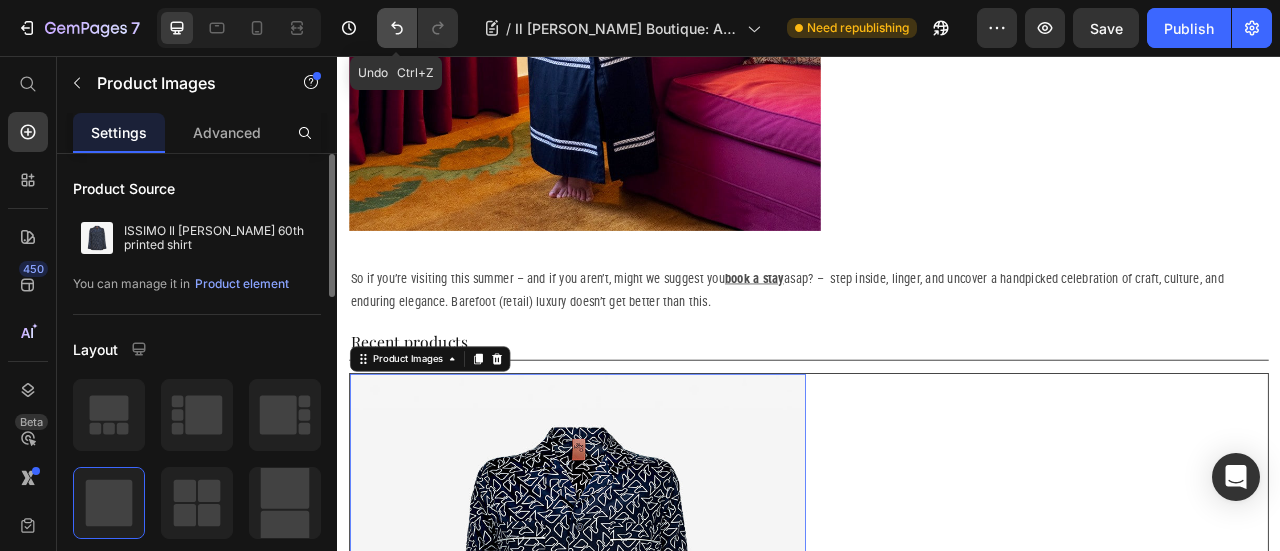 click 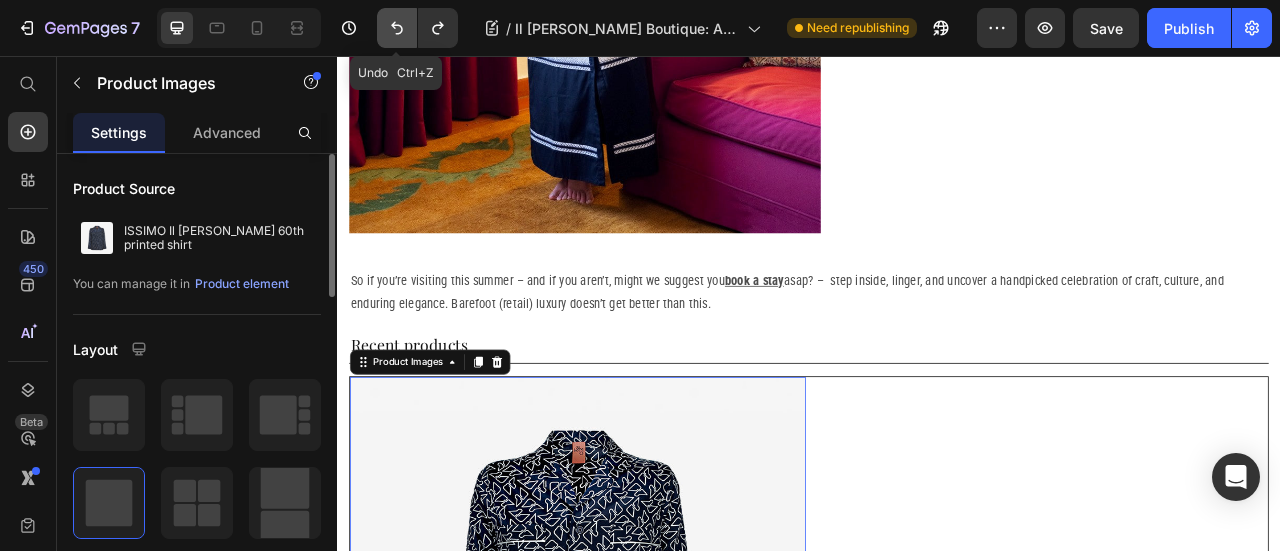 click 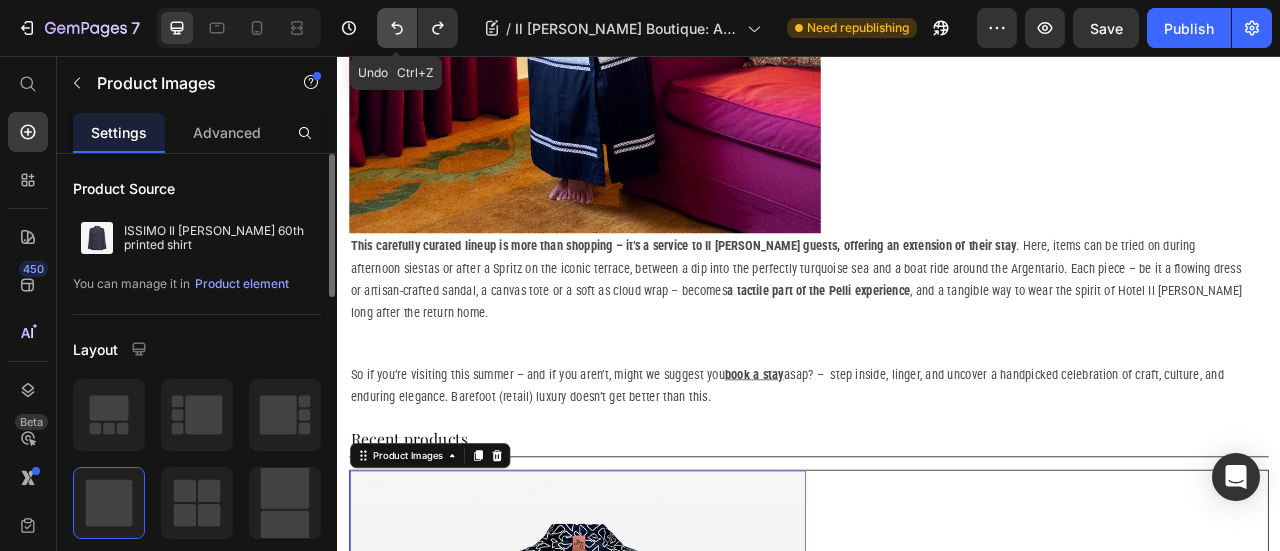 click 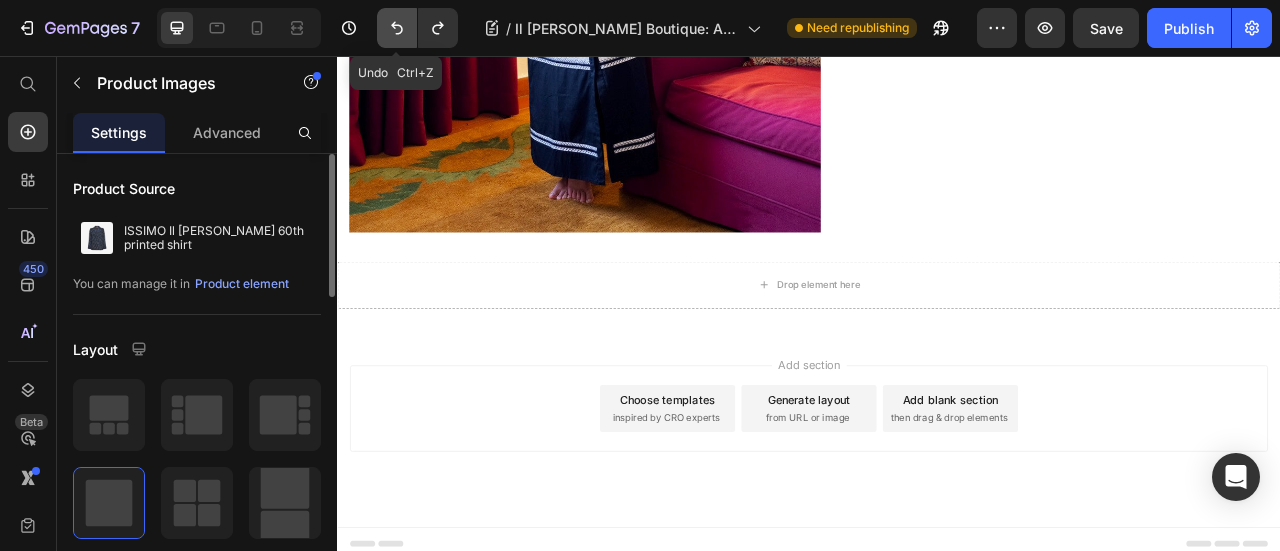 click 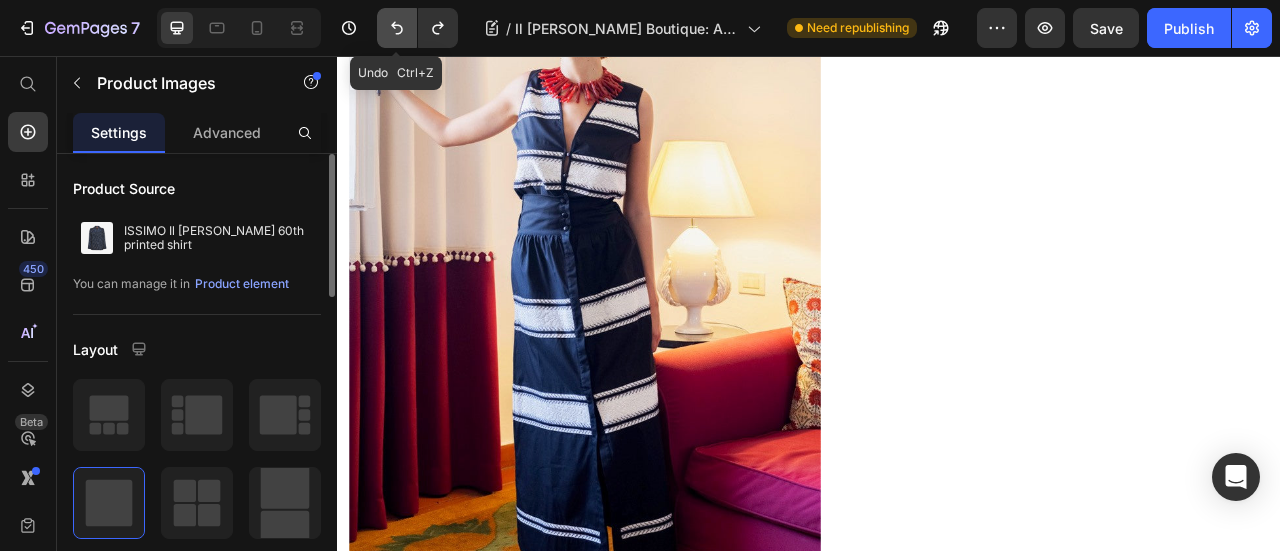 click 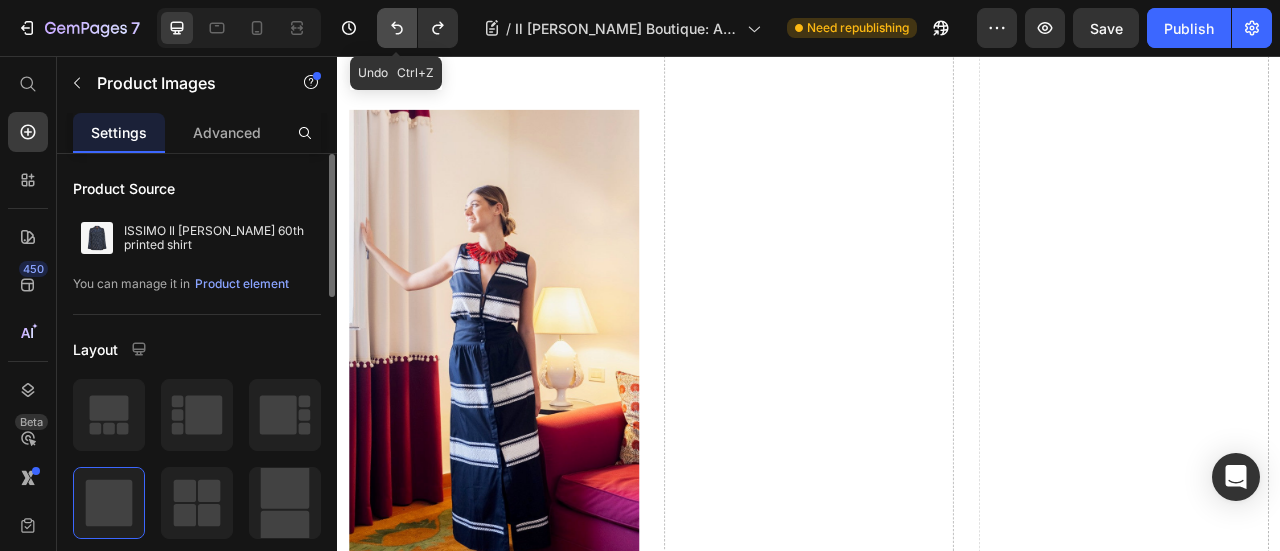 click 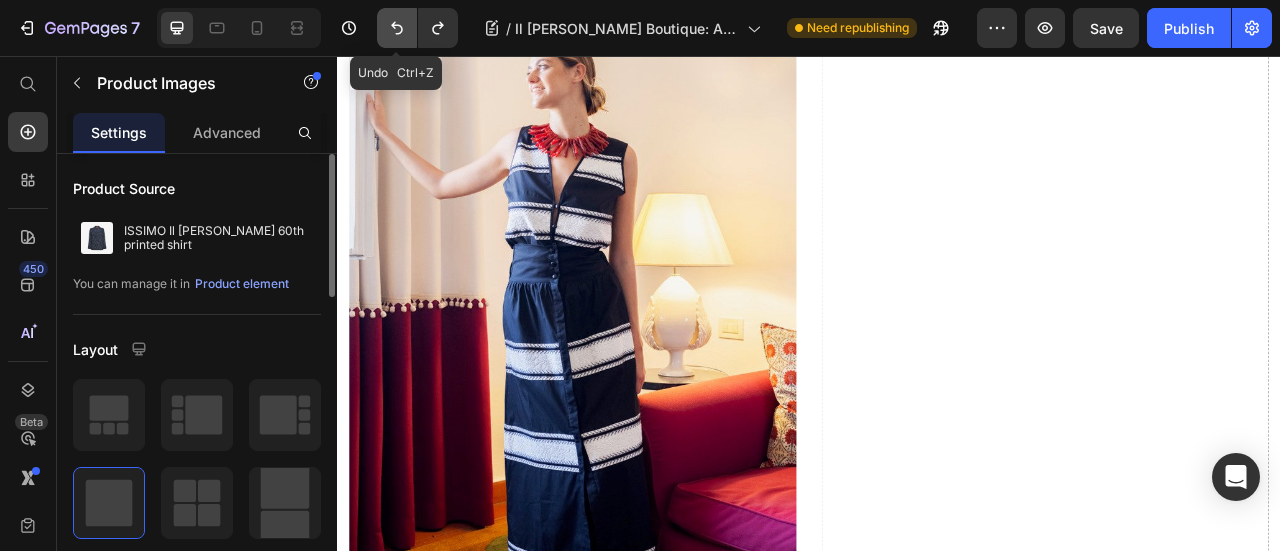 click 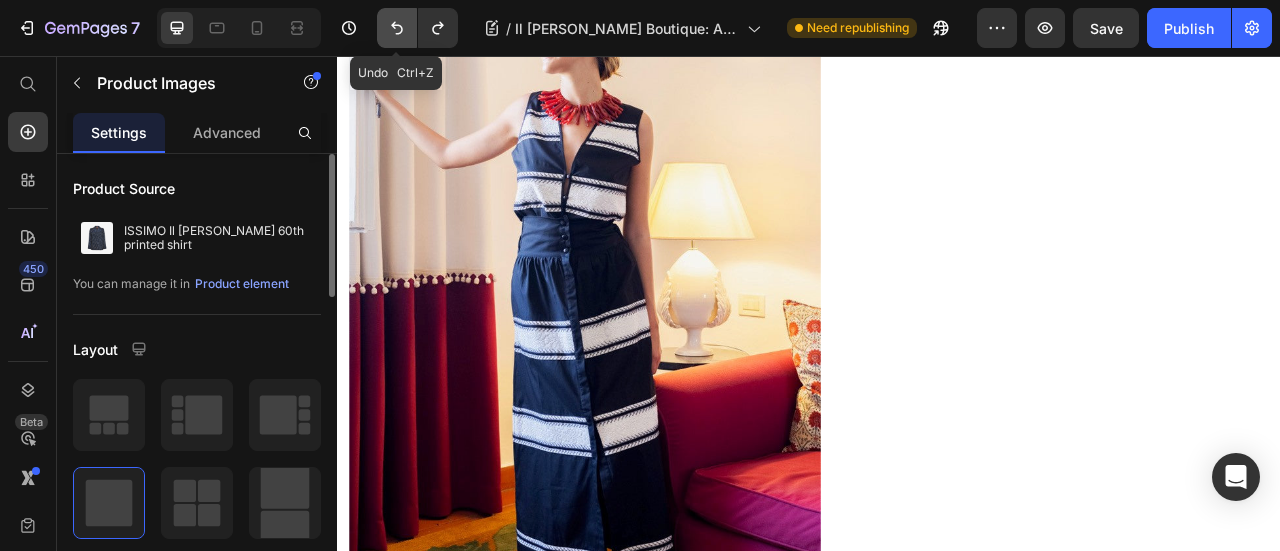 click 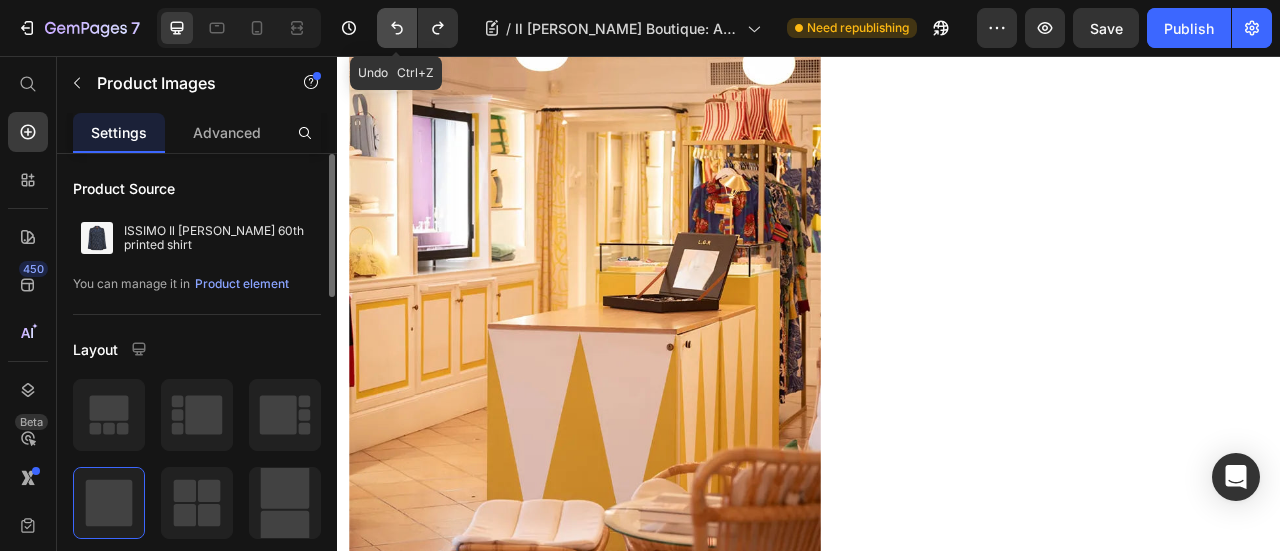 click 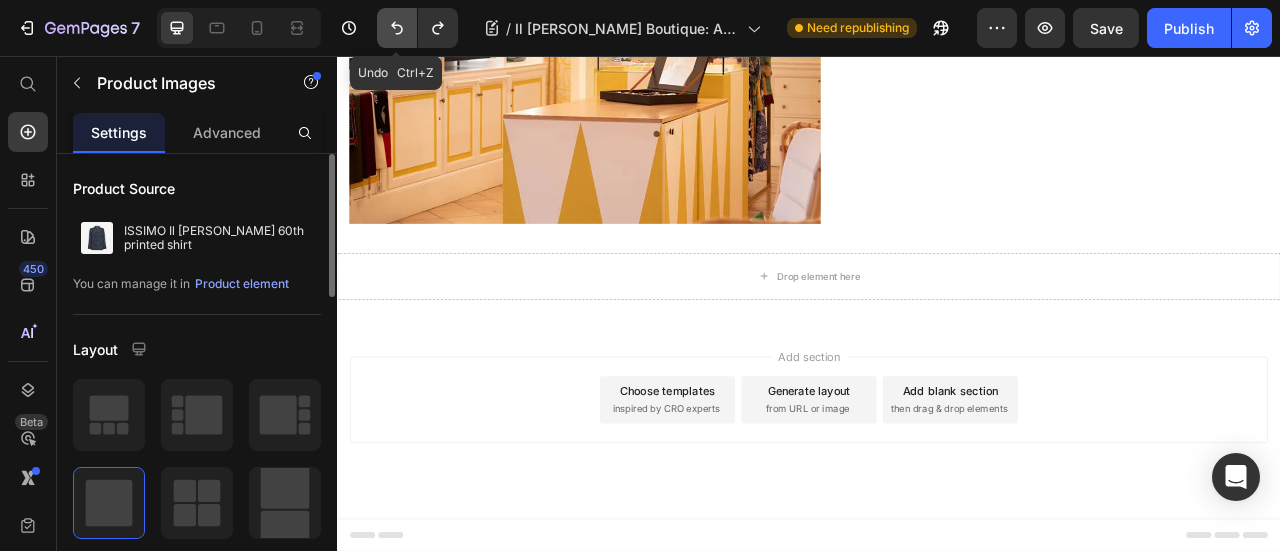 scroll, scrollTop: 2600, scrollLeft: 0, axis: vertical 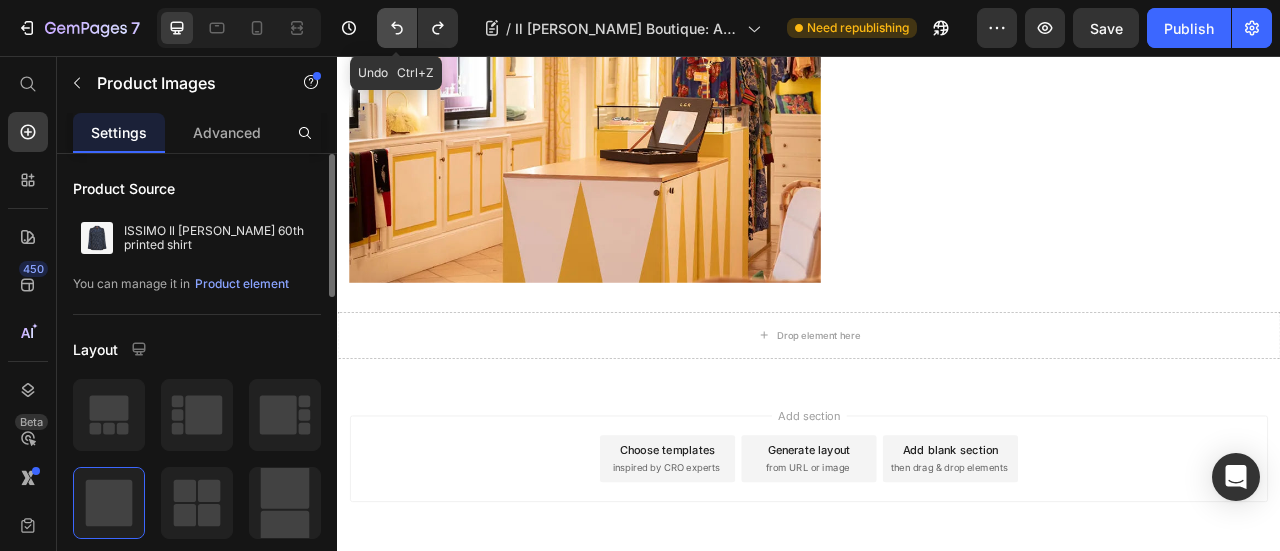 click 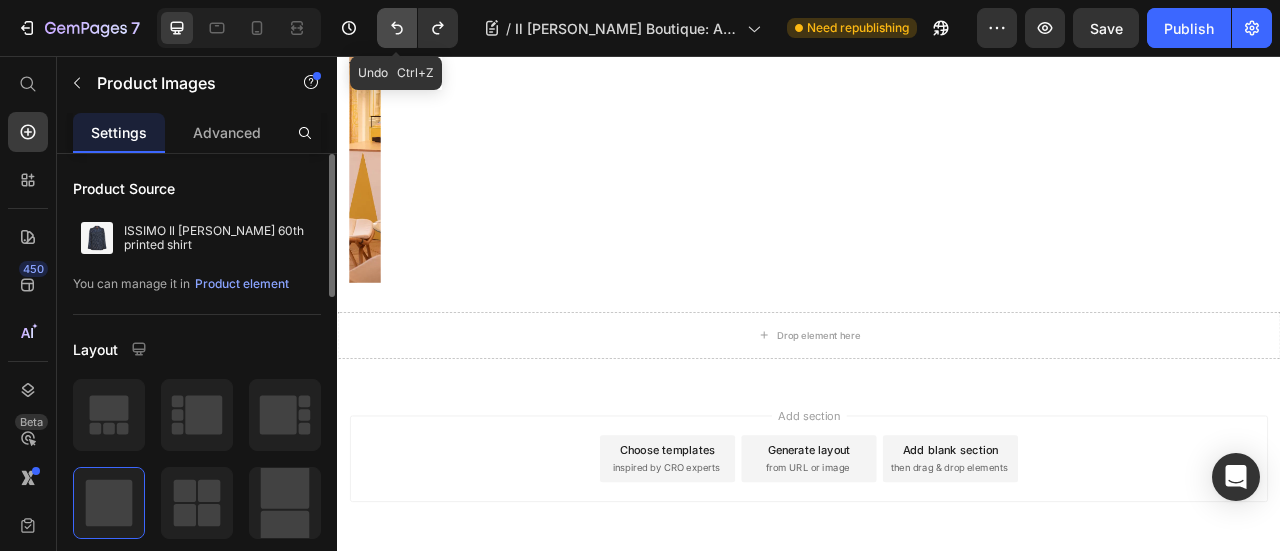 click 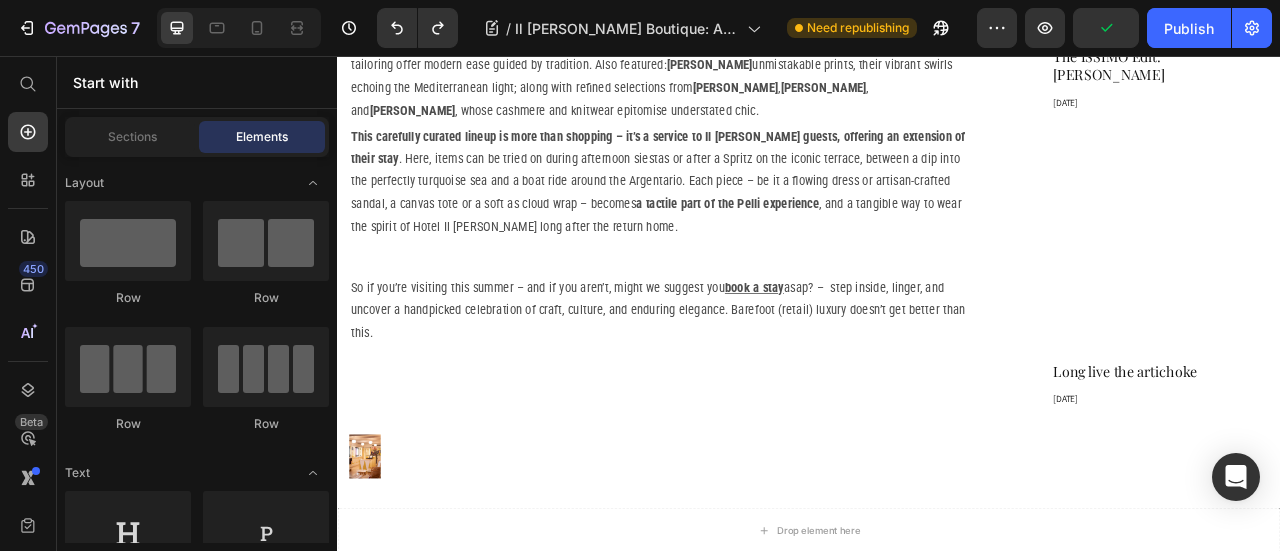 scroll, scrollTop: 2026, scrollLeft: 0, axis: vertical 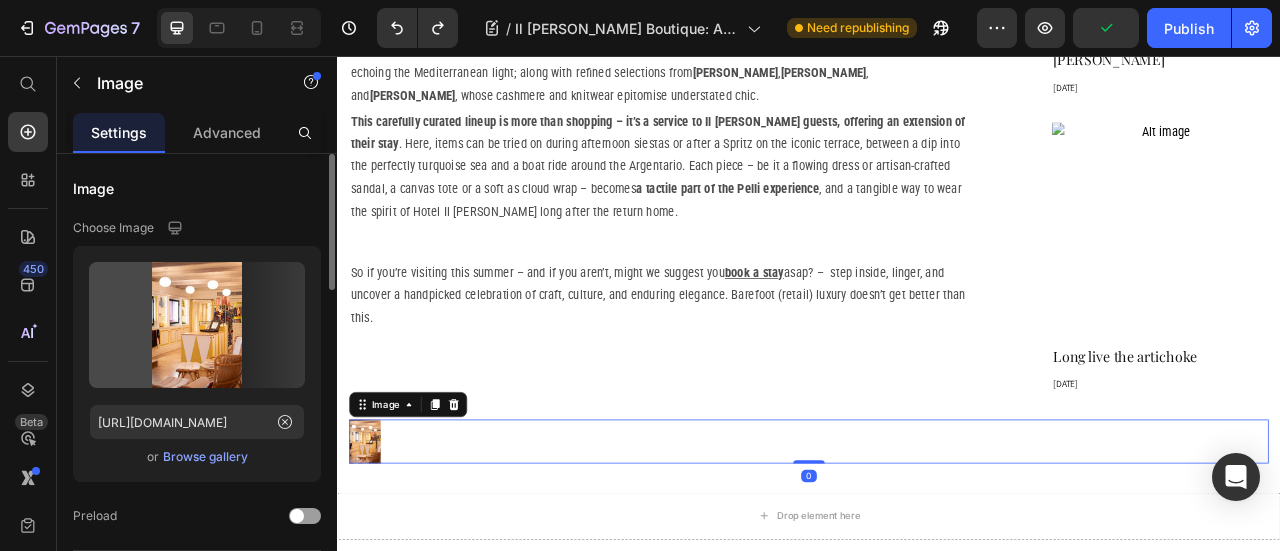 click at bounding box center [937, 546] 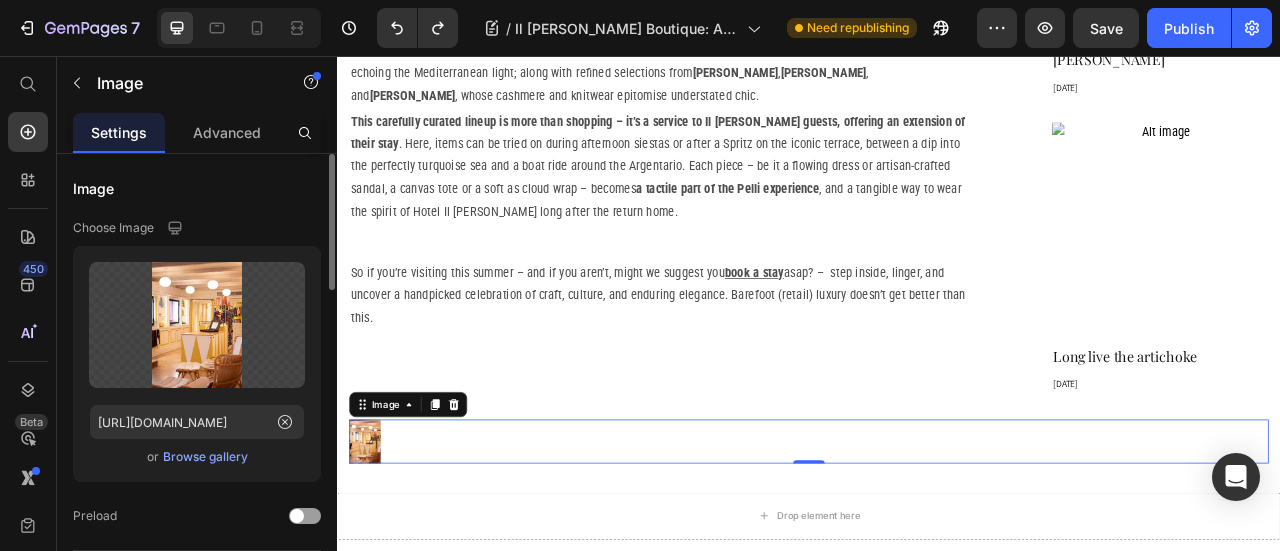 click on "Browse gallery" at bounding box center [205, 457] 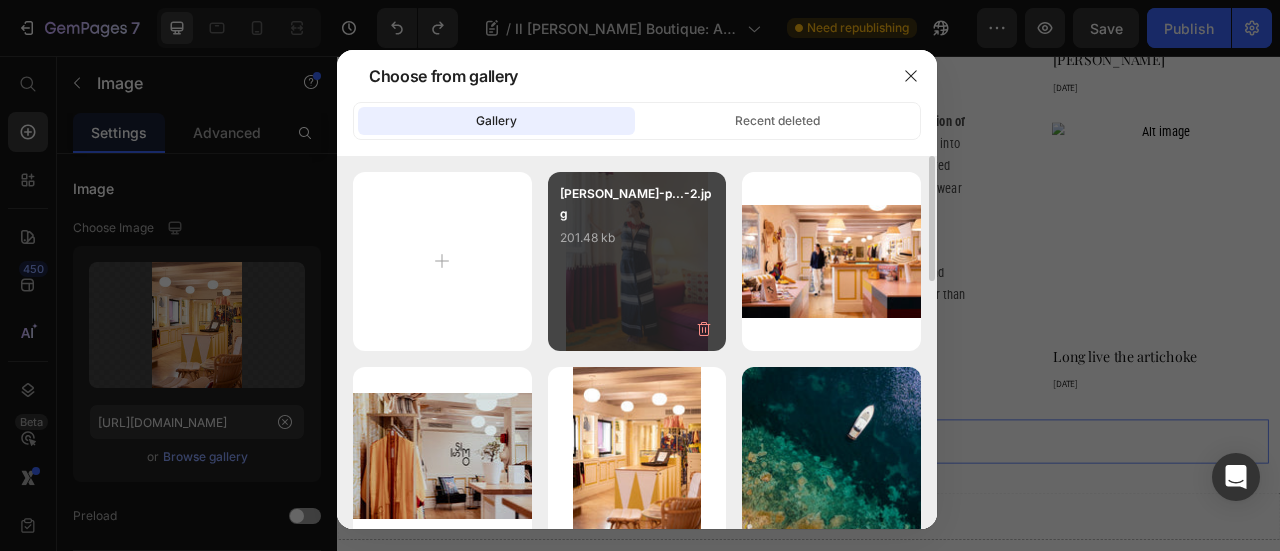 click on "[PERSON_NAME]-p...-2.jpg 201.48 kb" at bounding box center (637, 261) 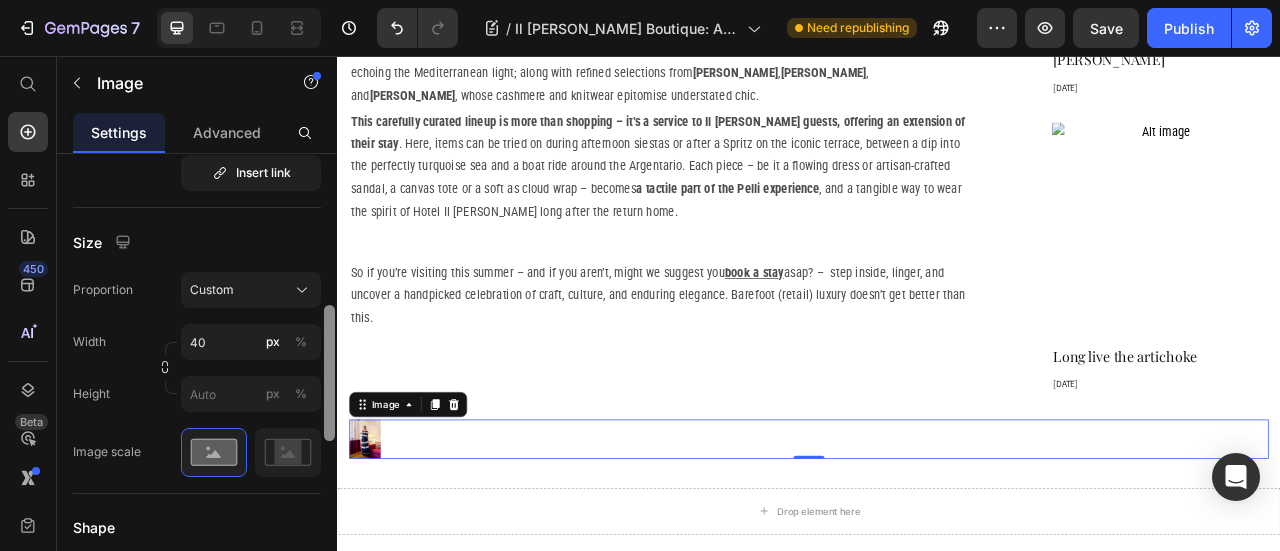 drag, startPoint x: 330, startPoint y: 221, endPoint x: 336, endPoint y: 372, distance: 151.11916 